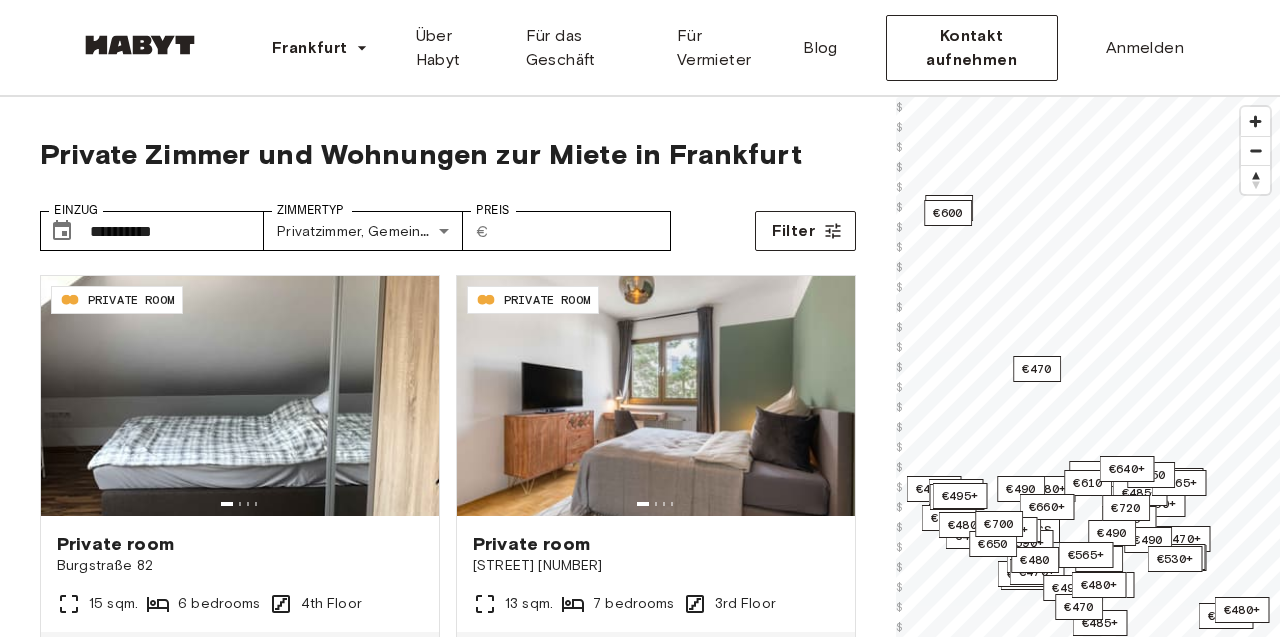 scroll, scrollTop: 0, scrollLeft: 0, axis: both 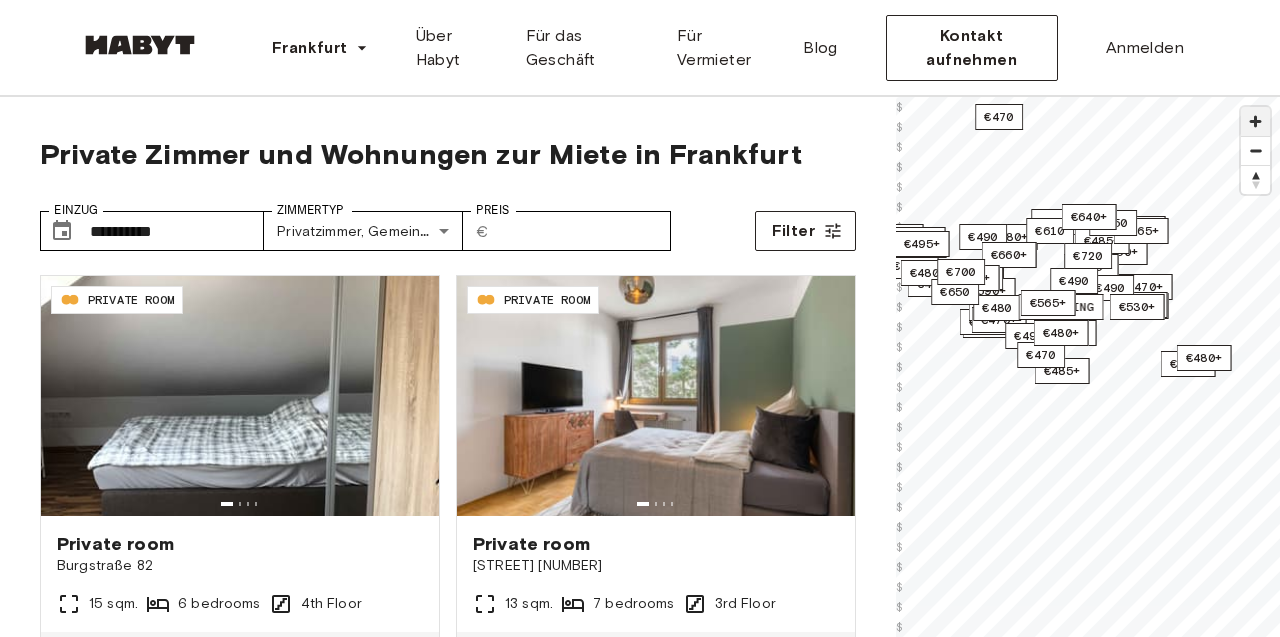 click at bounding box center (1255, 121) 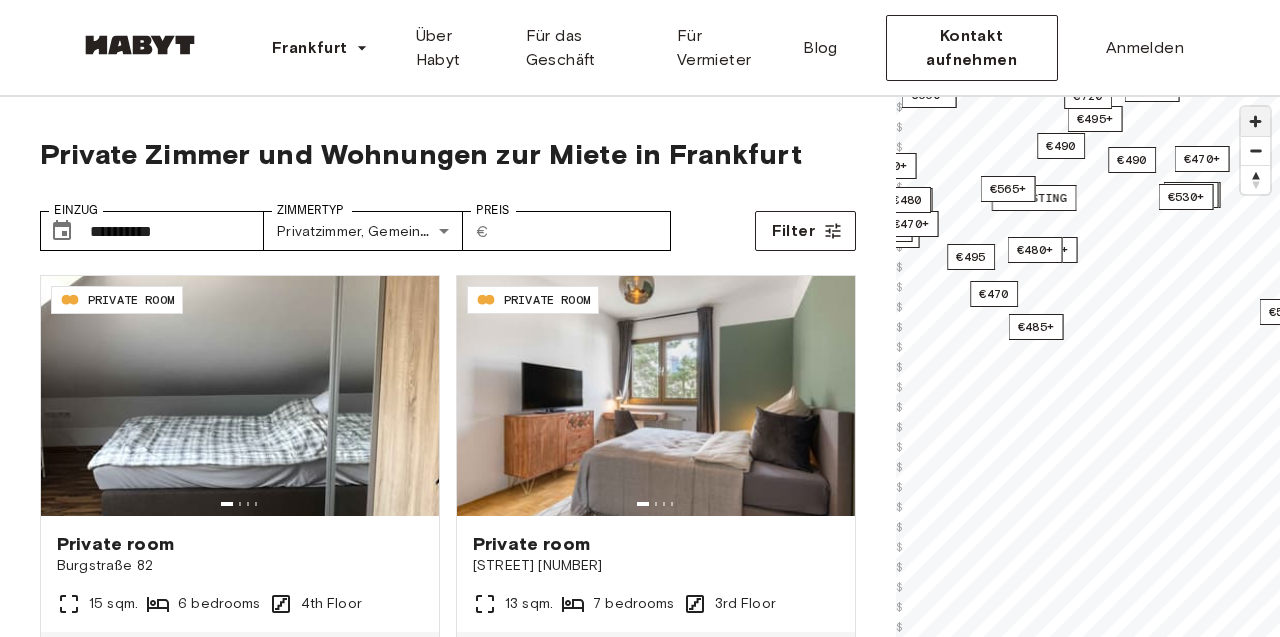 click at bounding box center (1255, 121) 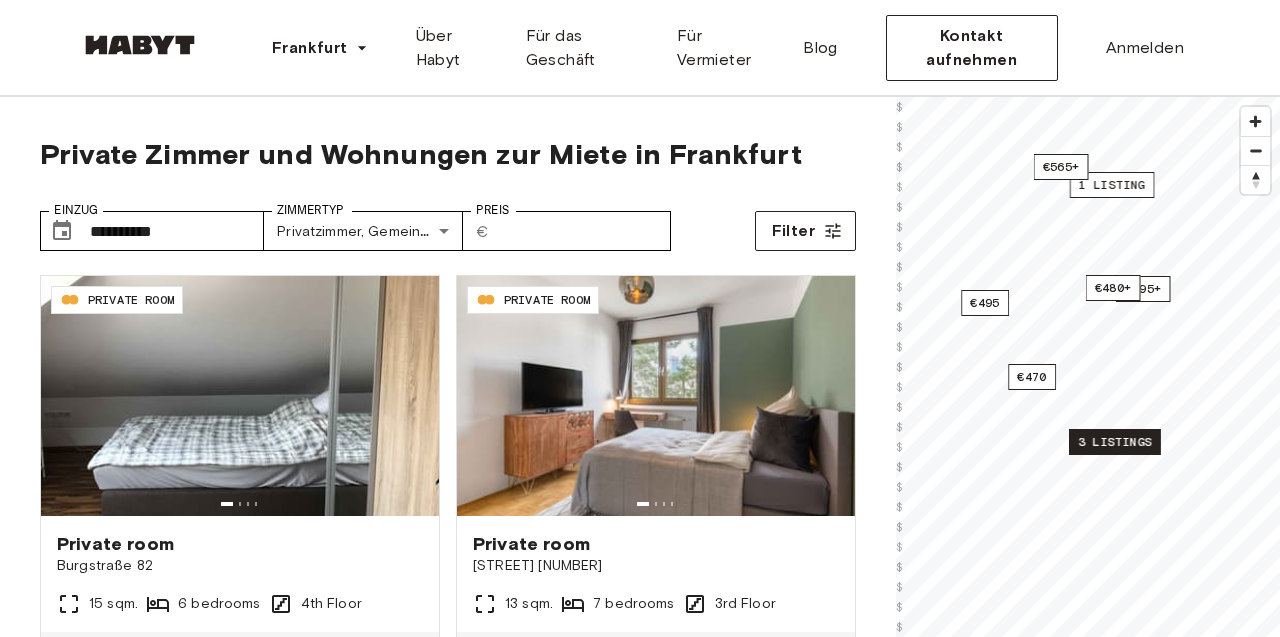 click on "3 listings" at bounding box center [1115, 442] 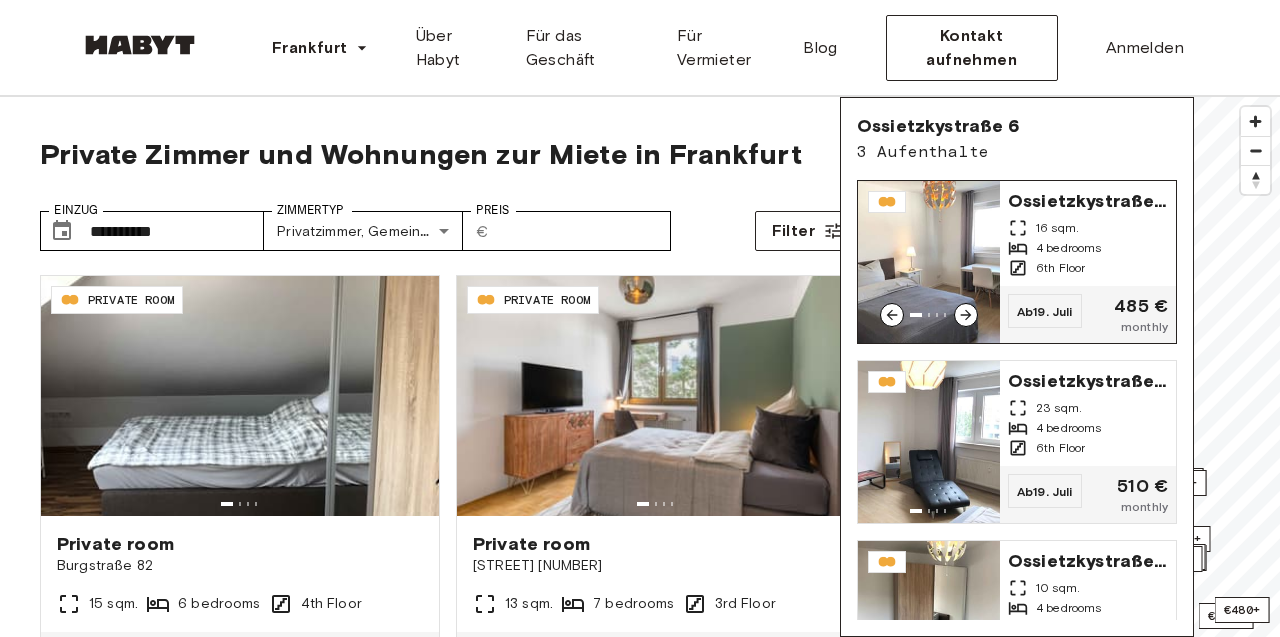 click on "6th Floor" at bounding box center (1060, 268) 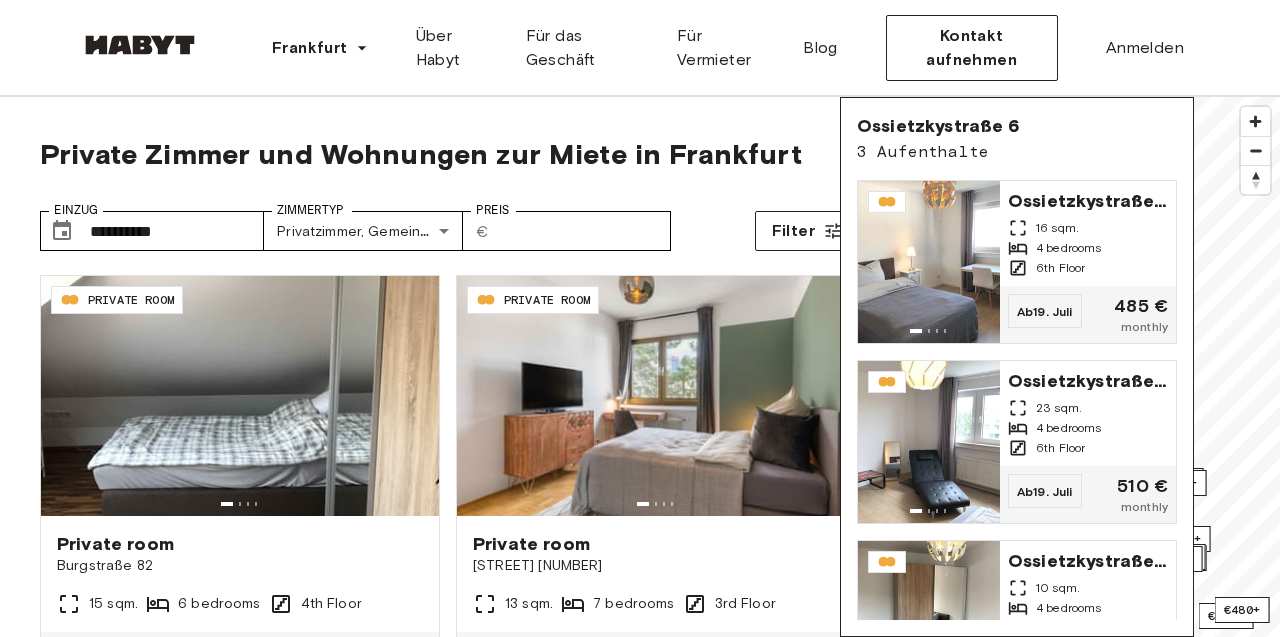 click on "Frankfurt Europe Amsterdam Berlin Frankfurt Hamburg Lissabon Madrid Mailand Modena Paris Turin München Rotterdam Stuttgart Düsseldorf Köln Zürich Den Haag Graz Brüssel Leipzig Asia Hongkong Singapur Seoul Phuket Tokyo Über Habyt Für das Geschäft Für Vermieter Blog Kontakt aufnehmen Anmelden" at bounding box center (640, 48) 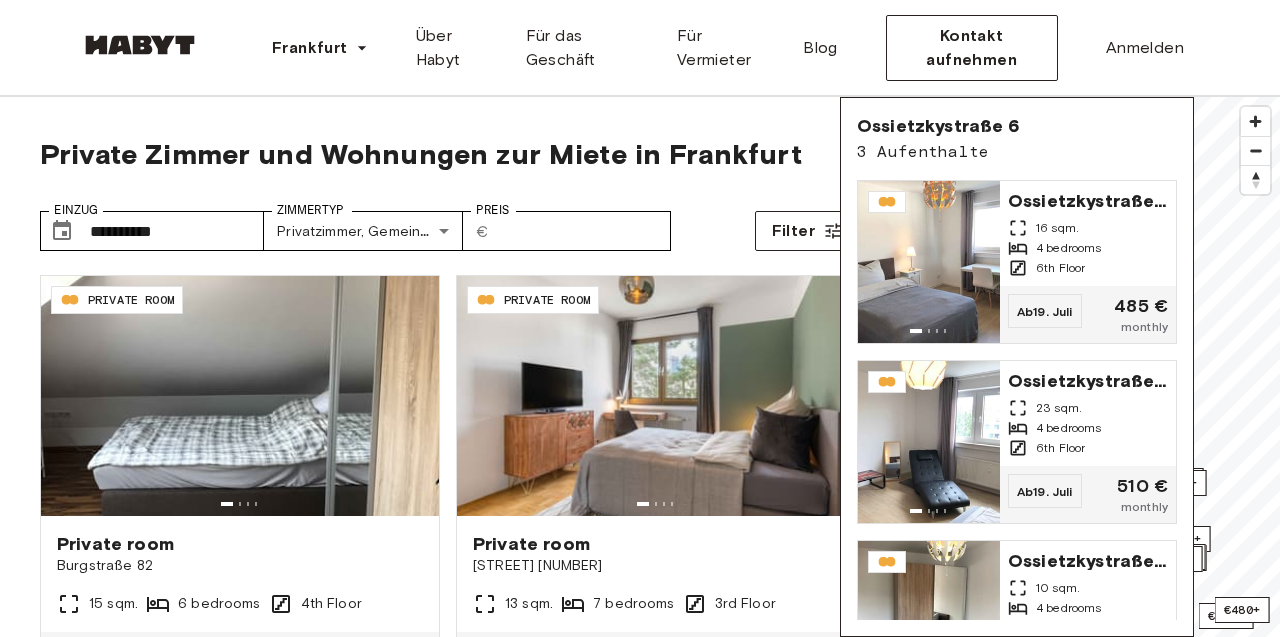 click on "**********" at bounding box center [448, 223] 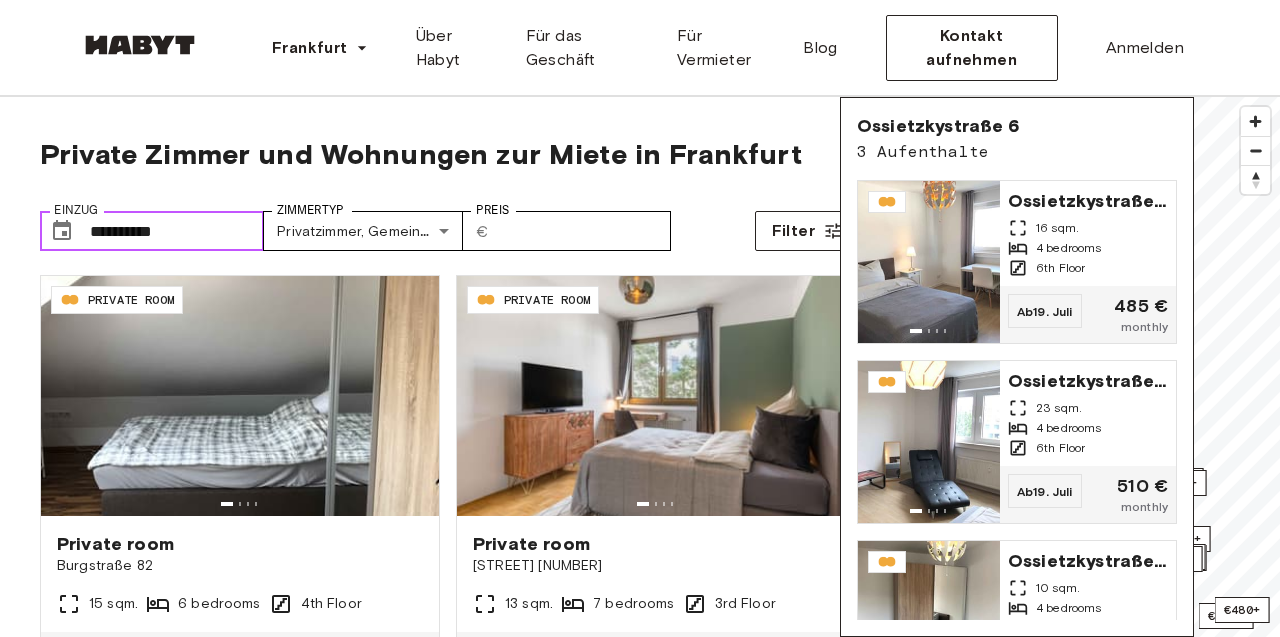 click on "**********" at bounding box center (177, 231) 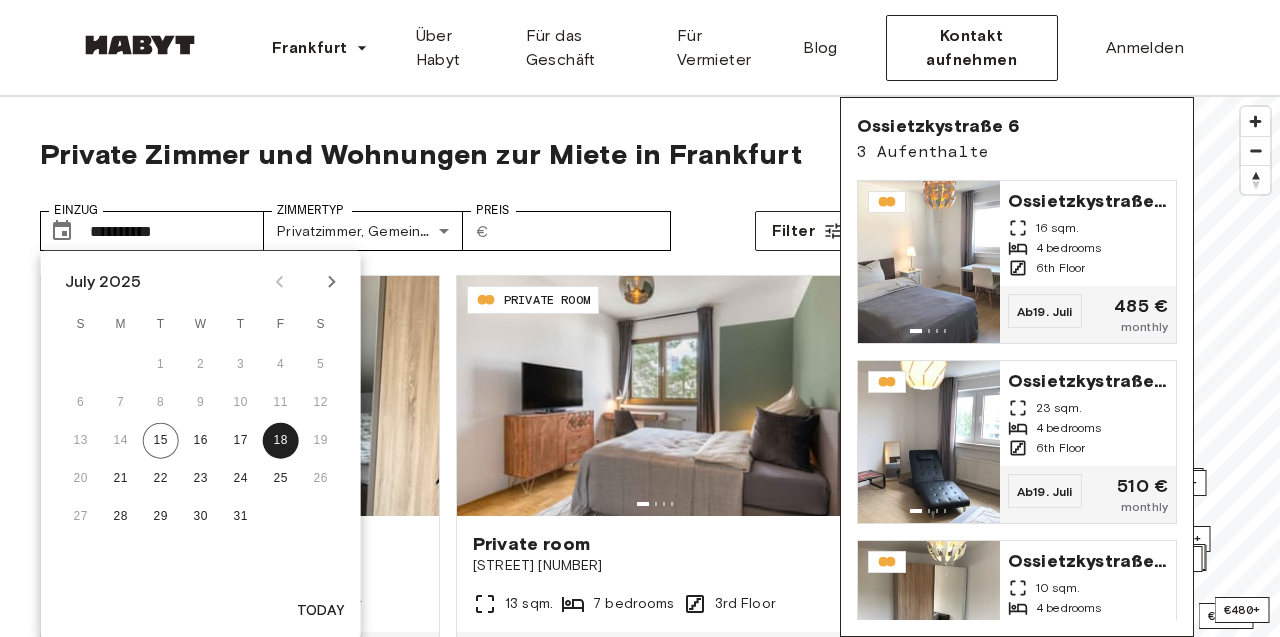 click 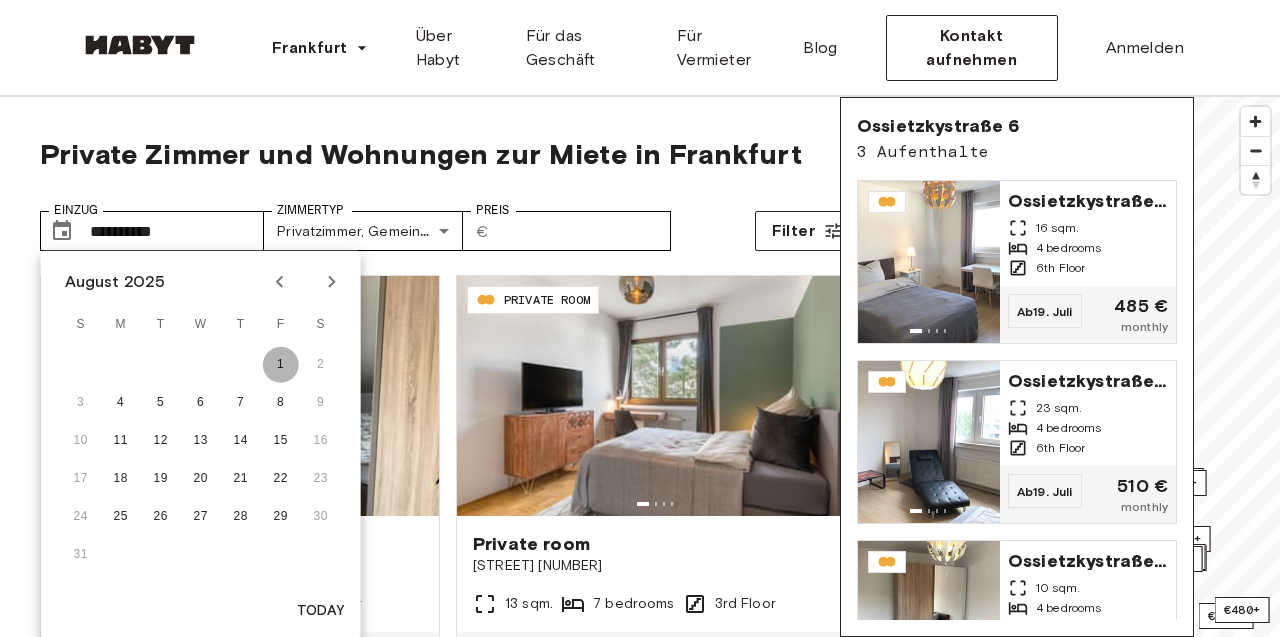 click on "1" at bounding box center (281, 365) 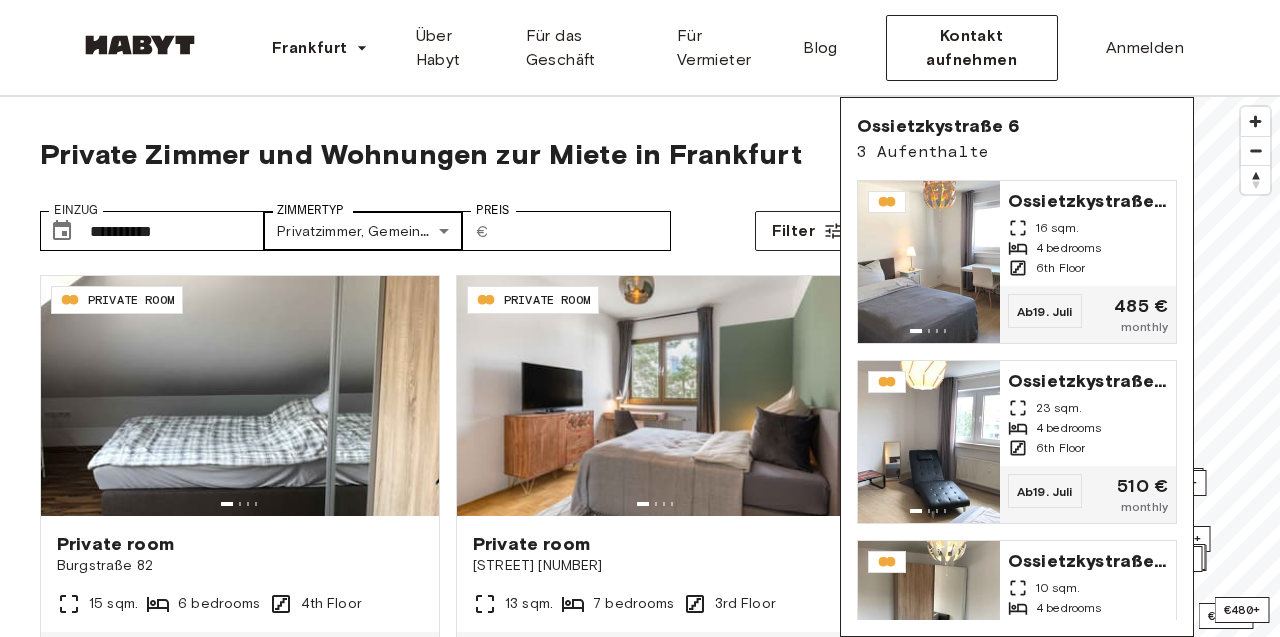 click on "**********" at bounding box center [640, 2440] 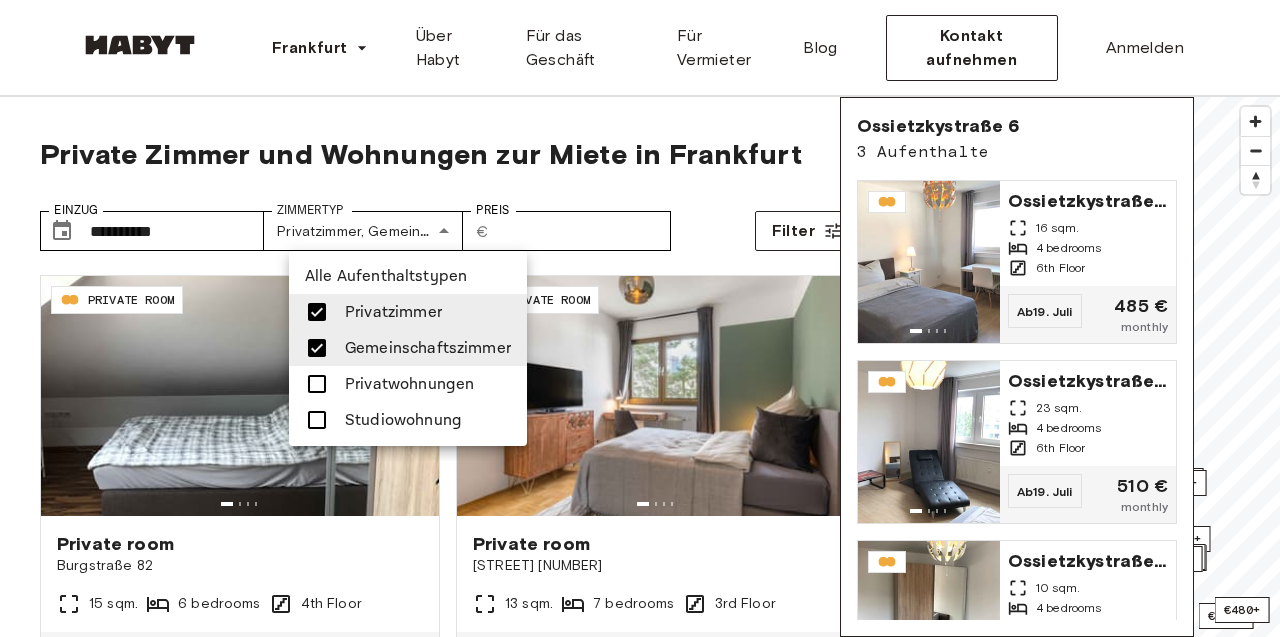 click at bounding box center [640, 318] 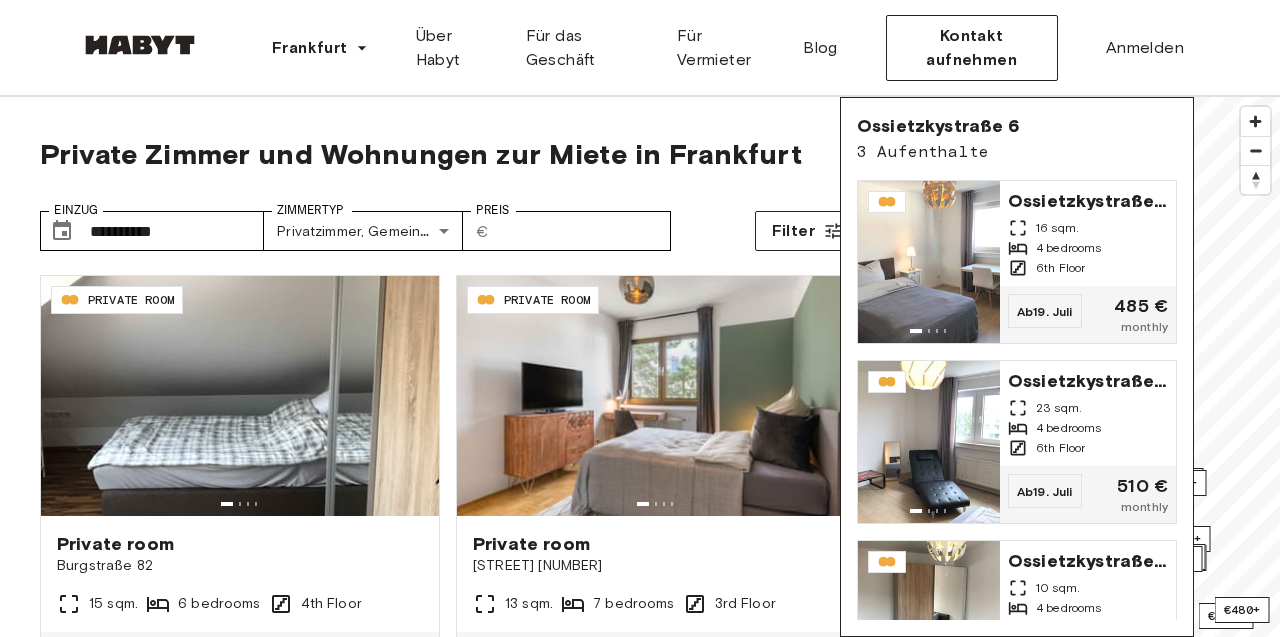 click on "Private Zimmer und Wohnungen zur Miete in Frankfurt" at bounding box center [448, 154] 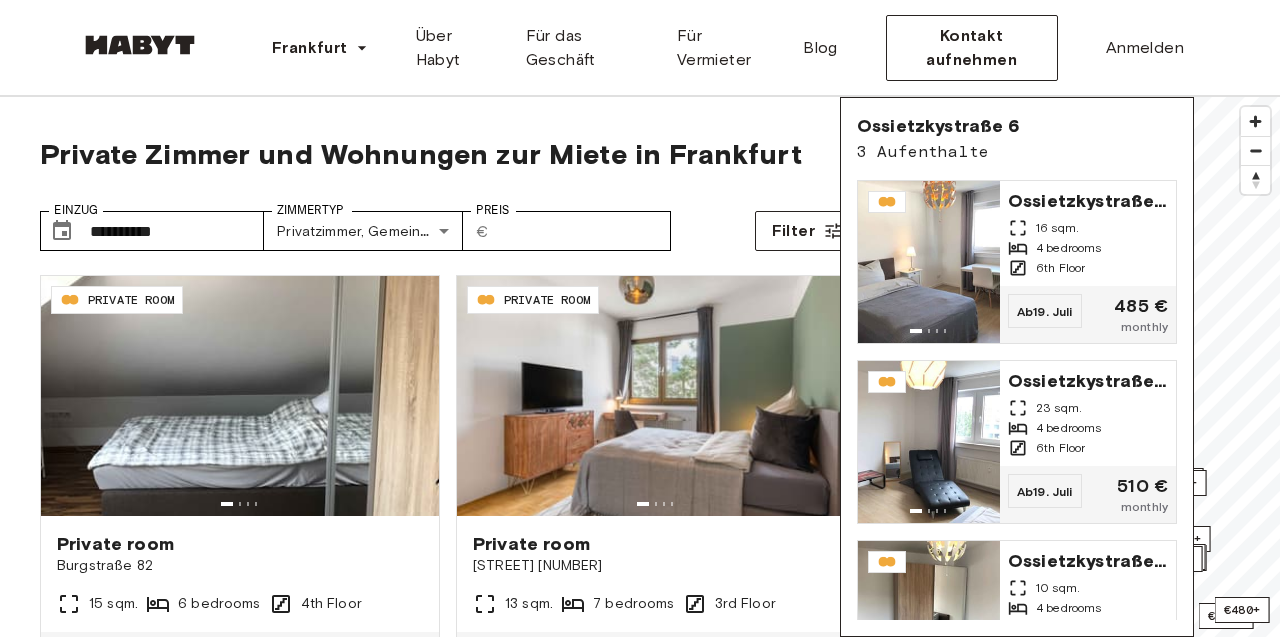click on "Frankfurt Europe Amsterdam Berlin Frankfurt Hamburg Lissabon Madrid Mailand Modena Paris Turin München Rotterdam Stuttgart Düsseldorf Köln Zürich Den Haag Graz Brüssel Leipzig Asia Hongkong Singapur Seoul Phuket Tokyo Über Habyt Für das Geschäft Für Vermieter Blog Kontakt aufnehmen Anmelden" at bounding box center (640, 48) 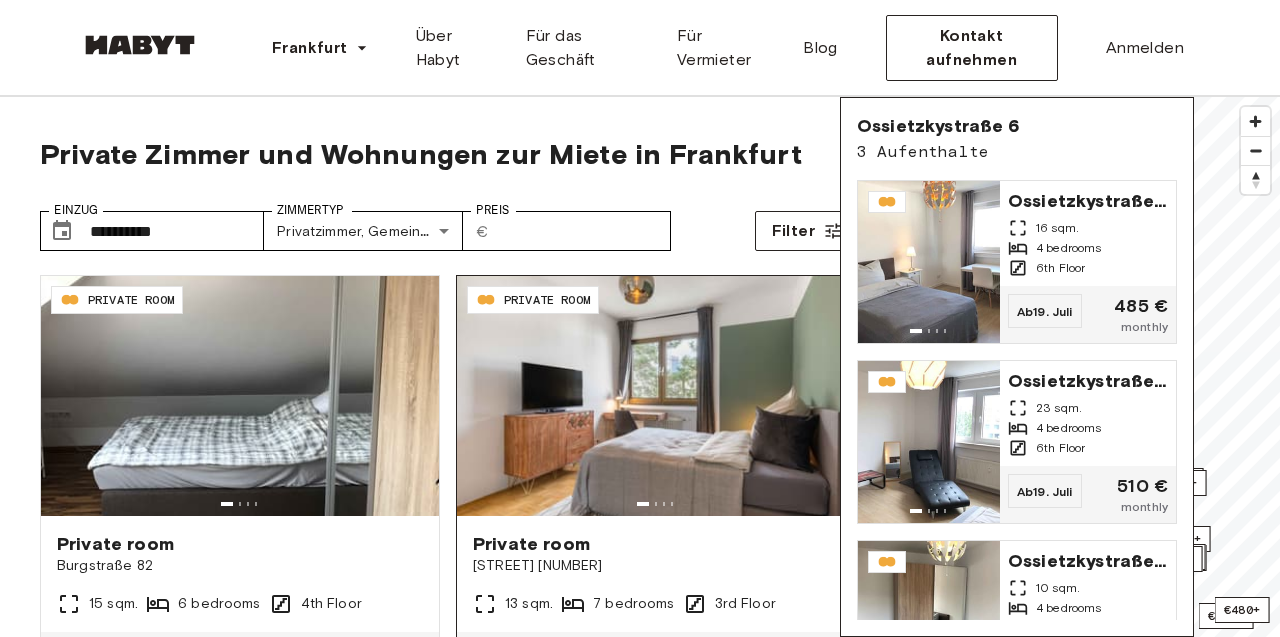 scroll, scrollTop: 81, scrollLeft: 0, axis: vertical 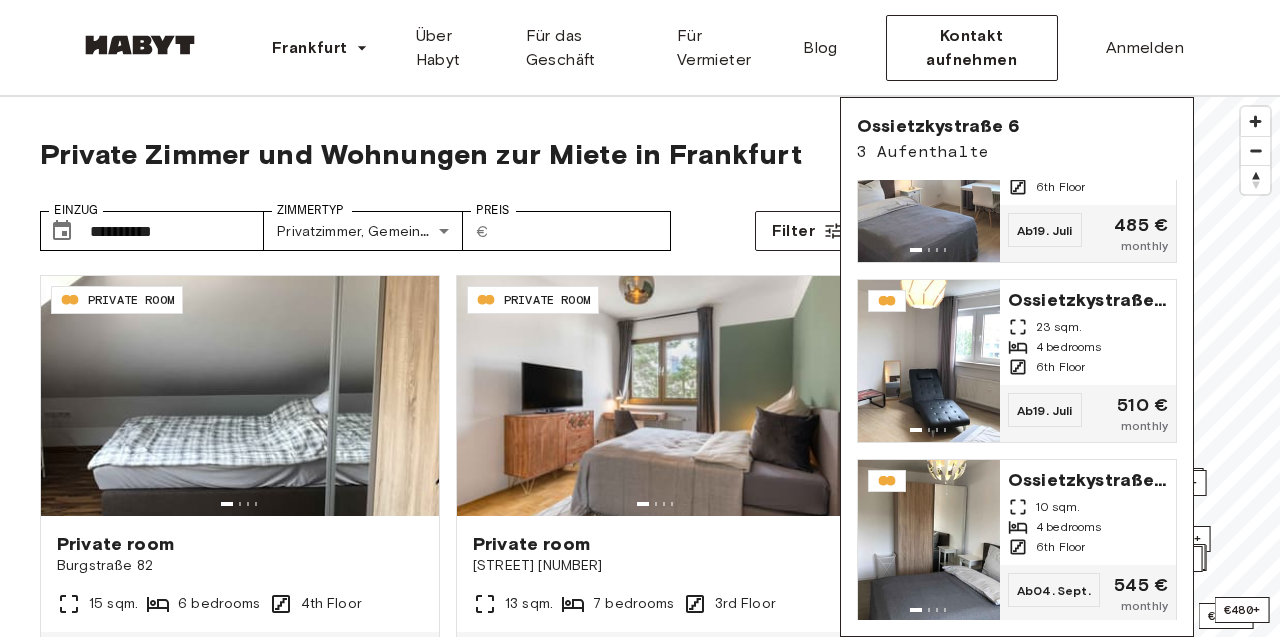 click on "**********" at bounding box center (448, 223) 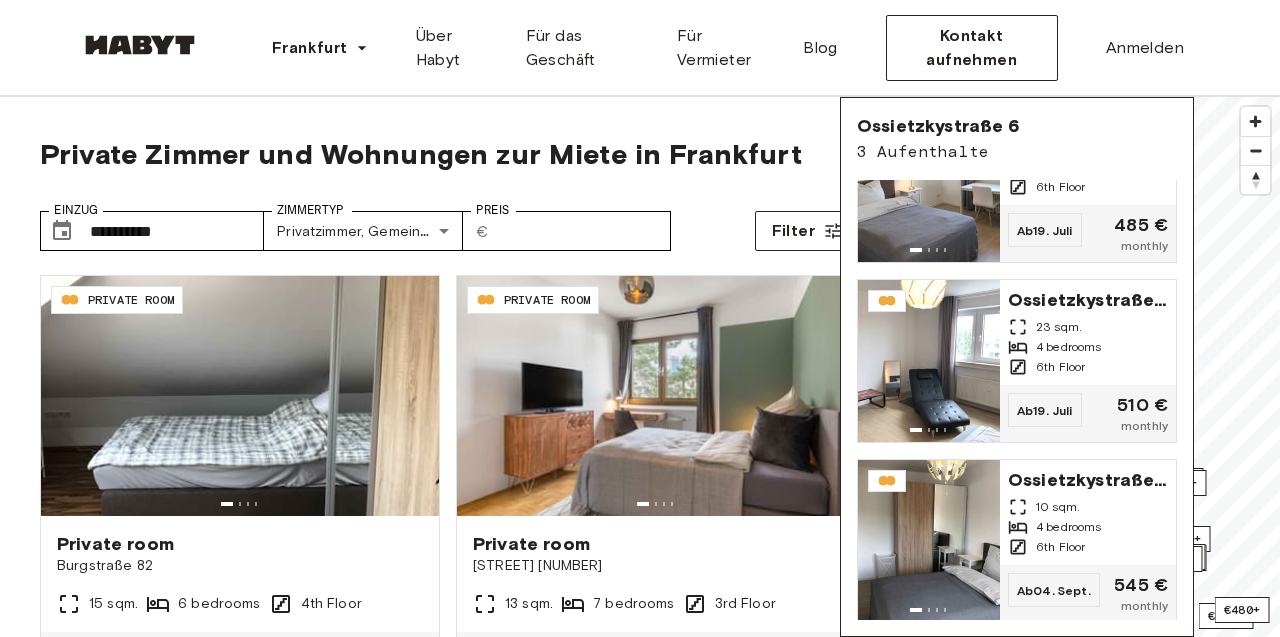 click on "Ossietzkystraße 6" at bounding box center [938, 126] 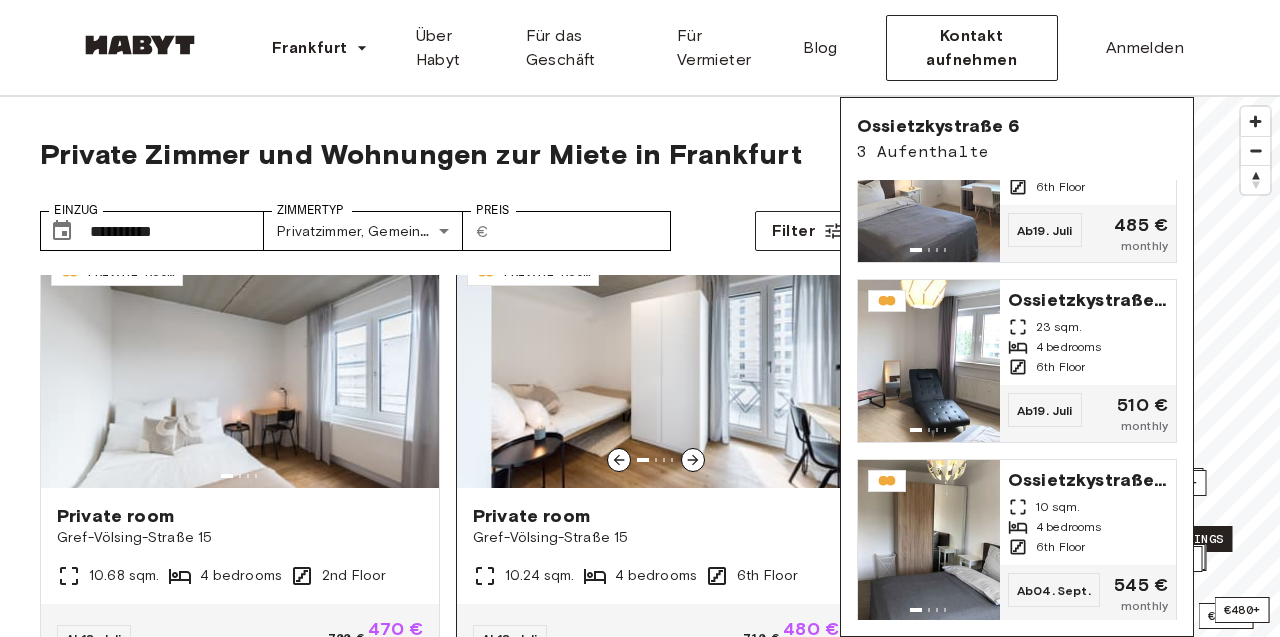 scroll, scrollTop: 348, scrollLeft: 0, axis: vertical 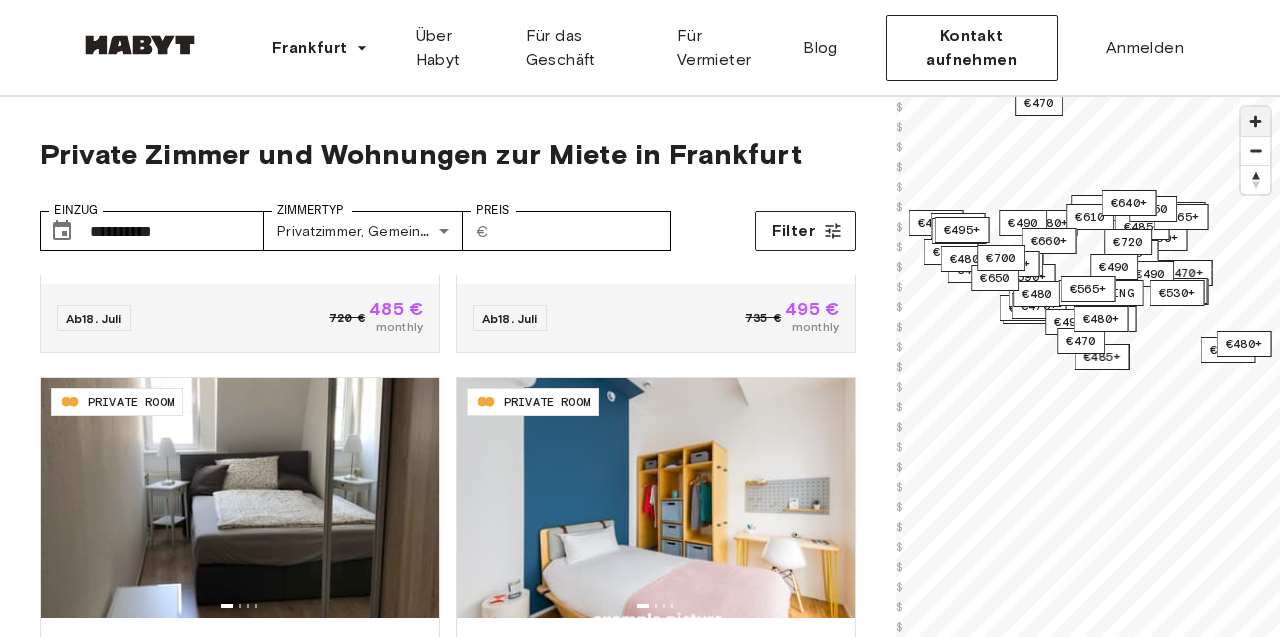 click at bounding box center (1255, 121) 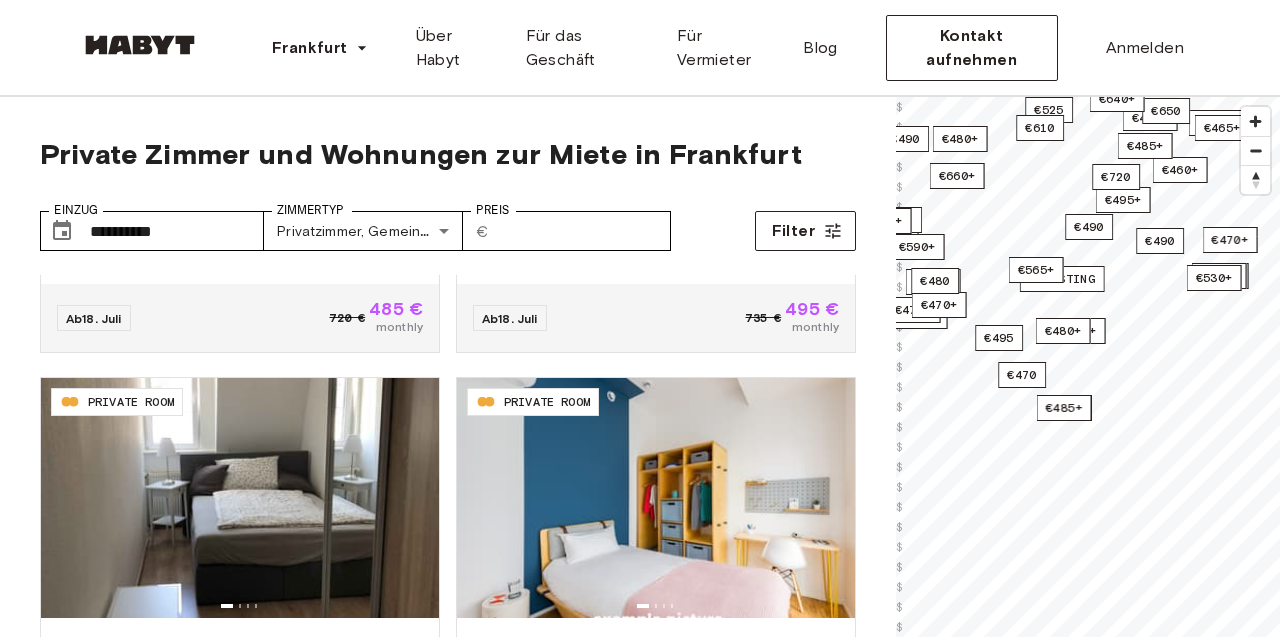 scroll, scrollTop: 602, scrollLeft: 0, axis: vertical 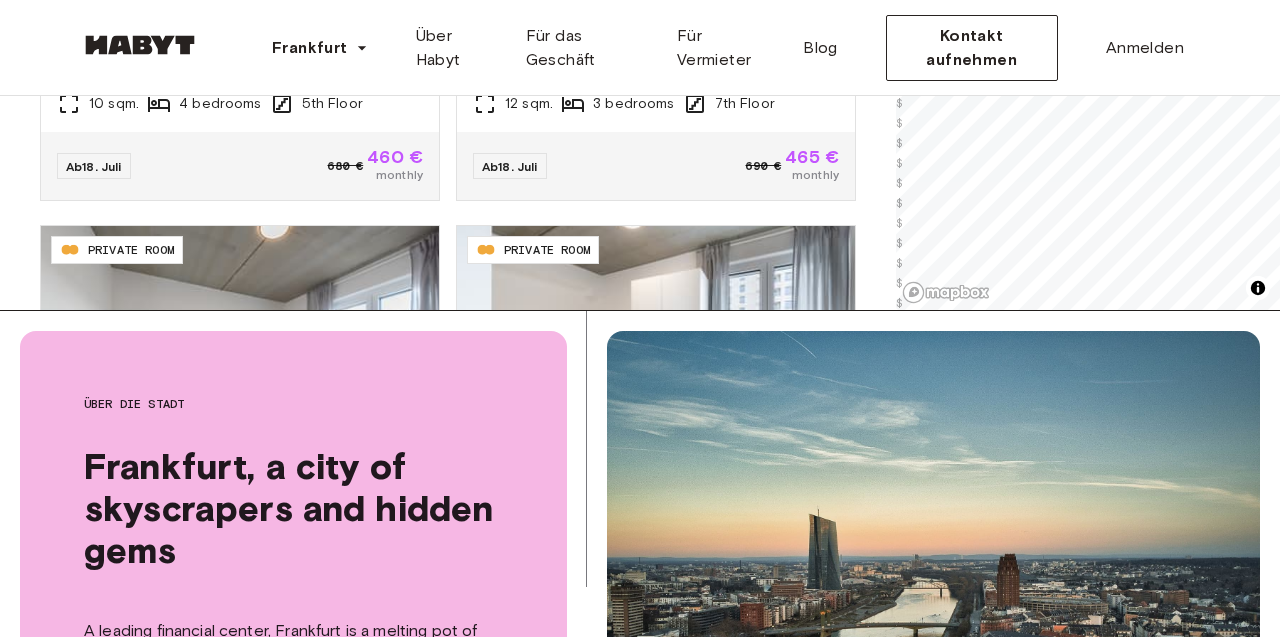 click on "Frankfurt Europe Amsterdam Berlin Frankfurt Hamburg Lissabon Madrid Mailand Modena Paris Turin München Rotterdam Stuttgart Düsseldorf Köln Zürich Den Haag Graz Brüssel Leipzig Asia Hongkong Singapur Seoul Phuket Tokyo Über Habyt Für das Geschäft Für Vermieter Blog Kontakt aufnehmen Anmelden" at bounding box center (640, 48) 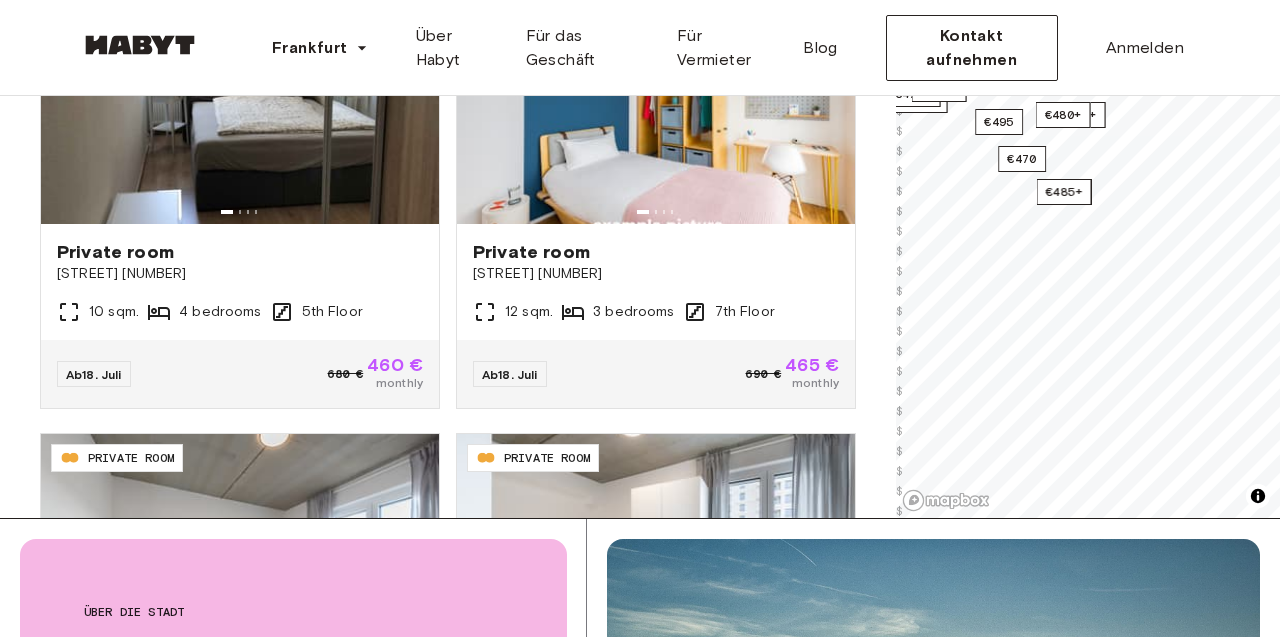 scroll, scrollTop: 0, scrollLeft: 0, axis: both 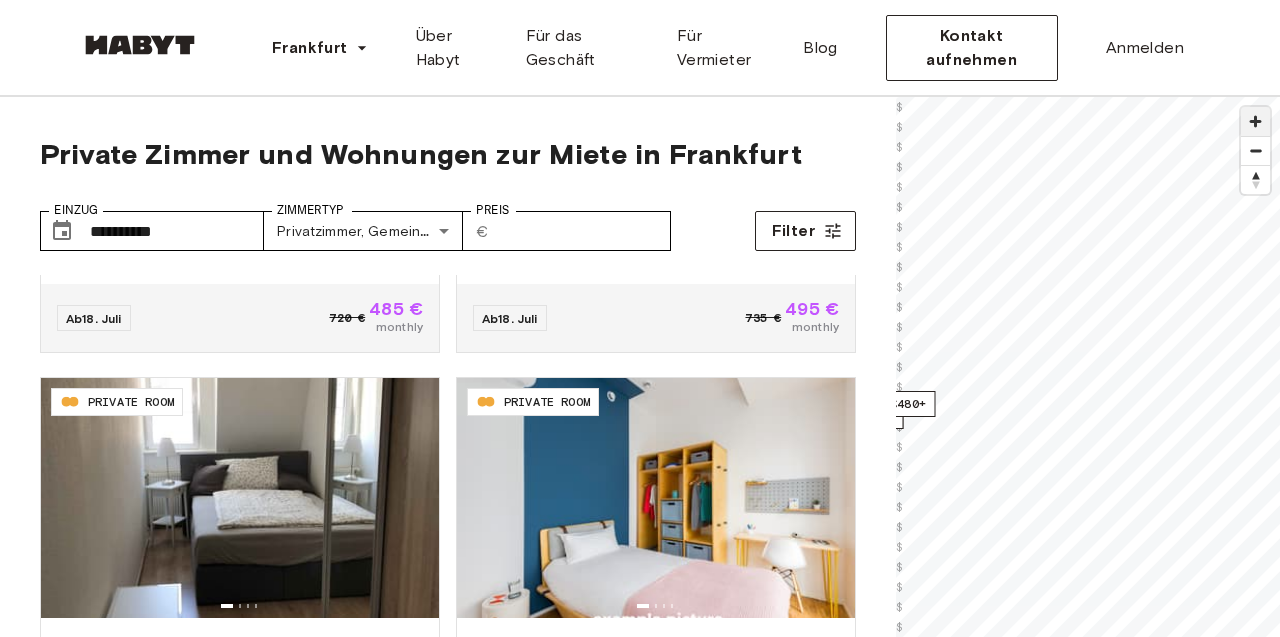 click at bounding box center [1255, 121] 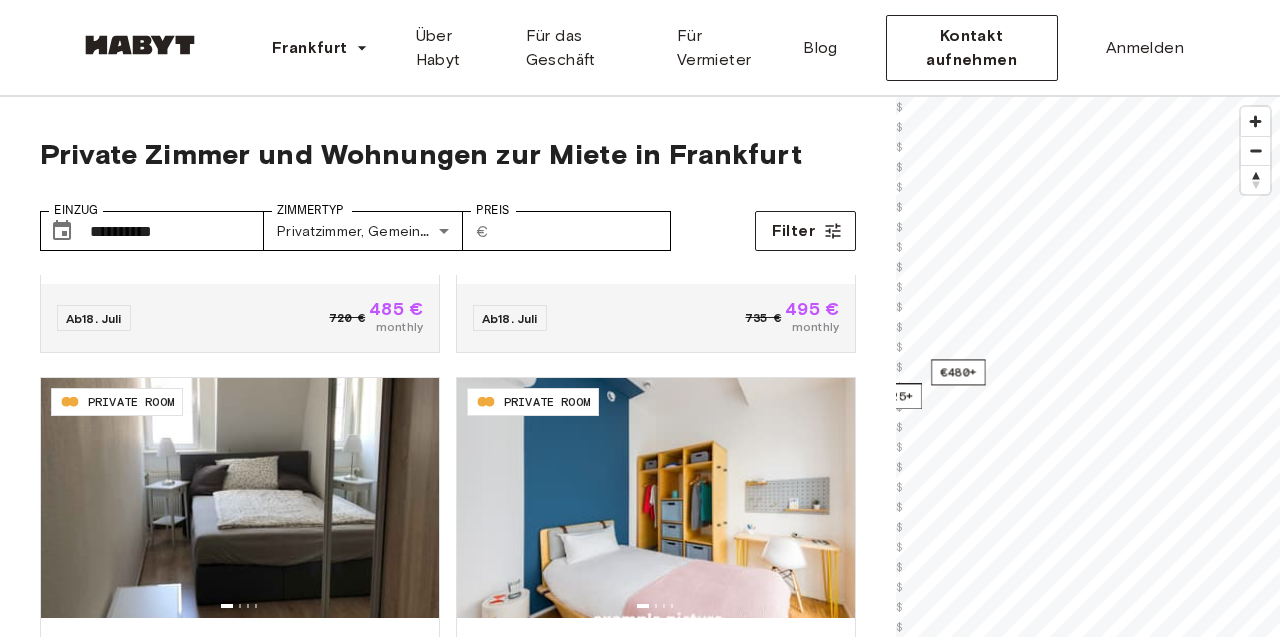 click on "**********" at bounding box center (640, 2440) 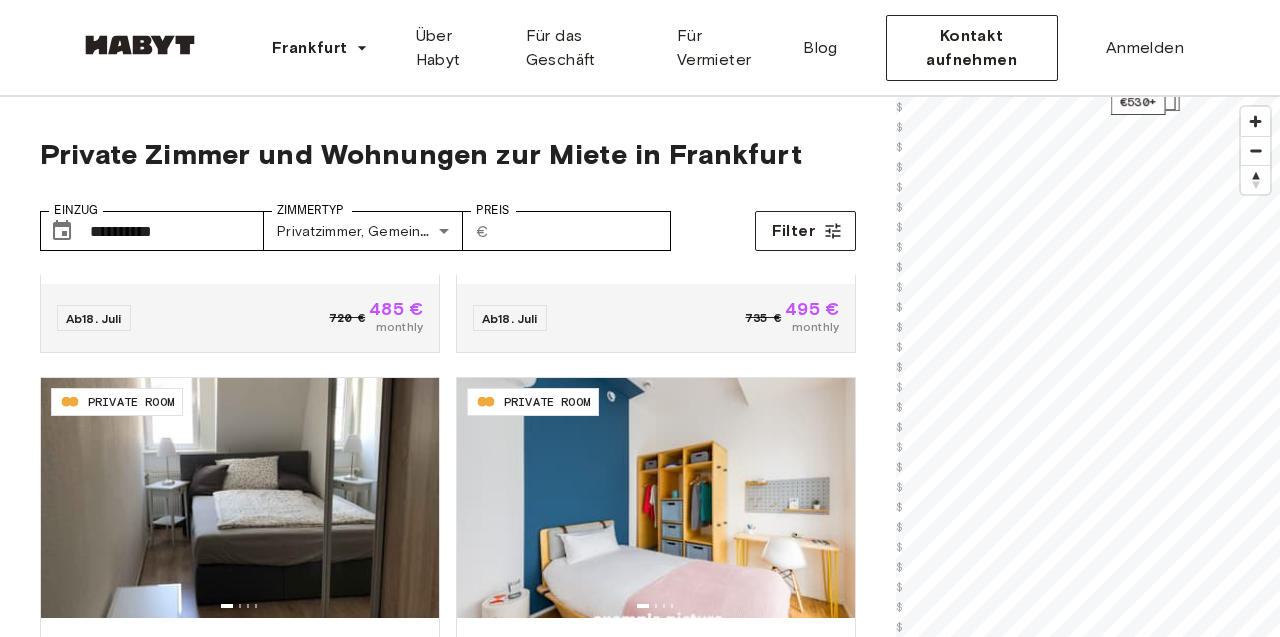 click on "**********" at bounding box center (640, 2440) 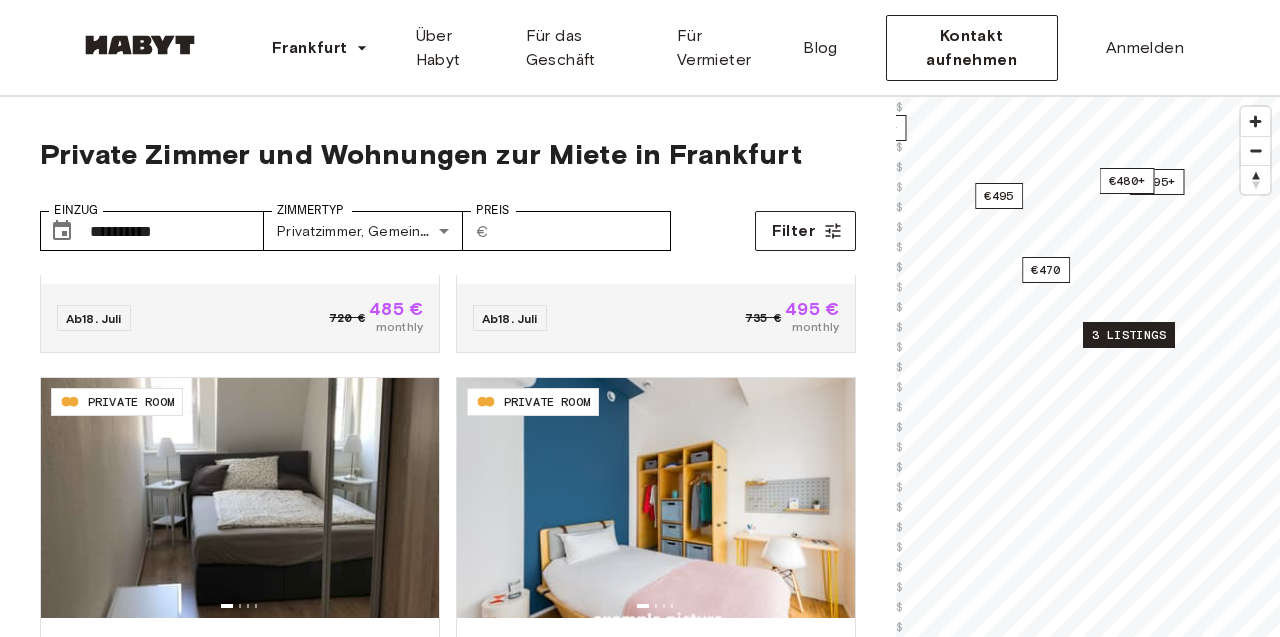 click on "3 listings" at bounding box center (1129, 335) 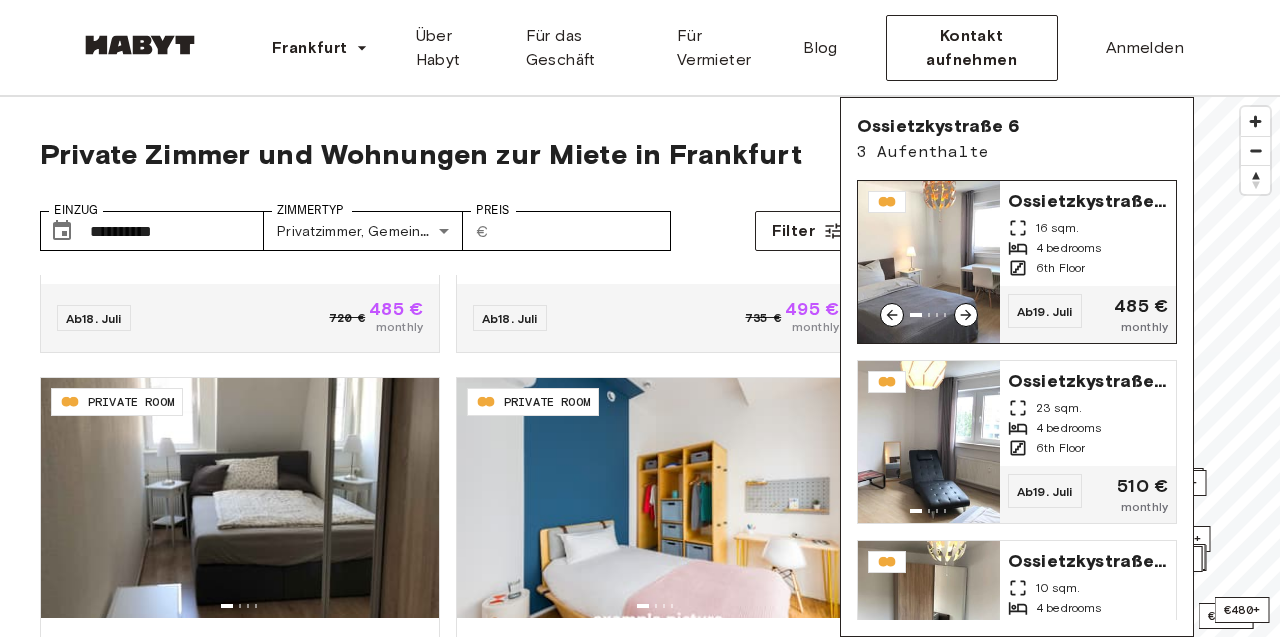 scroll, scrollTop: 81, scrollLeft: 0, axis: vertical 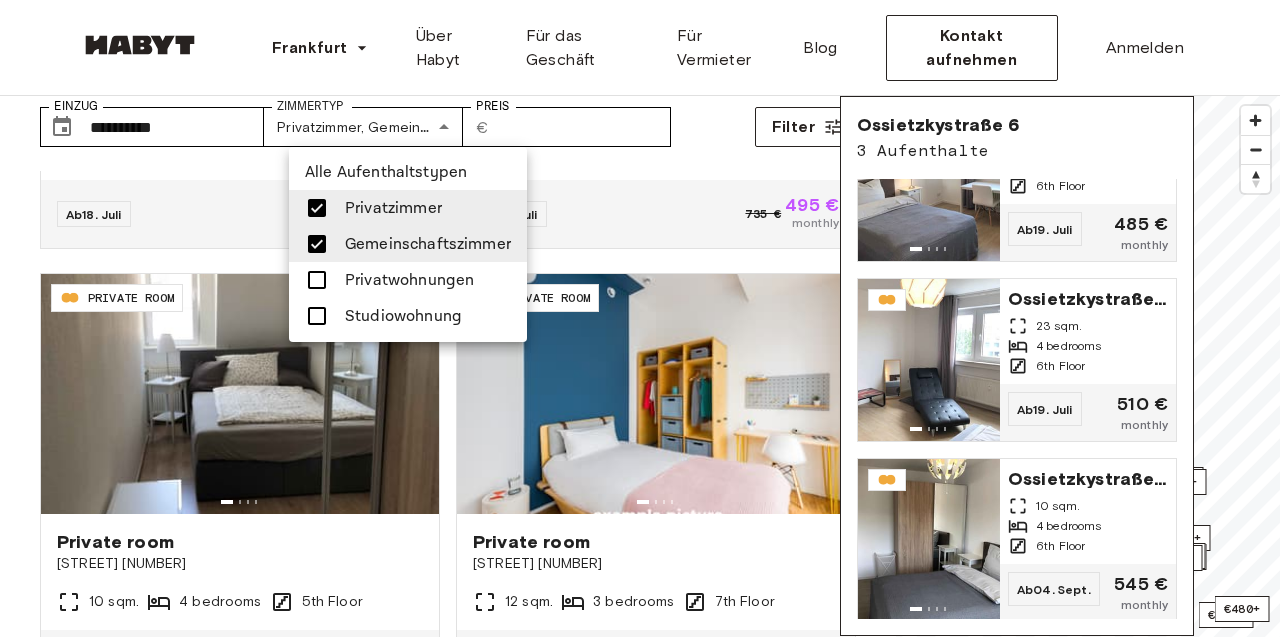 click on "**********" at bounding box center (640, 2336) 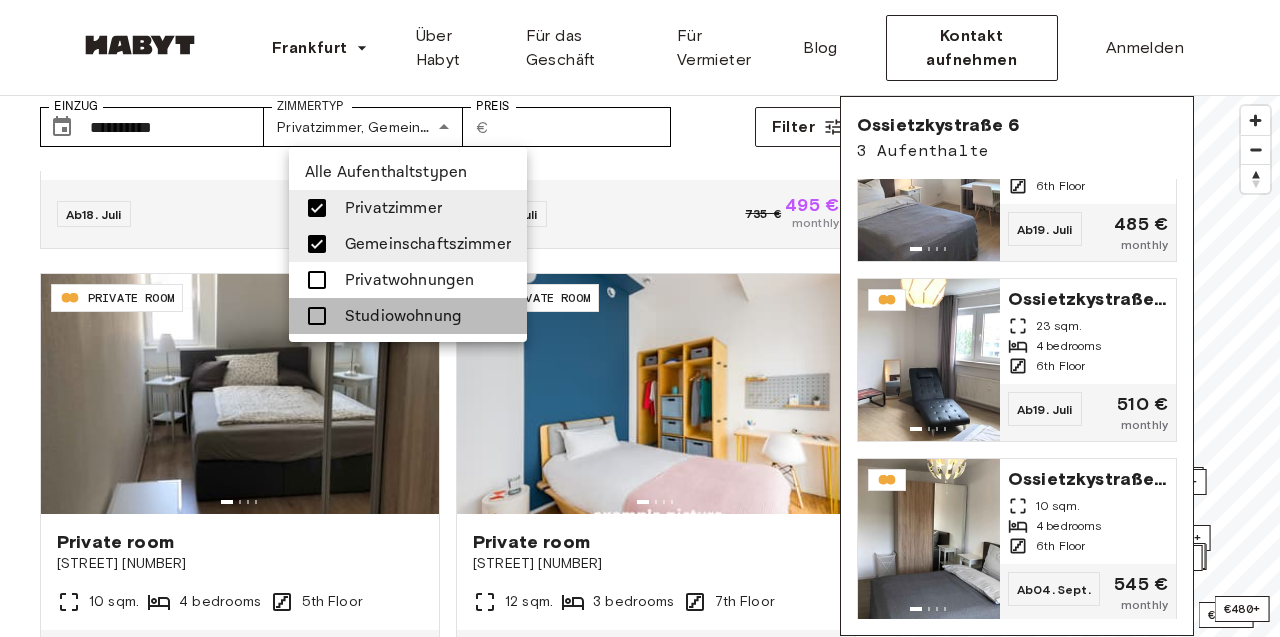 click at bounding box center [317, 316] 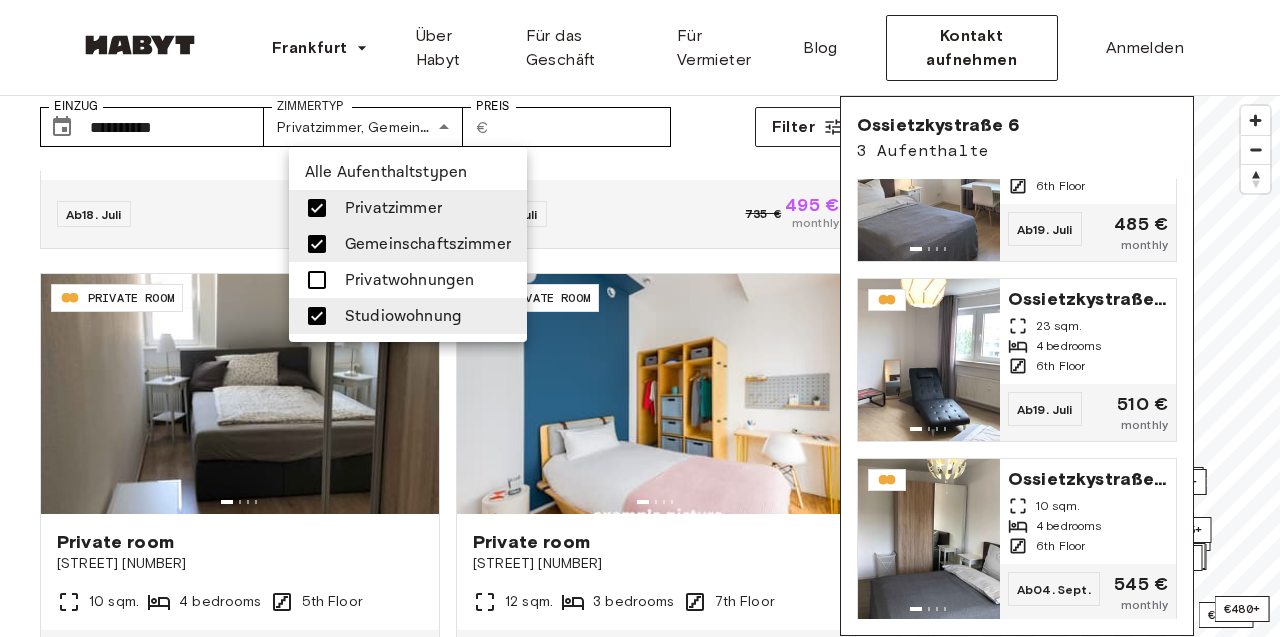 click at bounding box center (317, 280) 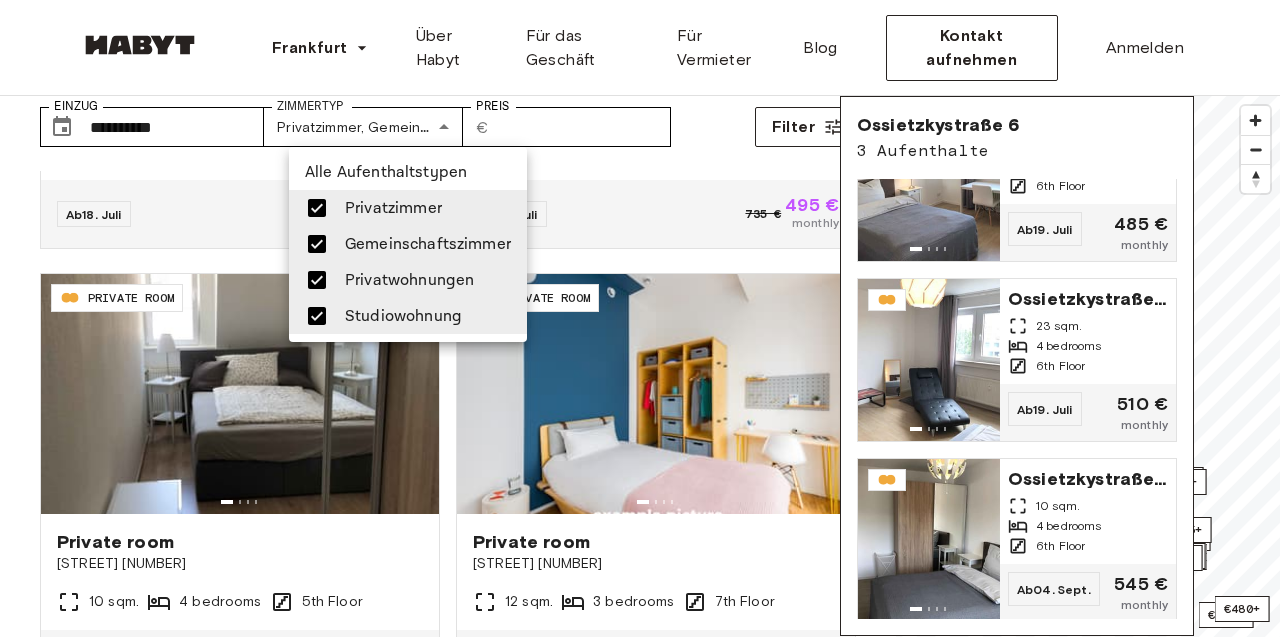 click at bounding box center (640, 318) 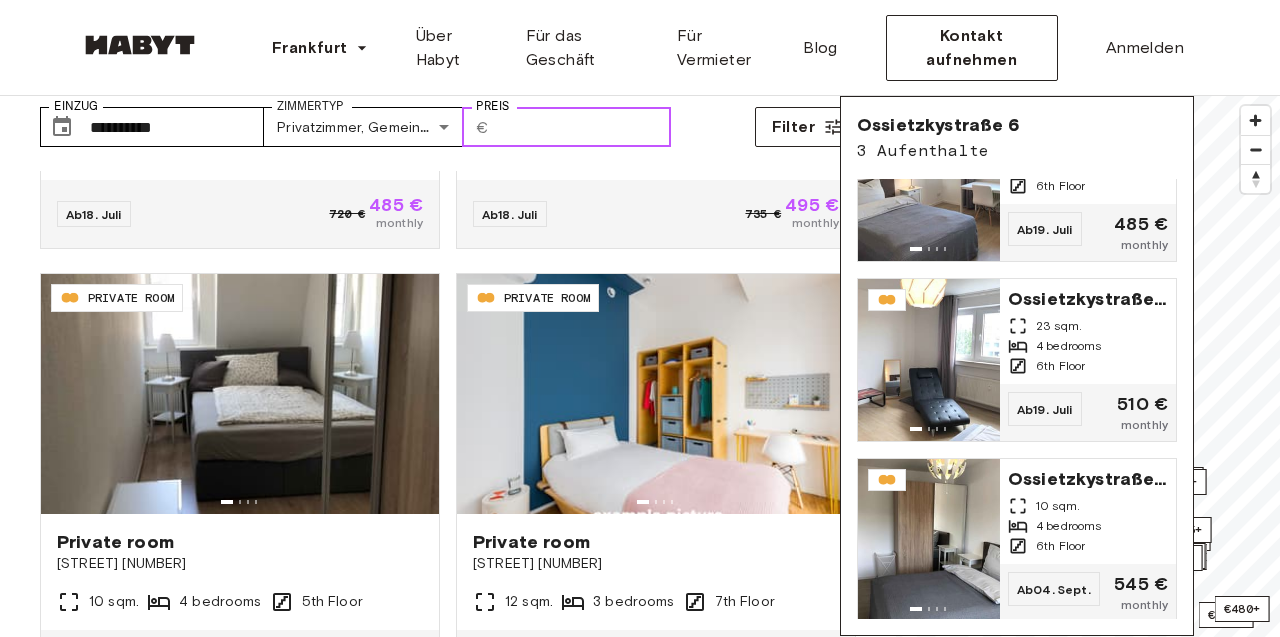 click on "Preis" at bounding box center (584, 127) 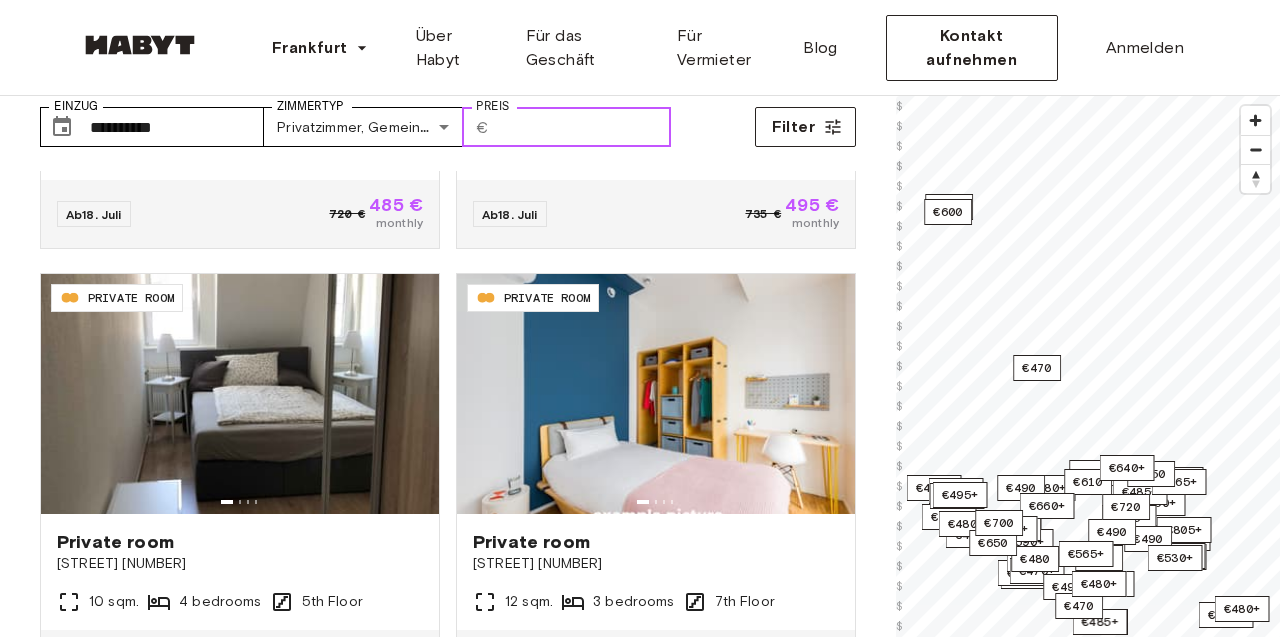 click on "Preis" at bounding box center [584, 127] 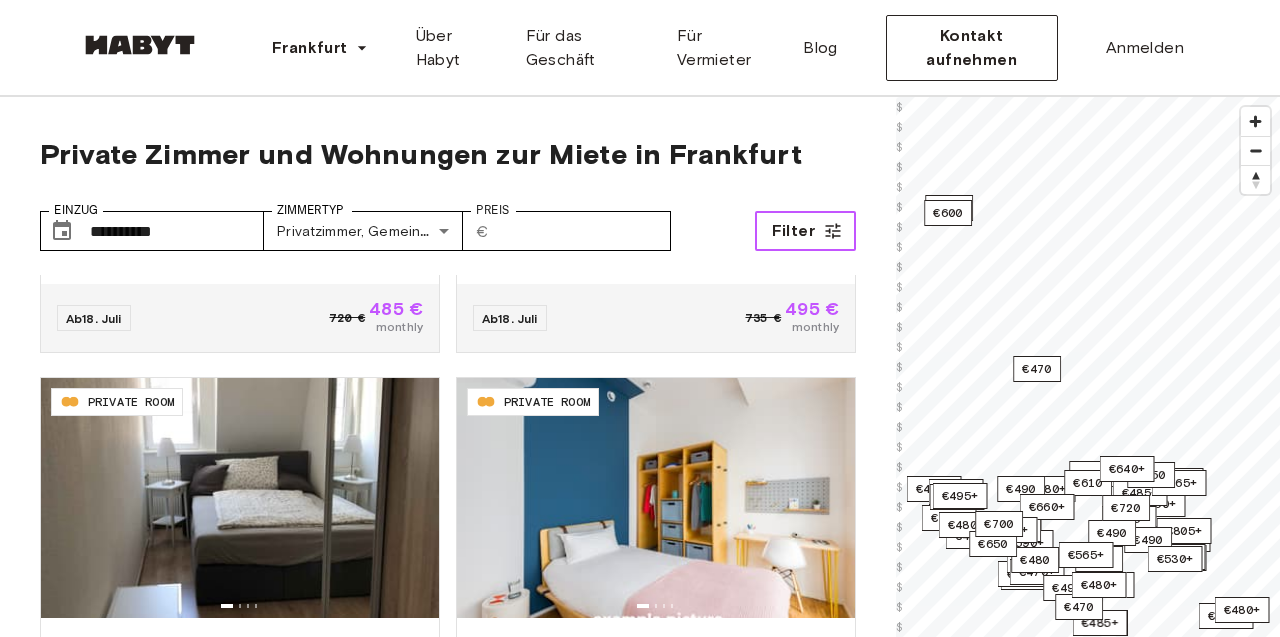 click on "Filter" at bounding box center [793, 231] 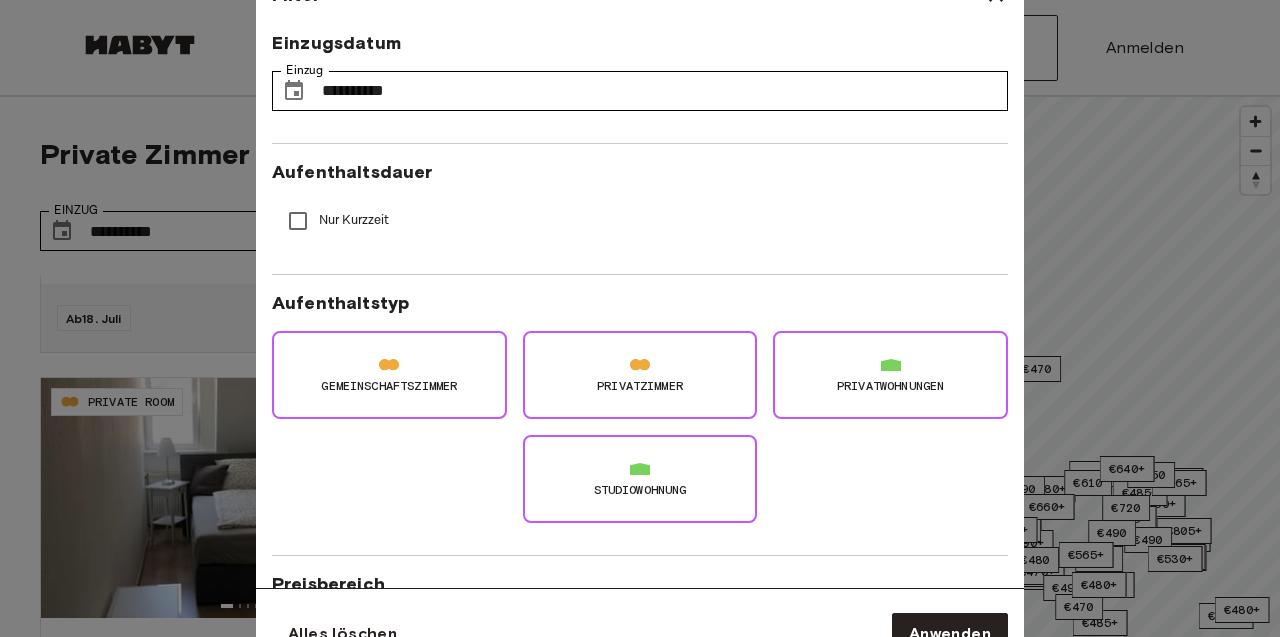 scroll, scrollTop: 348, scrollLeft: 0, axis: vertical 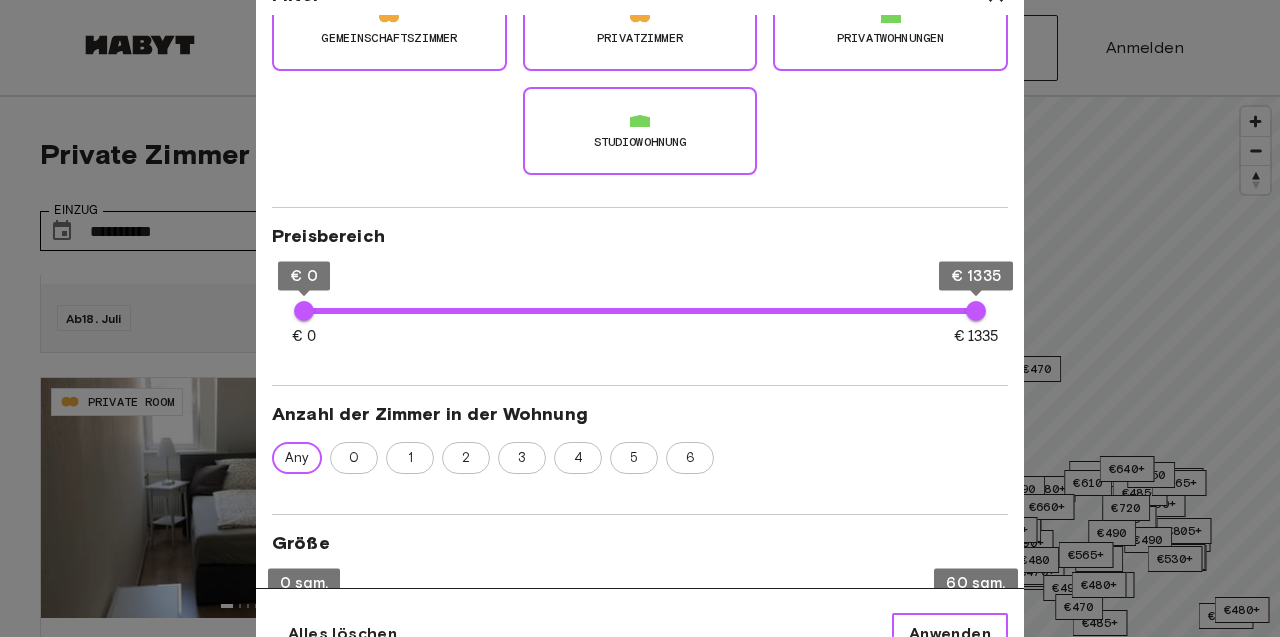 click on "Anwenden" at bounding box center (950, 634) 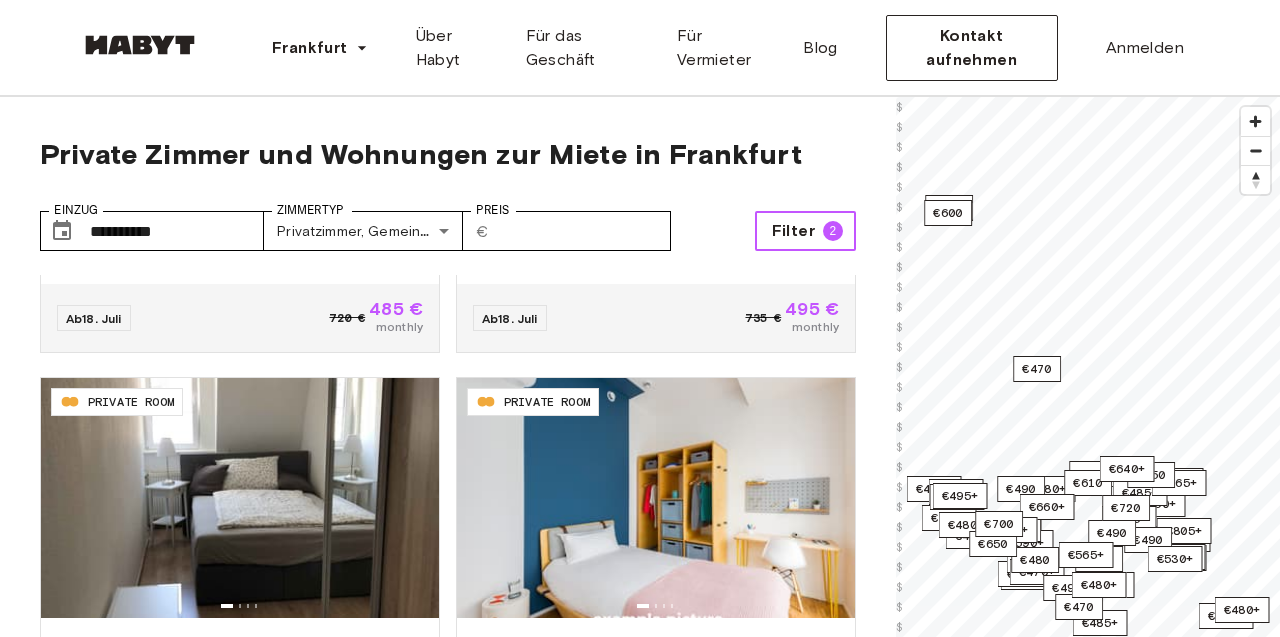 scroll, scrollTop: 208, scrollLeft: 0, axis: vertical 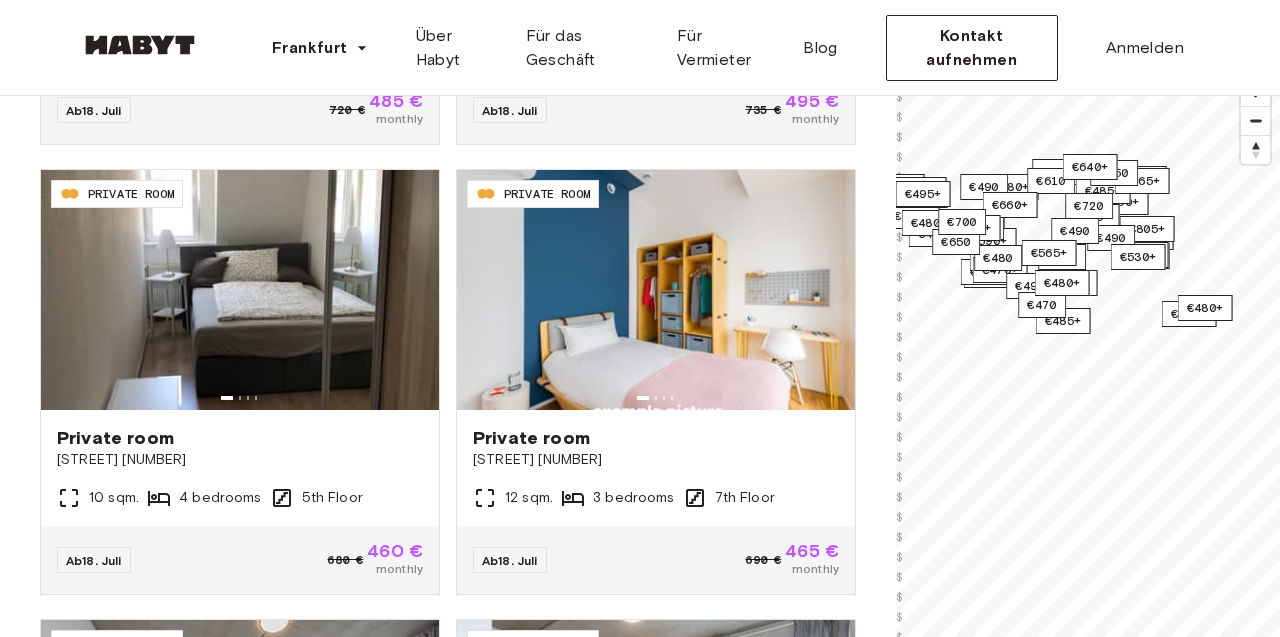 click on "**********" at bounding box center (640, 2232) 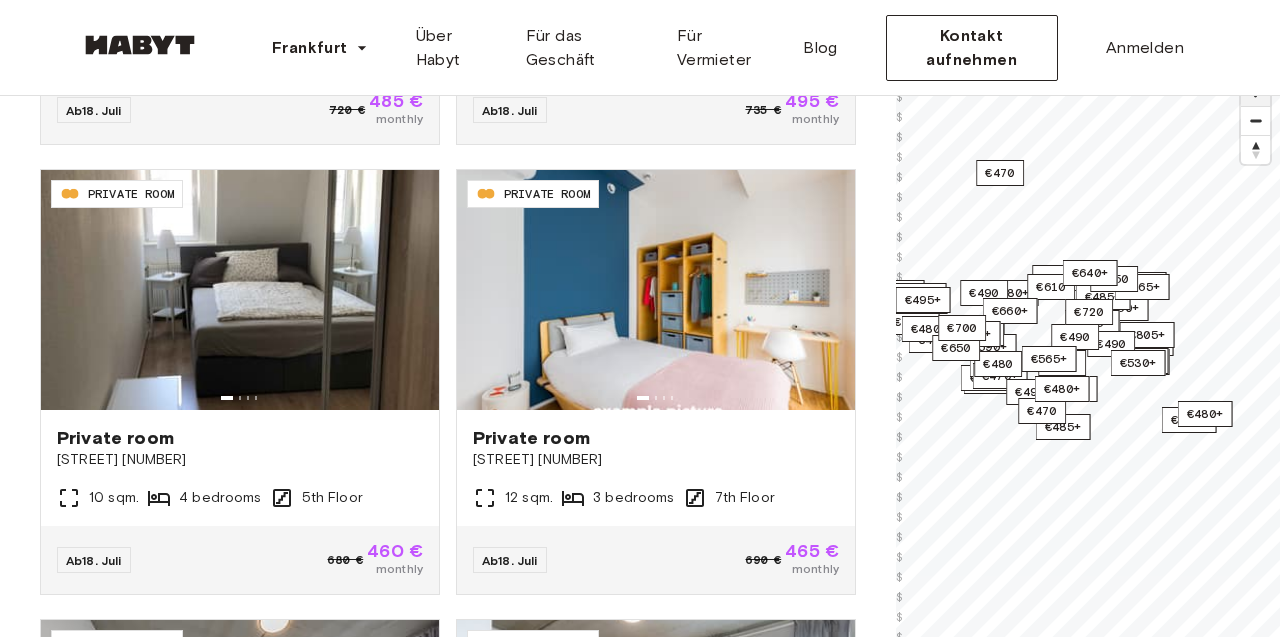 click at bounding box center [1255, 91] 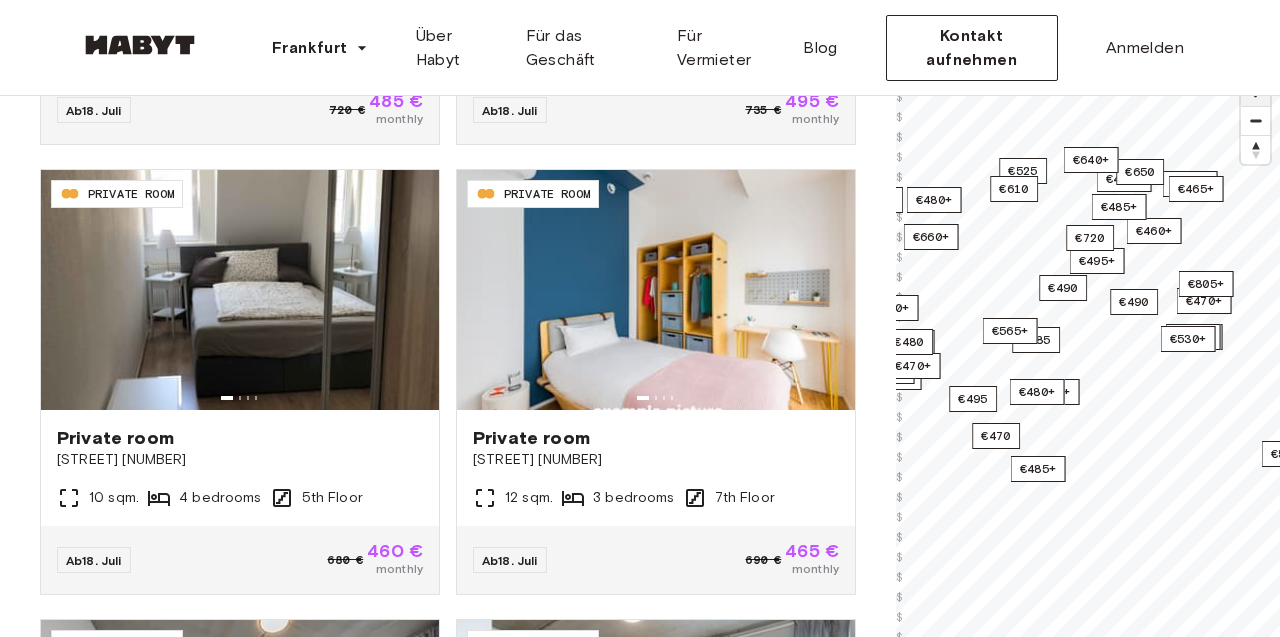 click at bounding box center (1255, 91) 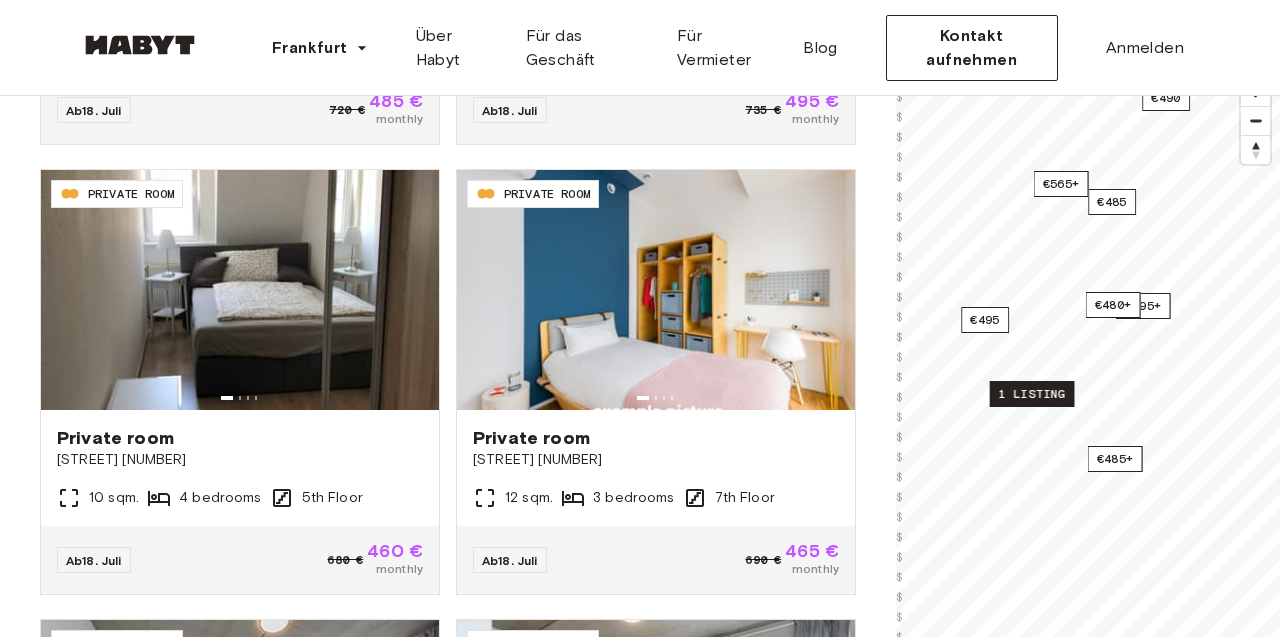 click on "1 listing" at bounding box center [1032, 394] 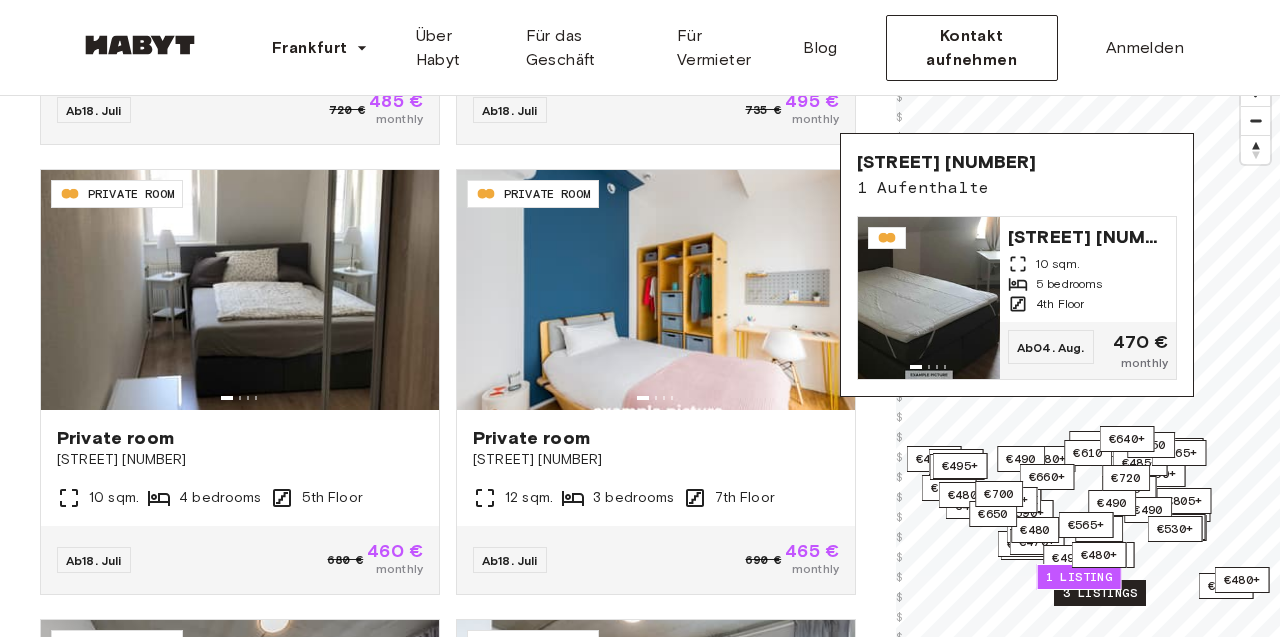 click on "3 listings" at bounding box center [1100, 593] 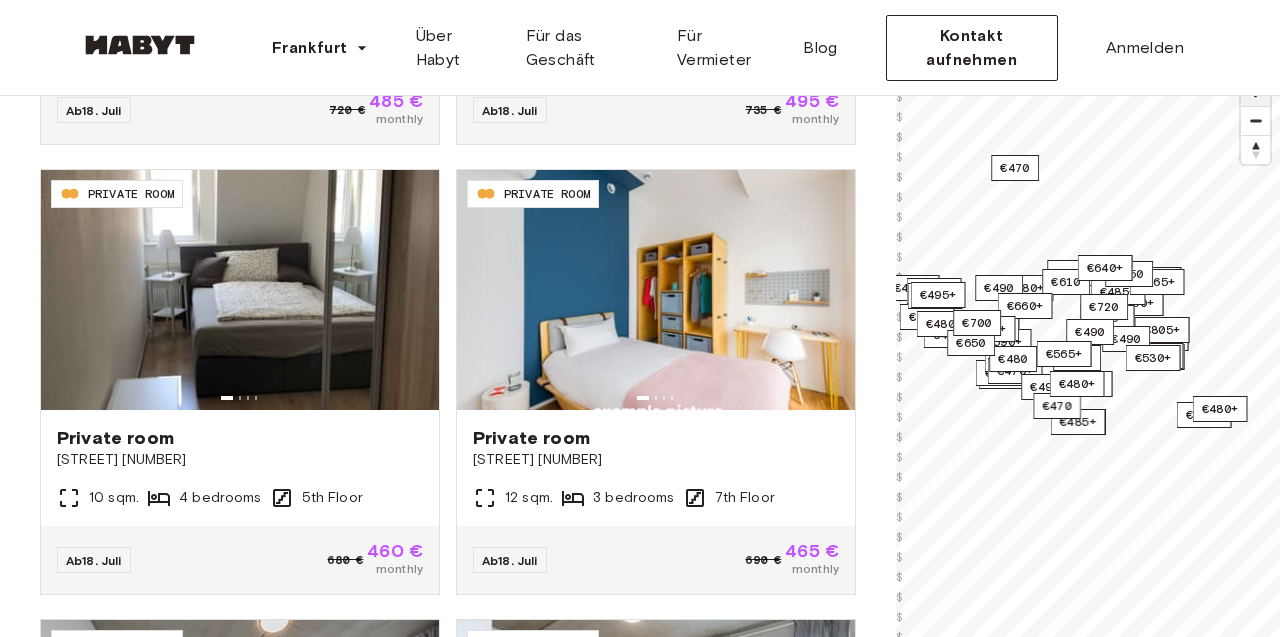 click at bounding box center [1255, 91] 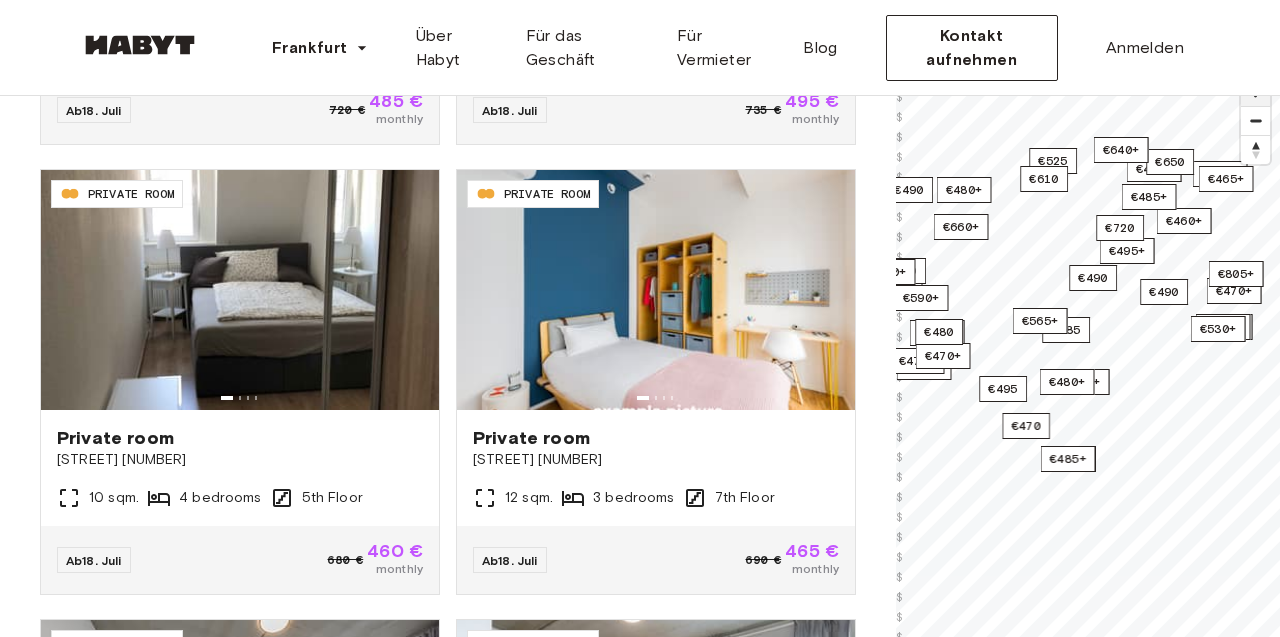 click at bounding box center (1255, 91) 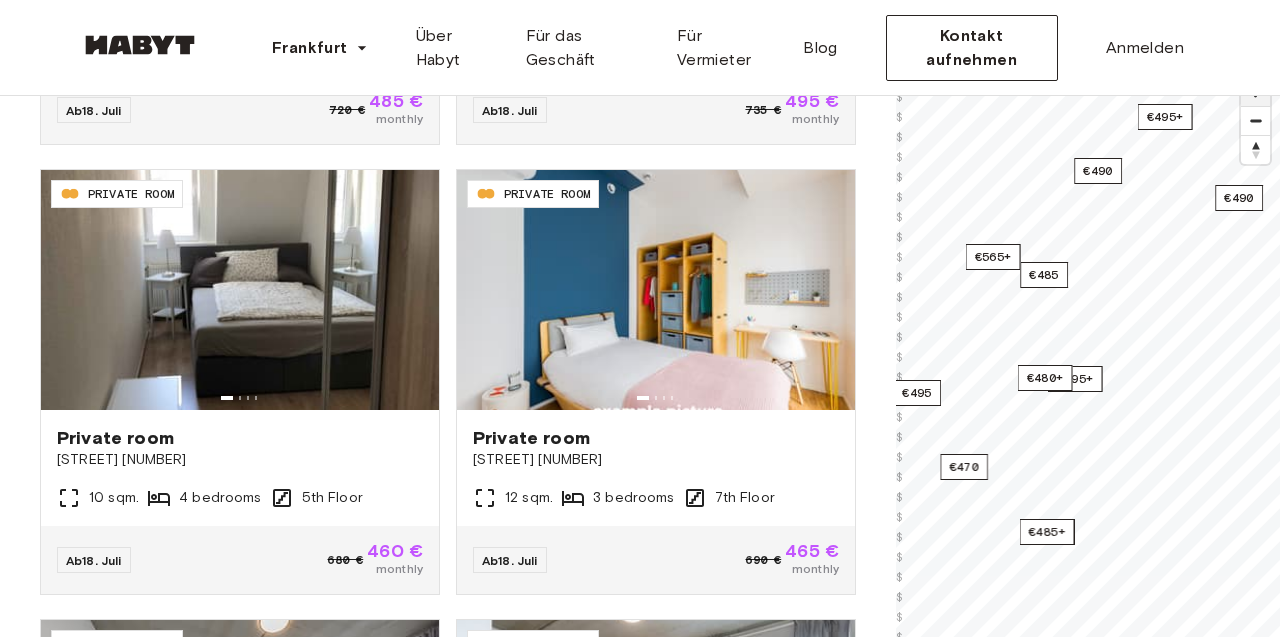 click at bounding box center (1255, 91) 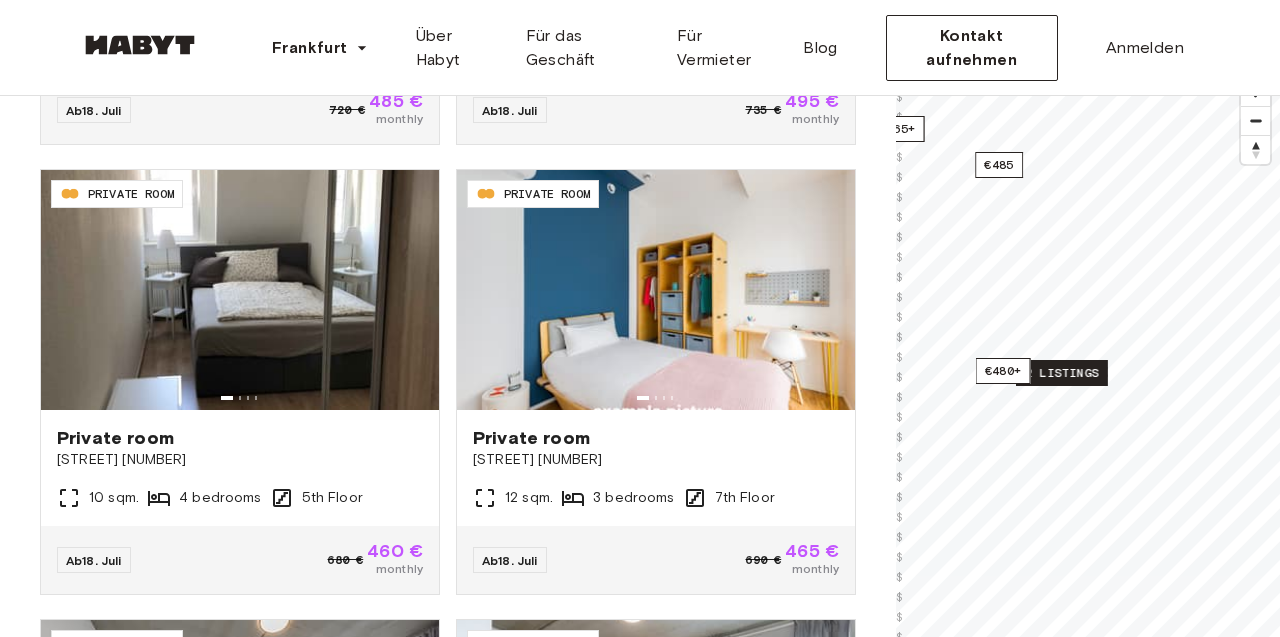 click on "2 listings" at bounding box center (1062, 373) 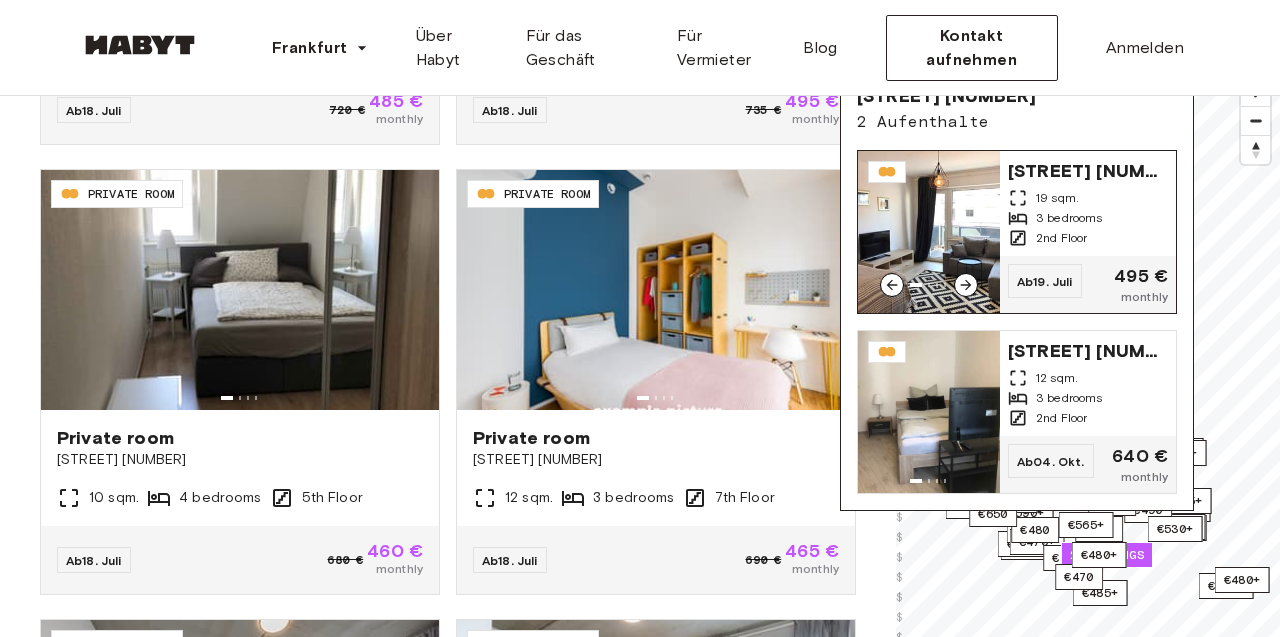 click on "2nd Floor" at bounding box center [1088, 238] 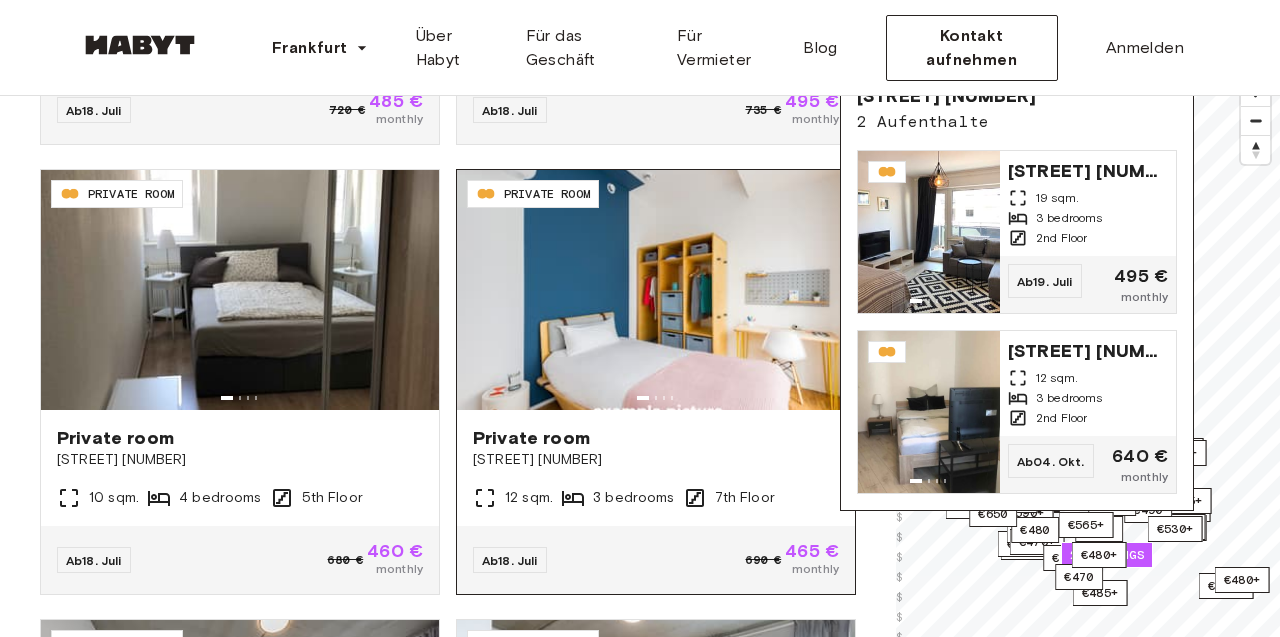 scroll, scrollTop: 0, scrollLeft: 0, axis: both 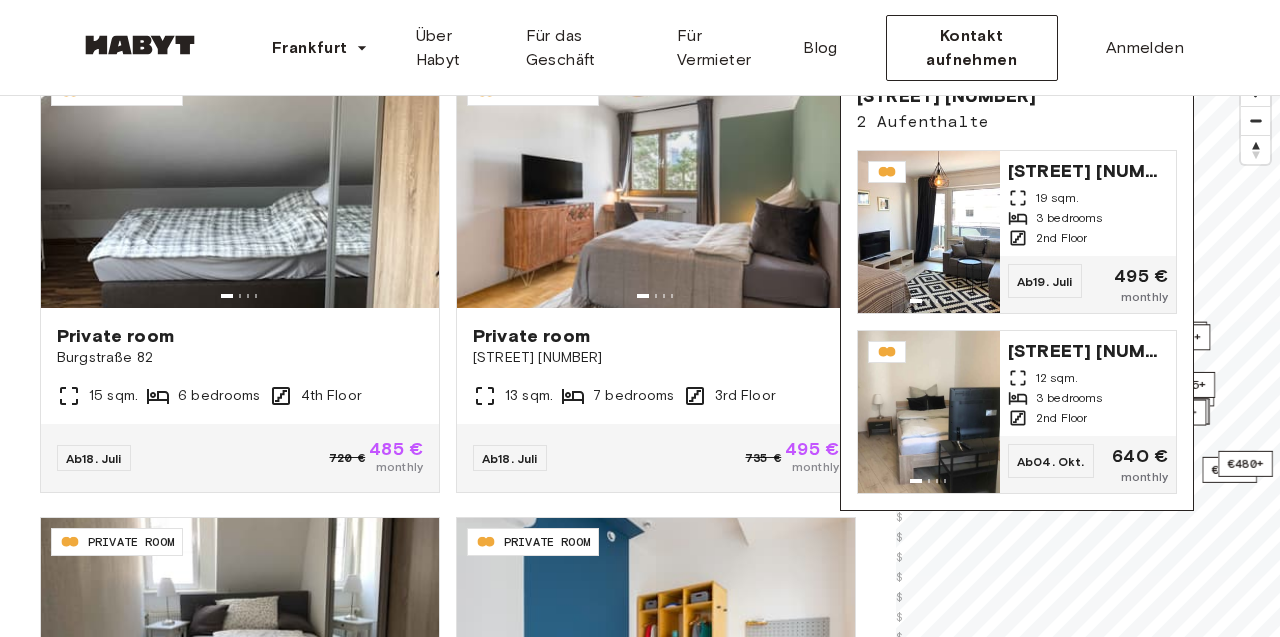 click on "€485+ €490+ €460+ €460+ €470+ €490+ €420+ €470+ €525+ €525 €460+ €485+ €460+ €485+ €470+ €470+ €480+ €480+ €465+ €485+ €495 €480+ €590+ €465+ €480 2 listings €495+ €485+ €495+ €805+ €465+ €490 €485 €470 €490 €490 €470 €480+ €565+ €610 €610 €470 €530+ €660+ €660+ €650 €650 €640+ €600 €700 €720 © Mapbox   © OpenStreetMap   Improve this map $ $ $ $ $ $ $ $ $ $ $ $ $ $ $ $ $ $ $ $ $ $ $ $ $ $ $ $ $ $ $ $ $ $ $ $ $ $ $ $ $ $ $ $ $ $ $ $ $ $ $ Kleine Rittergasse 43 2 Aufenthalte Kleine Rittergasse 43 19 sqm. 3 bedrooms 2nd Floor Ab  19. Juli 495 € monthly Kleine Rittergasse 43 12 sqm. 3 bedrooms 2nd Floor Ab  04. Okt. 640 € monthly" at bounding box center [1088, 385] 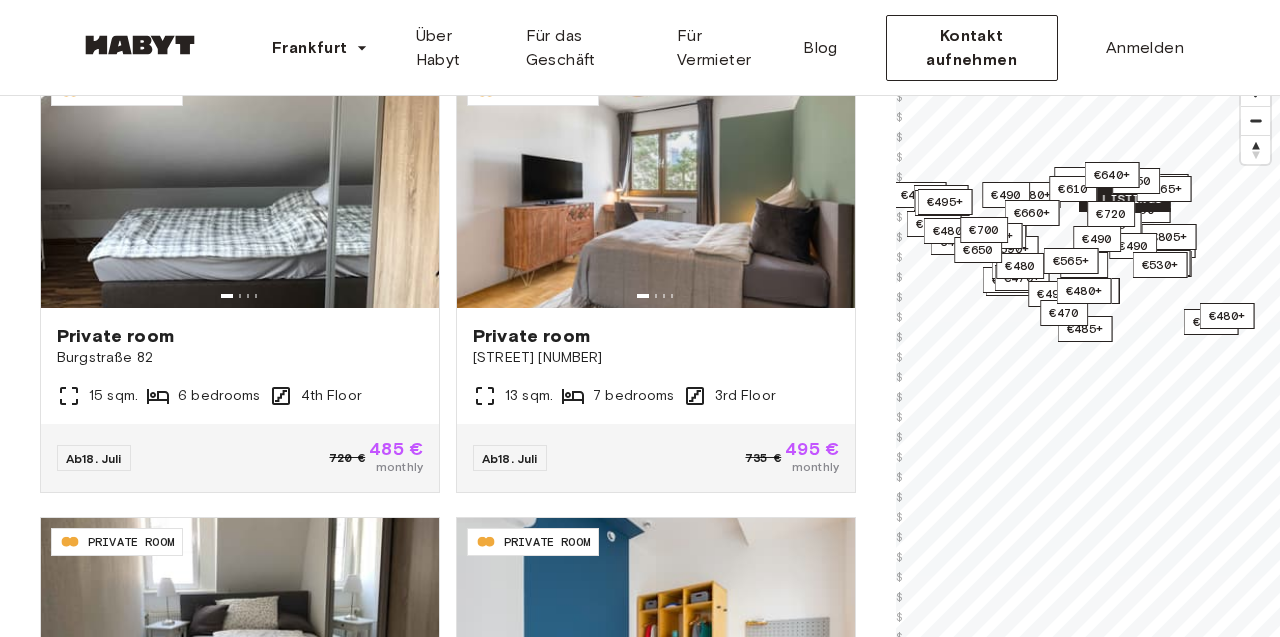 drag, startPoint x: 1151, startPoint y: 473, endPoint x: 1136, endPoint y: 209, distance: 264.42578 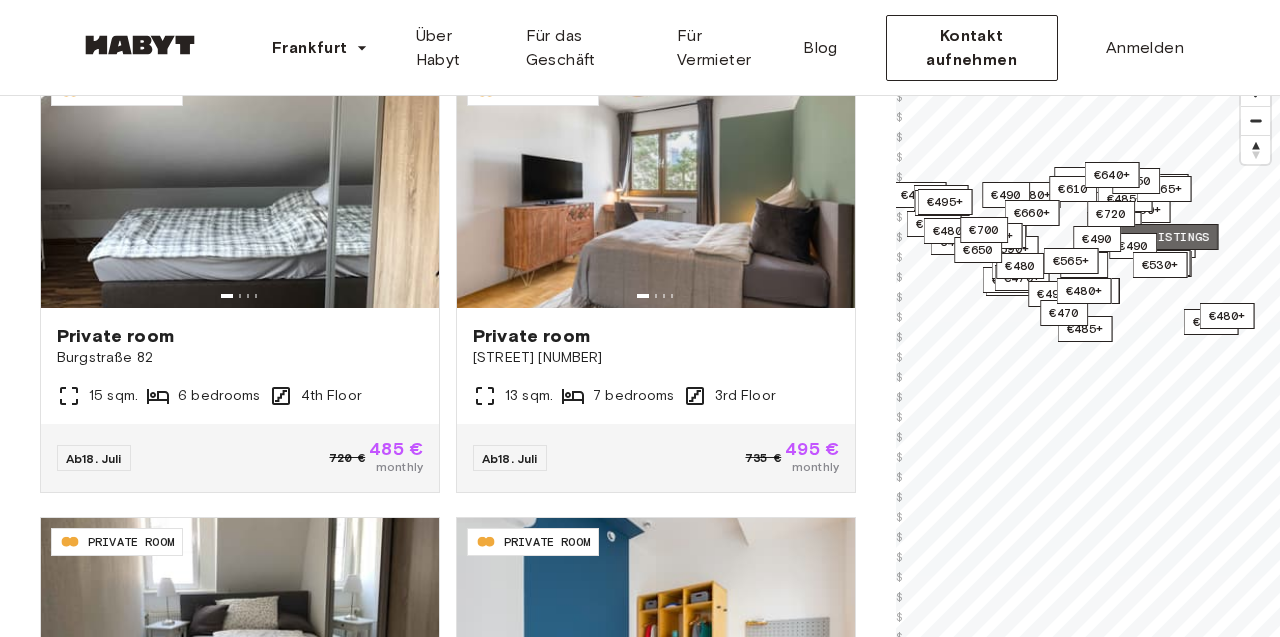 click on "10 listings" at bounding box center (1168, 237) 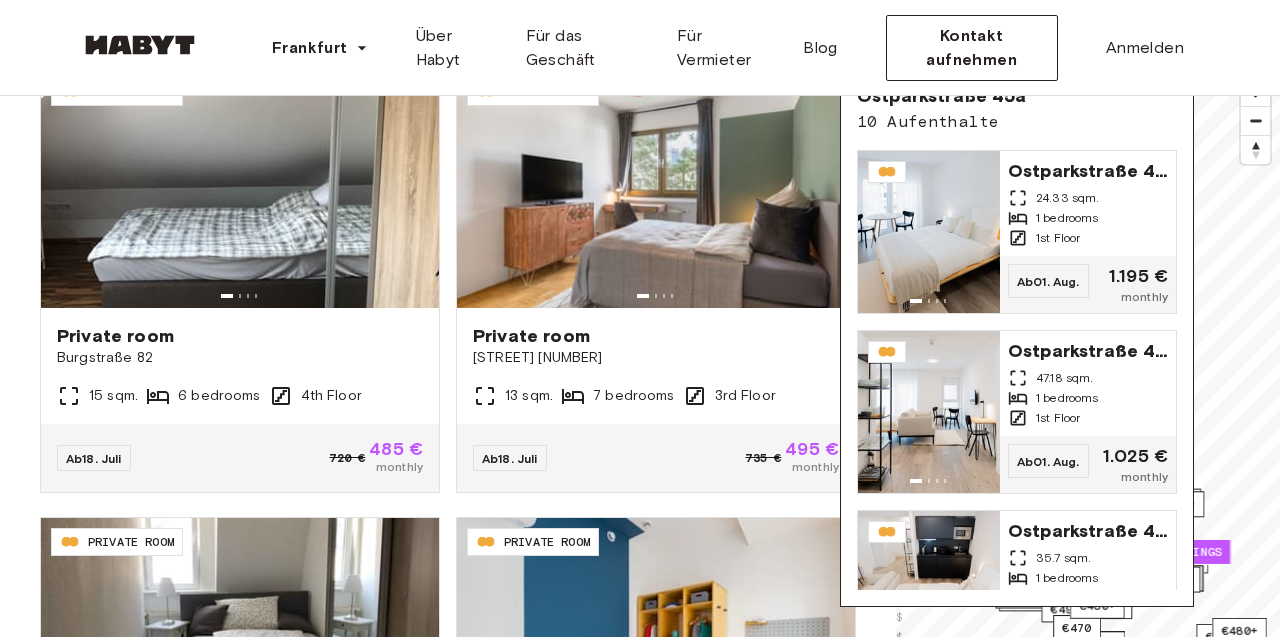 click on "€485+ €490+ €460+ €460+ €470+ €490+ €420+ €470+ €525+ €525 €460+ €485+ €460+ €485+ €470+ €470+ €480+ €480+ €465+ €485+ €495 €480+ €590+ €465+ €480 €495+ €495+ €485+ €495+ 10 listings €465+ €490 €485 €470 €490 €490 €470 €480+ €565+ €610 €610 €470 €530+ €660+ €660+ €650 €650 €640+ €600 €700 €720" at bounding box center (1088, 67) 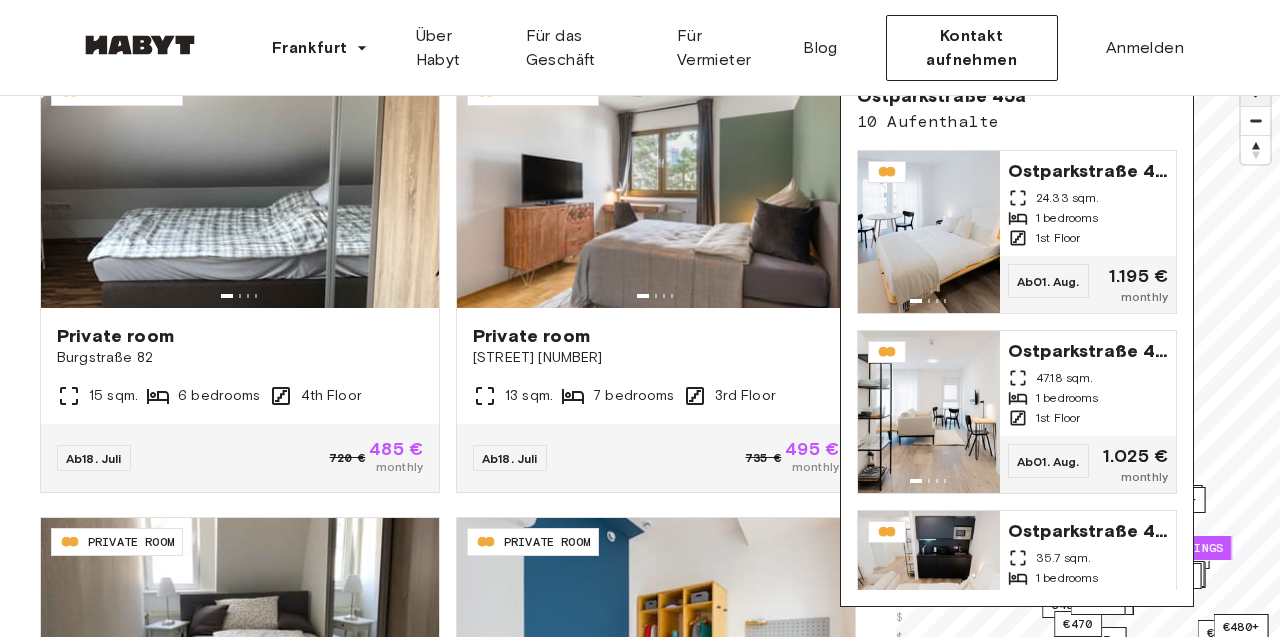 click at bounding box center [1255, 91] 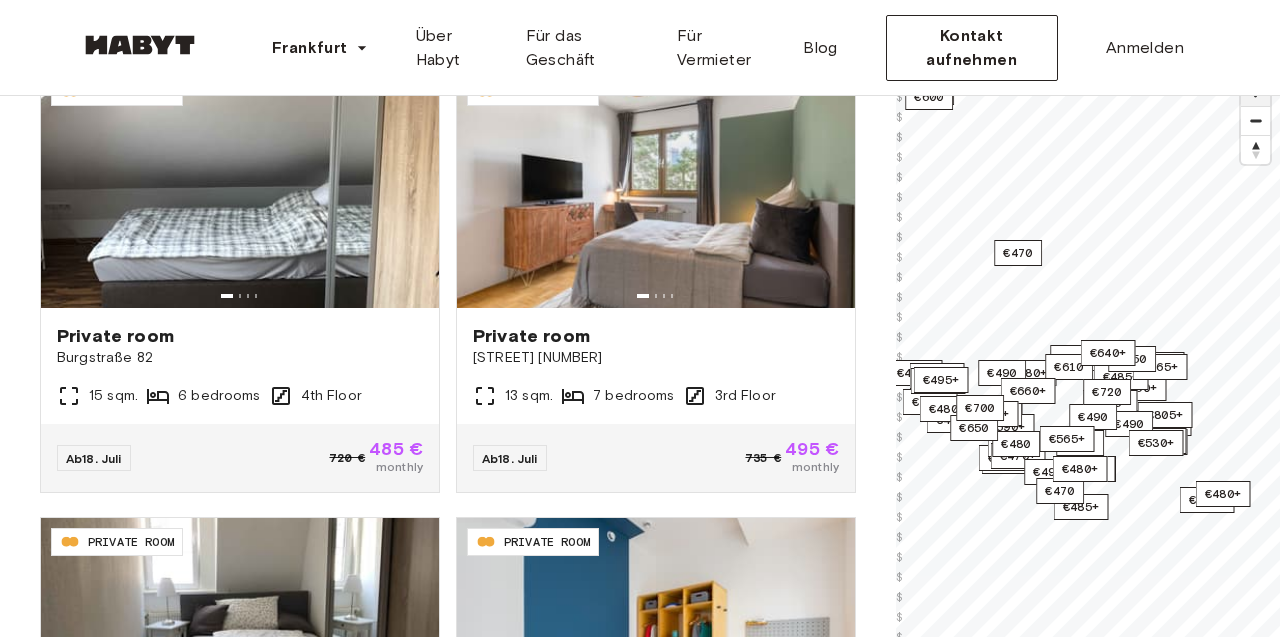 click at bounding box center [1255, 91] 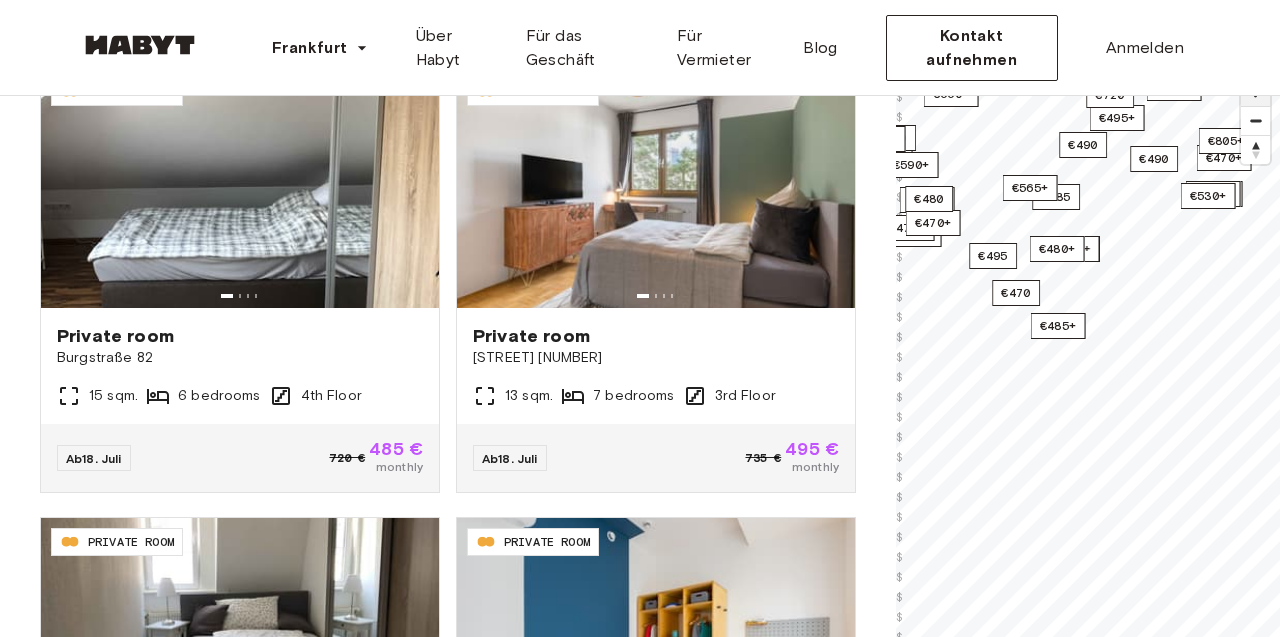 click at bounding box center (1255, 91) 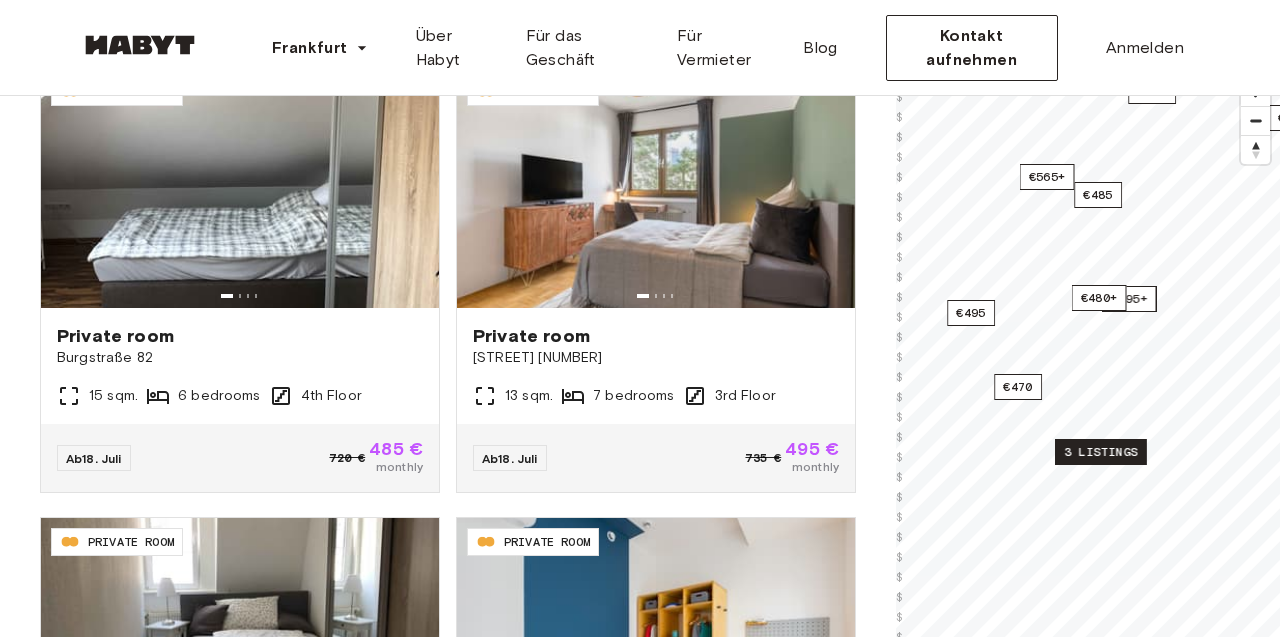 click on "3 listings" at bounding box center (1101, 452) 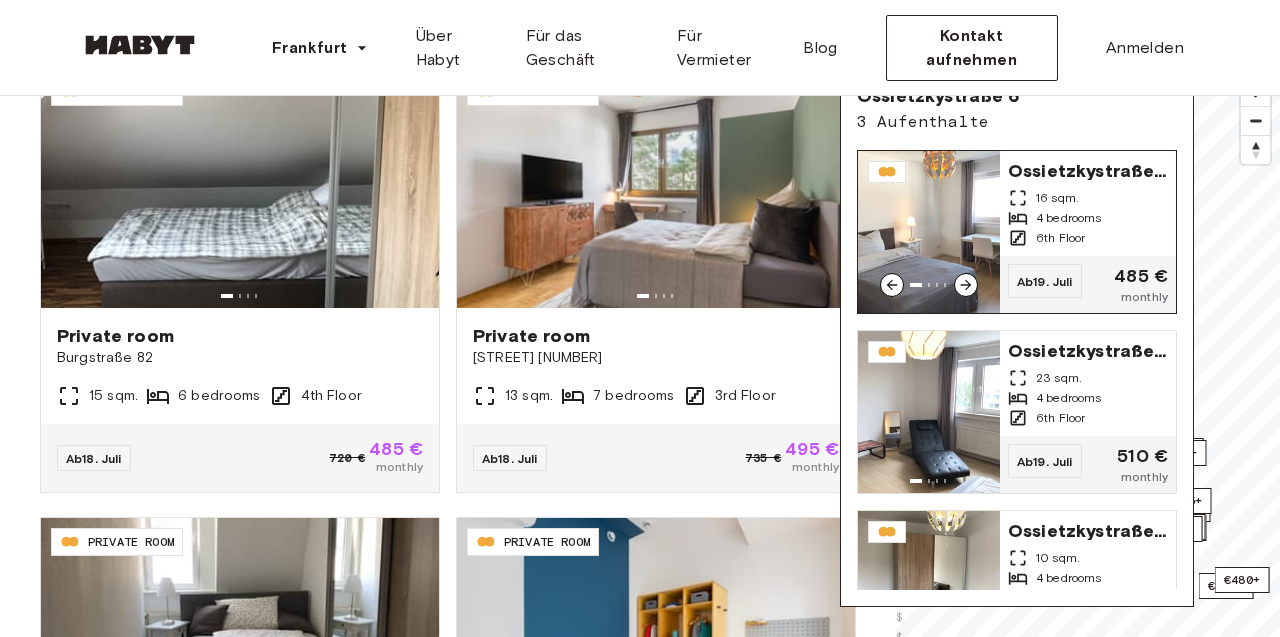 click on "[CITY] [NUMBER] [SQM] [BEDROOMS] [FLOOR]" at bounding box center (1088, 203) 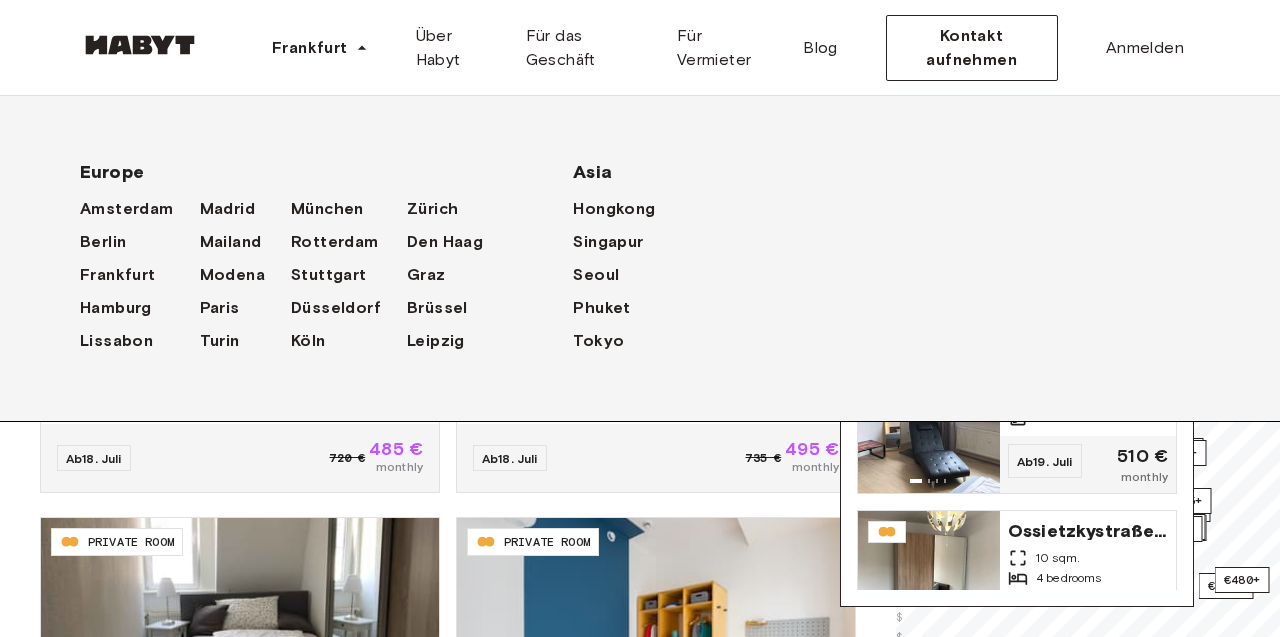 scroll, scrollTop: 0, scrollLeft: 0, axis: both 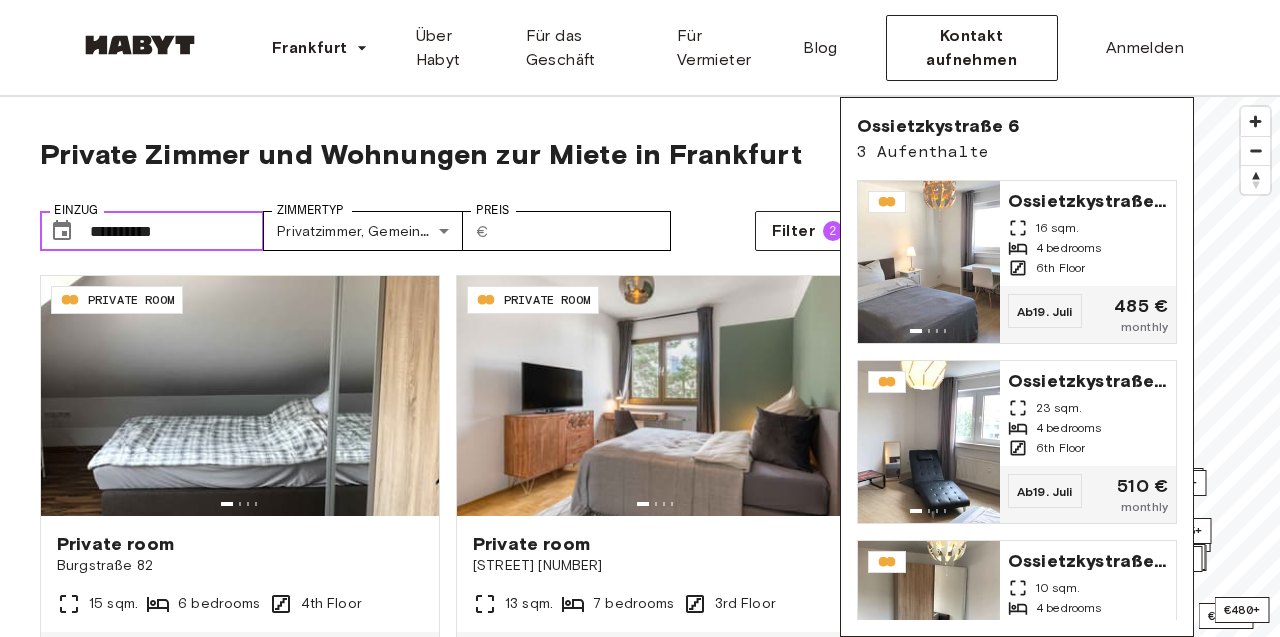 click on "**********" at bounding box center [177, 231] 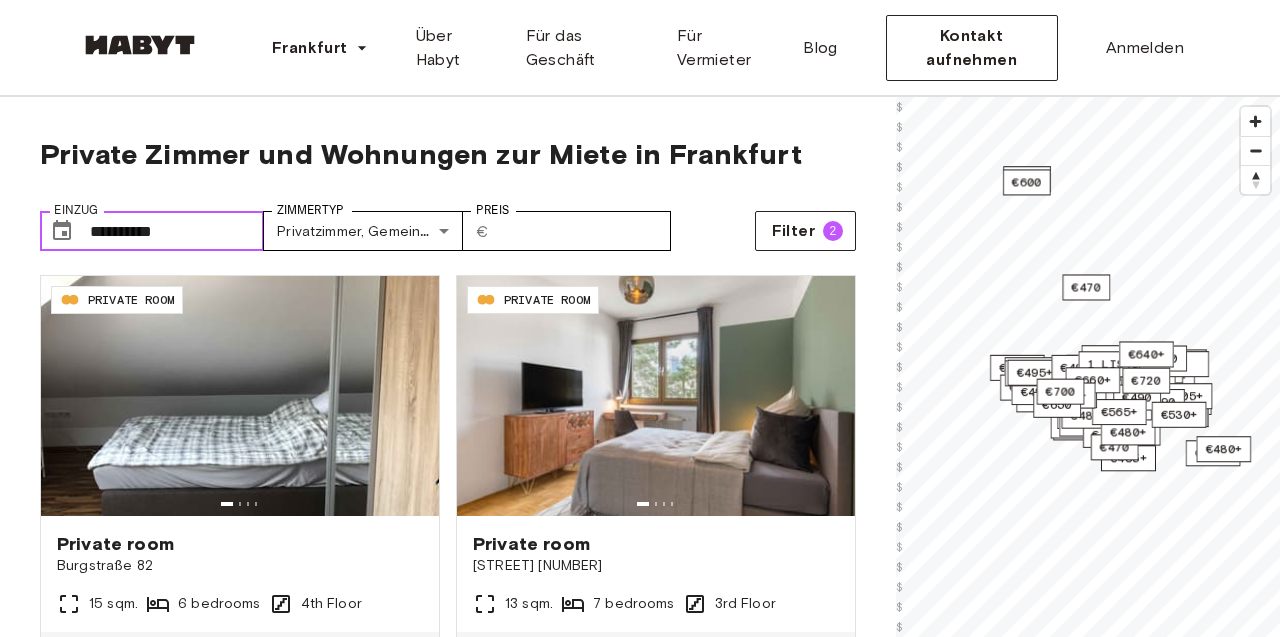 drag, startPoint x: 1225, startPoint y: 469, endPoint x: 1155, endPoint y: 265, distance: 215.67569 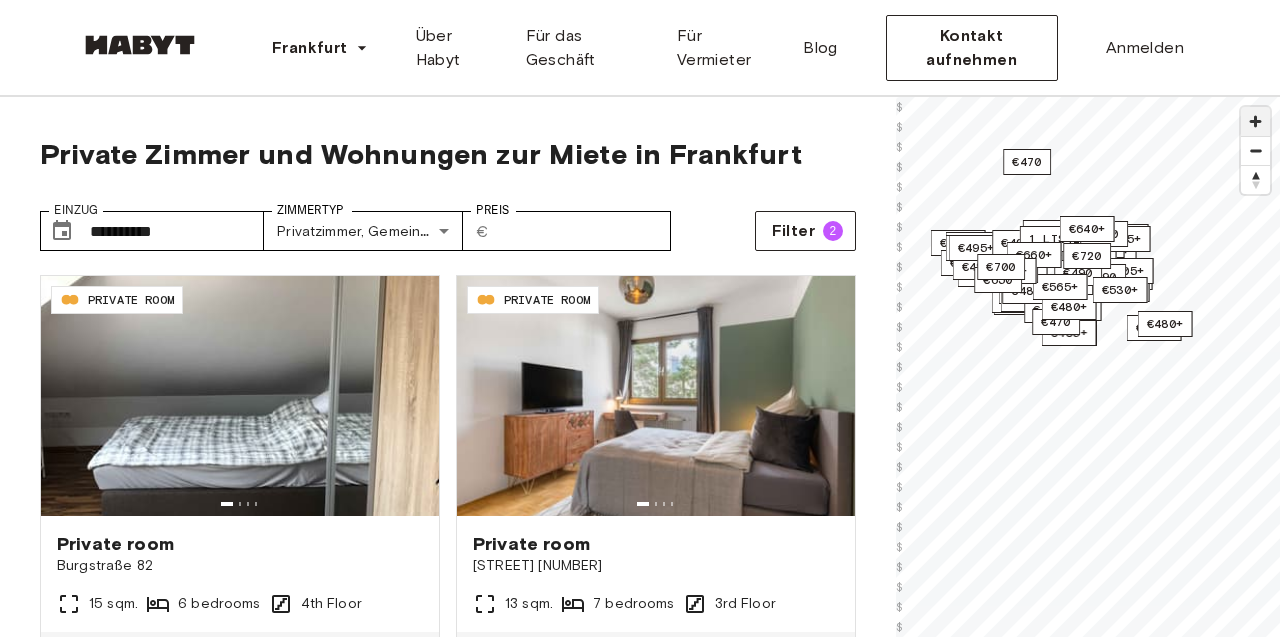 click at bounding box center [1255, 121] 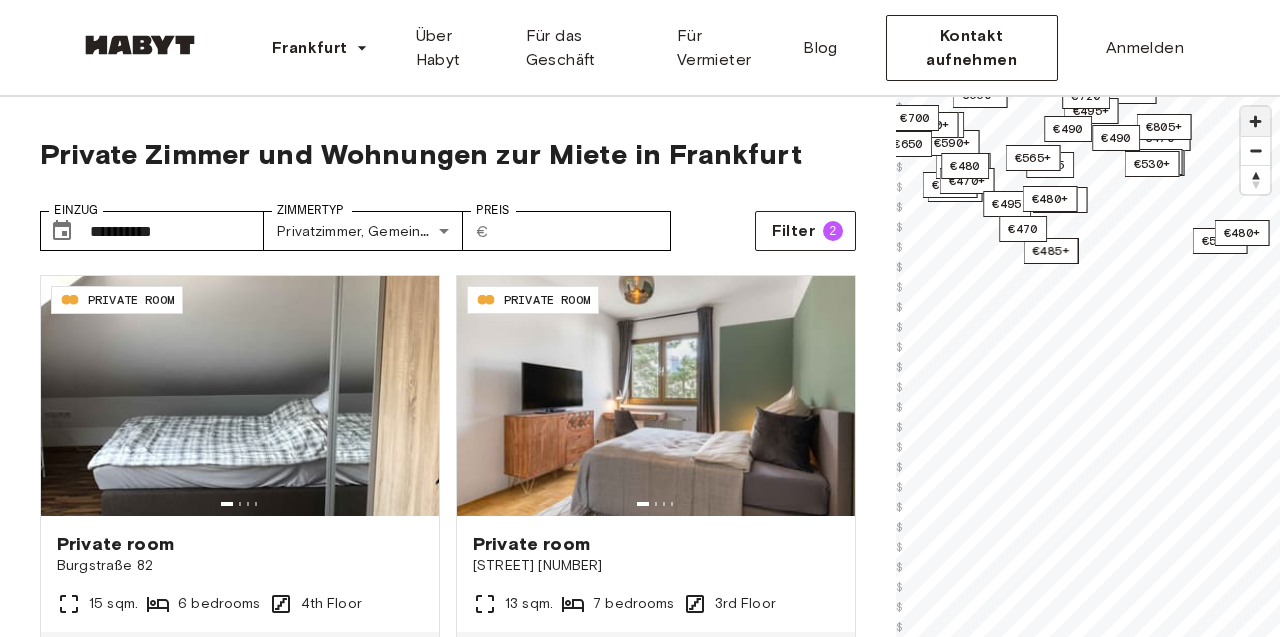 click at bounding box center [1255, 121] 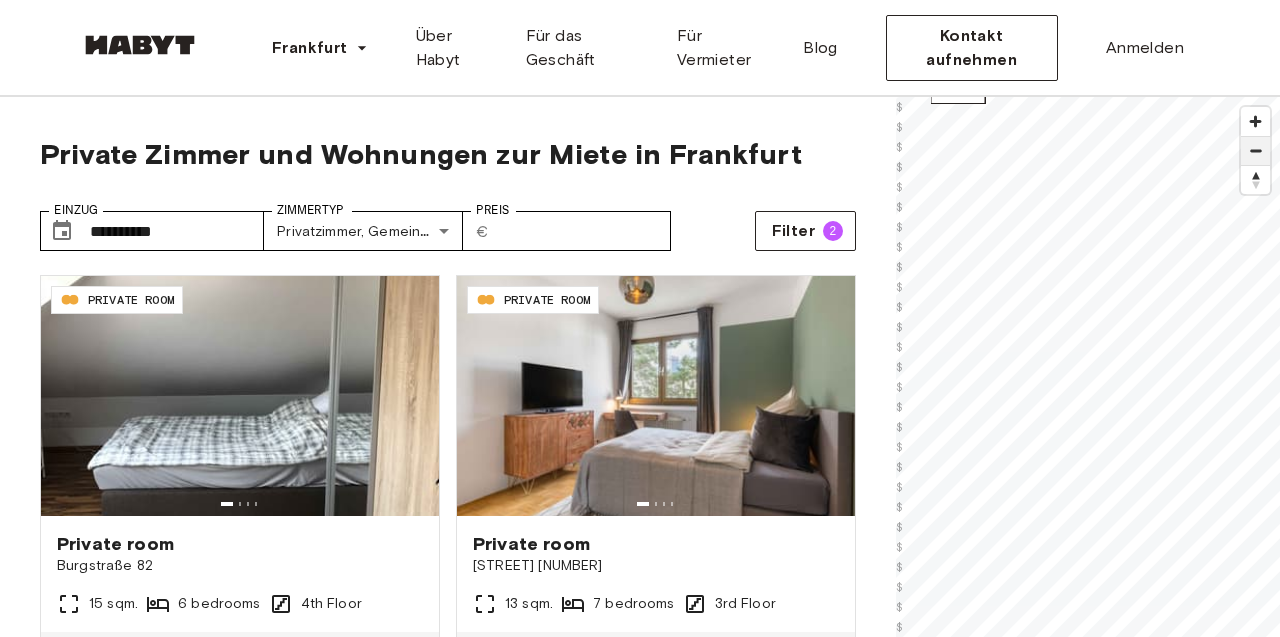 click at bounding box center (1255, 151) 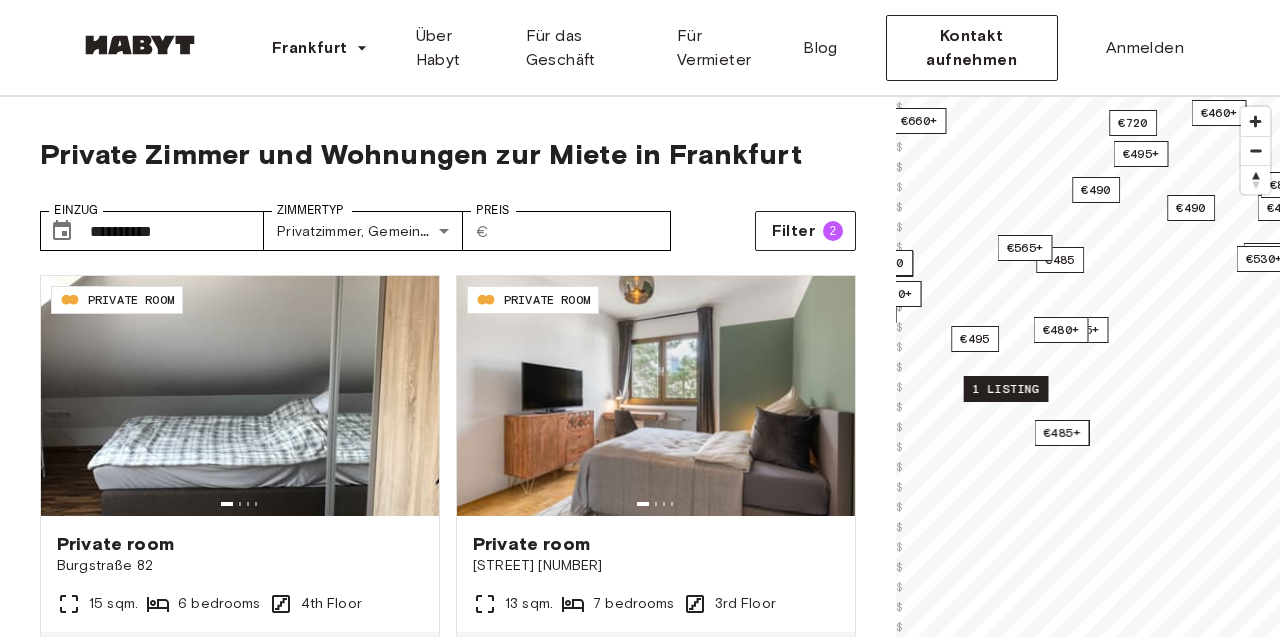 click on "1 listing" at bounding box center (1006, 389) 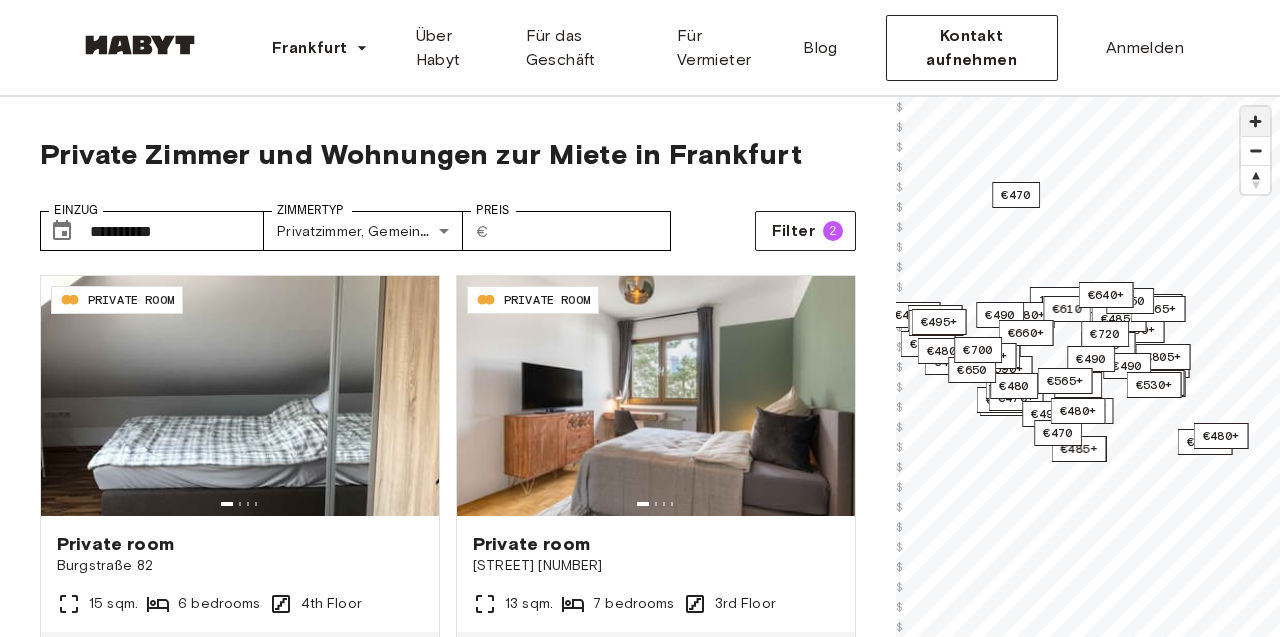click at bounding box center (1255, 121) 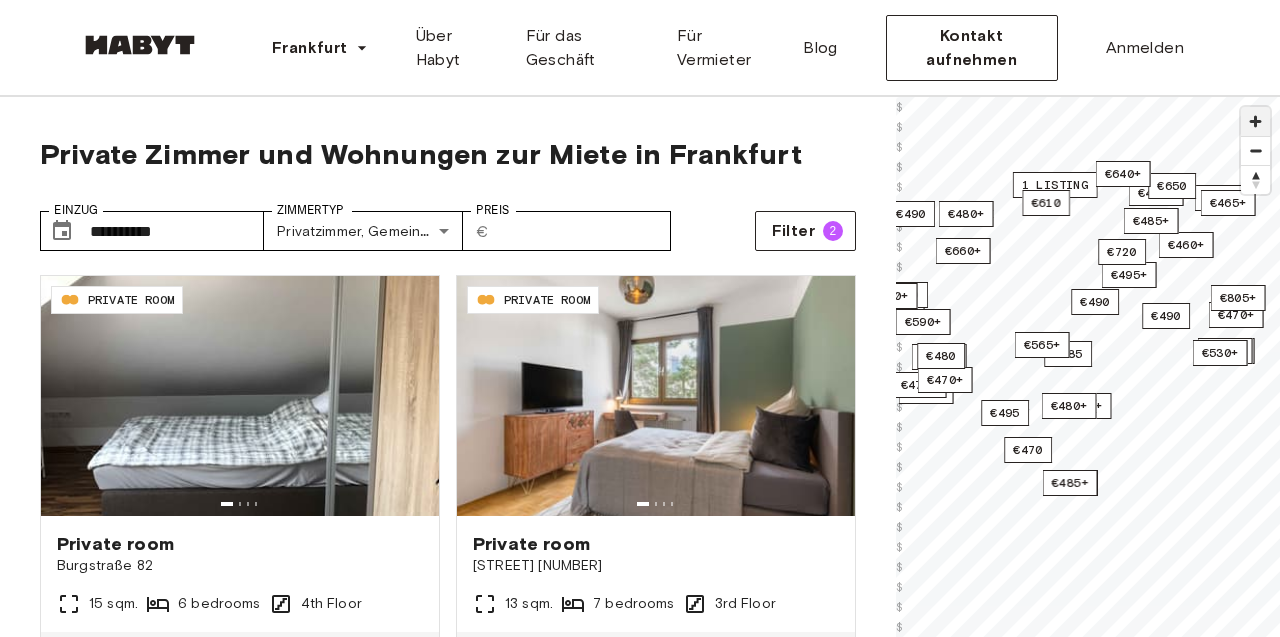 click at bounding box center (1255, 121) 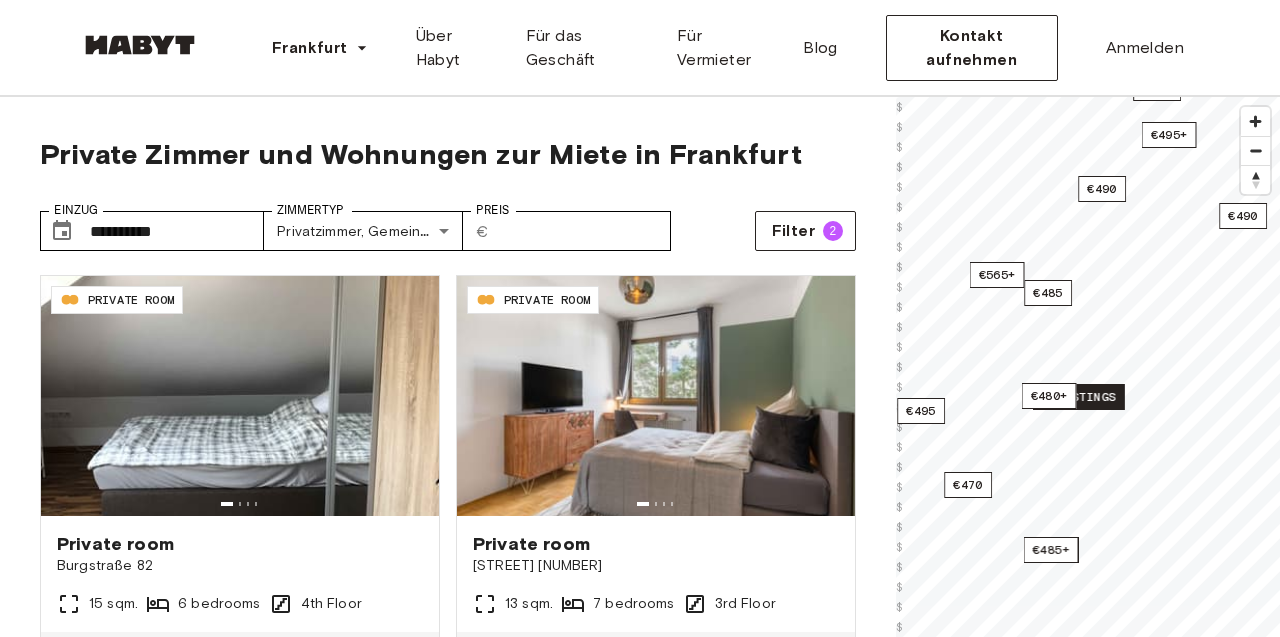 click on "2 listings" at bounding box center (1079, 397) 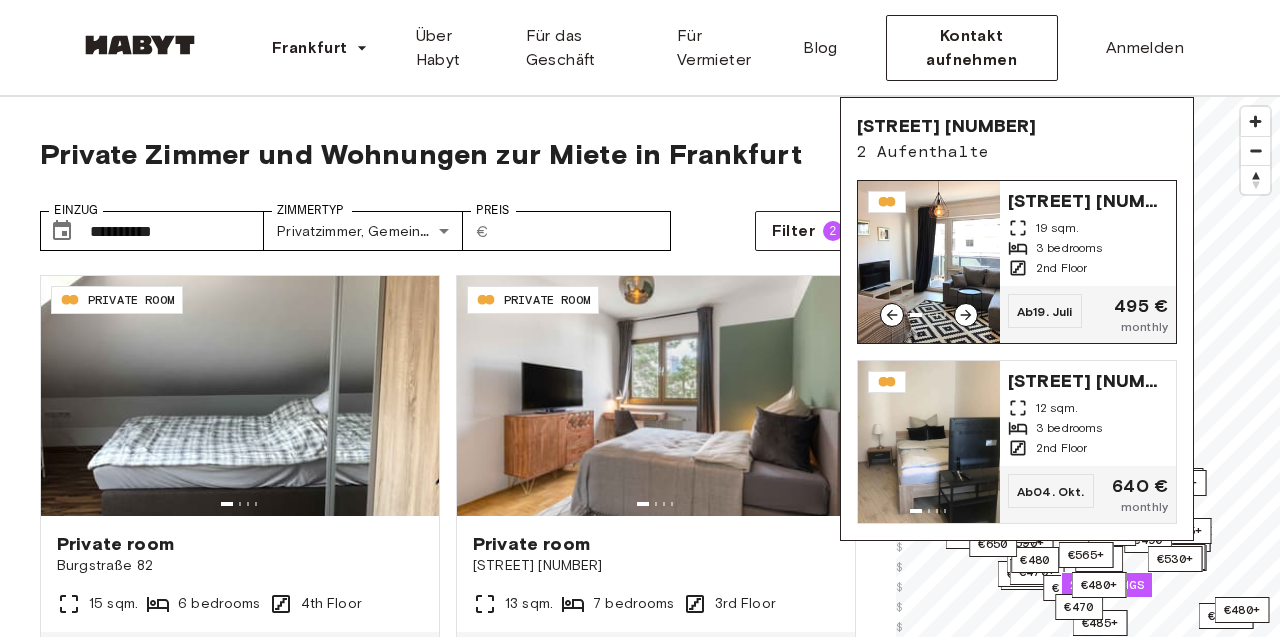 click on "2nd Floor" at bounding box center (1088, 268) 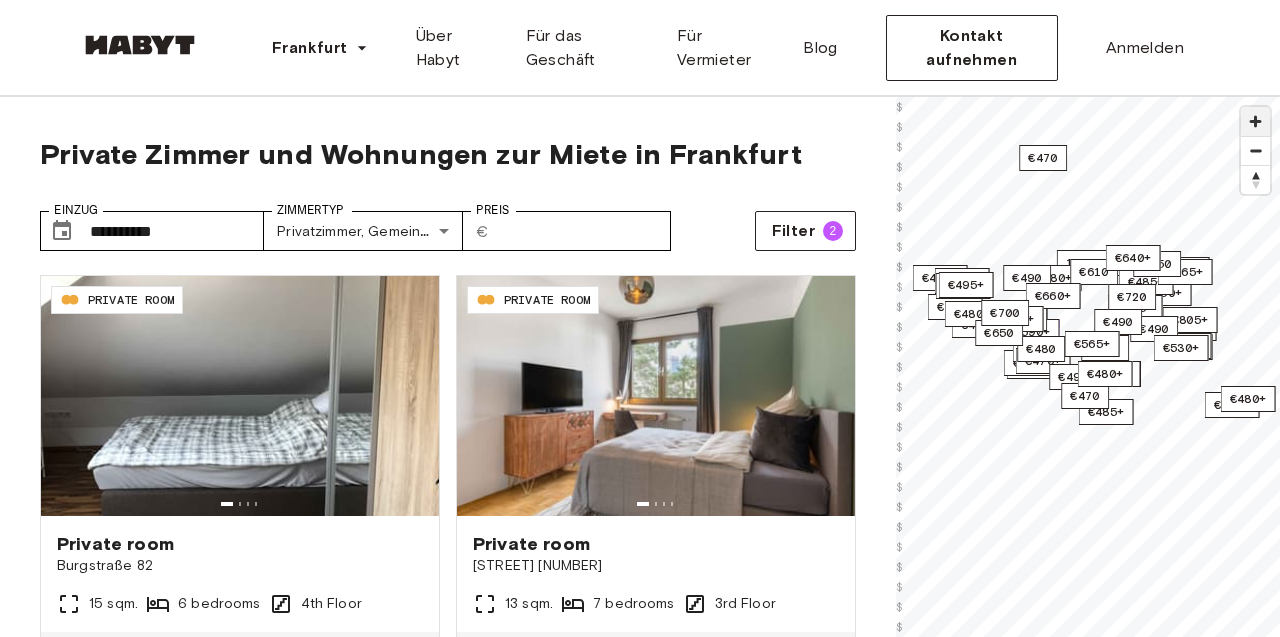 click at bounding box center (1255, 121) 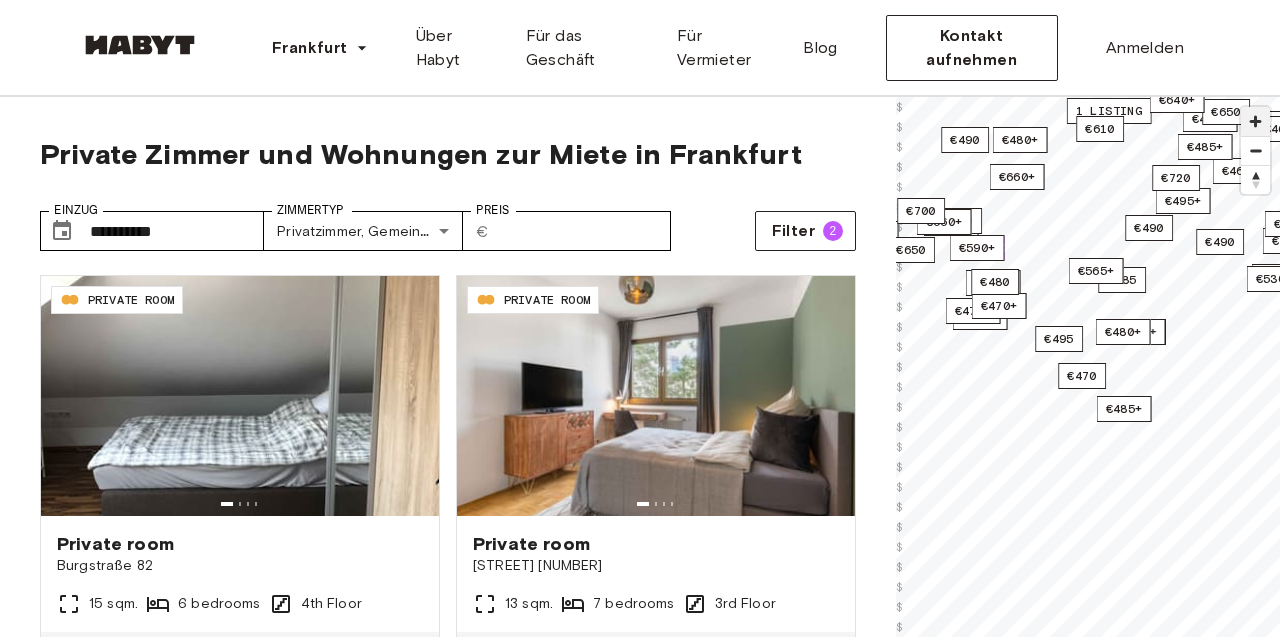 click at bounding box center [1255, 121] 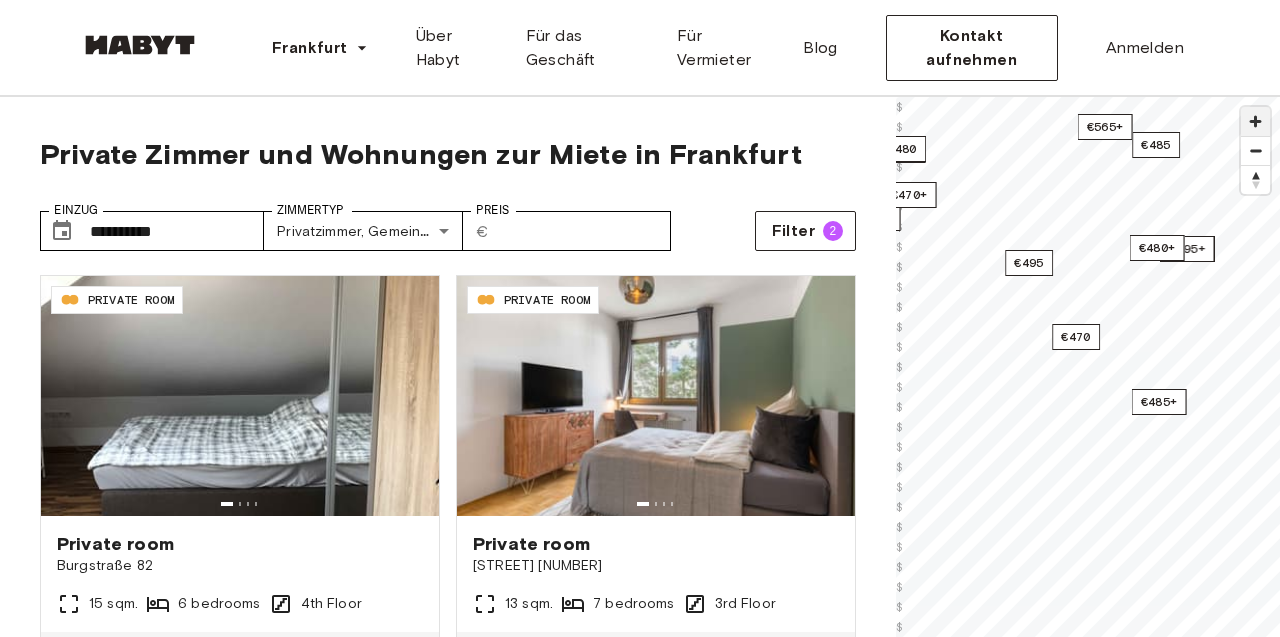click at bounding box center (1255, 121) 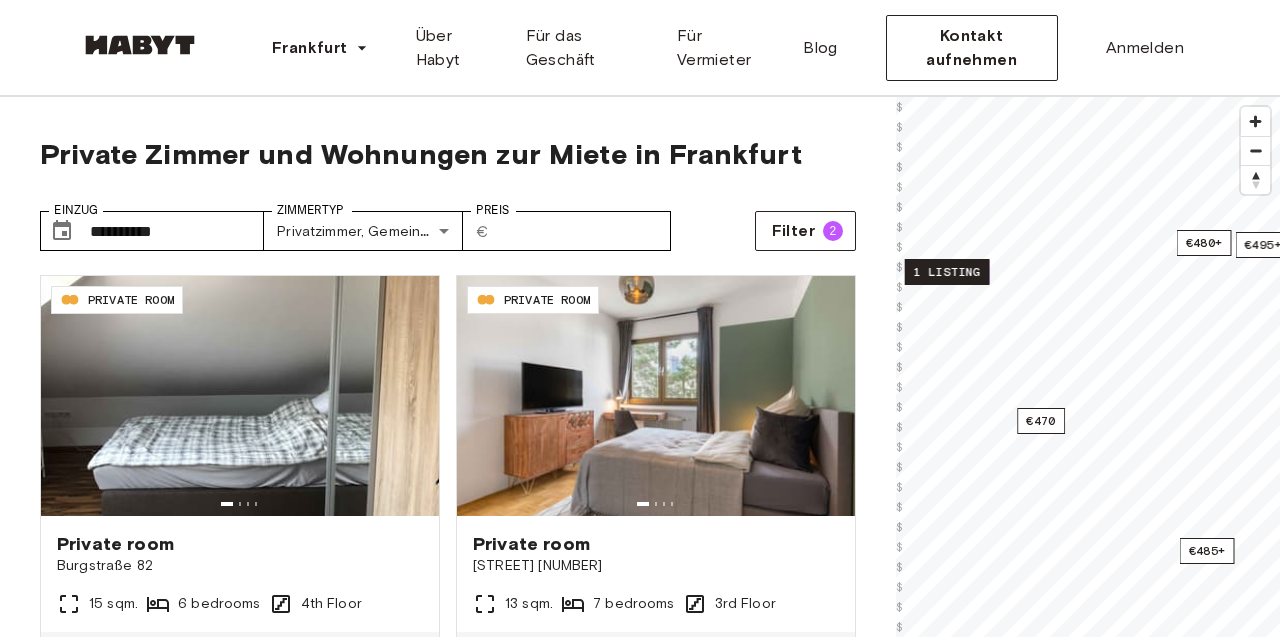 click on "1 listing" at bounding box center (947, 272) 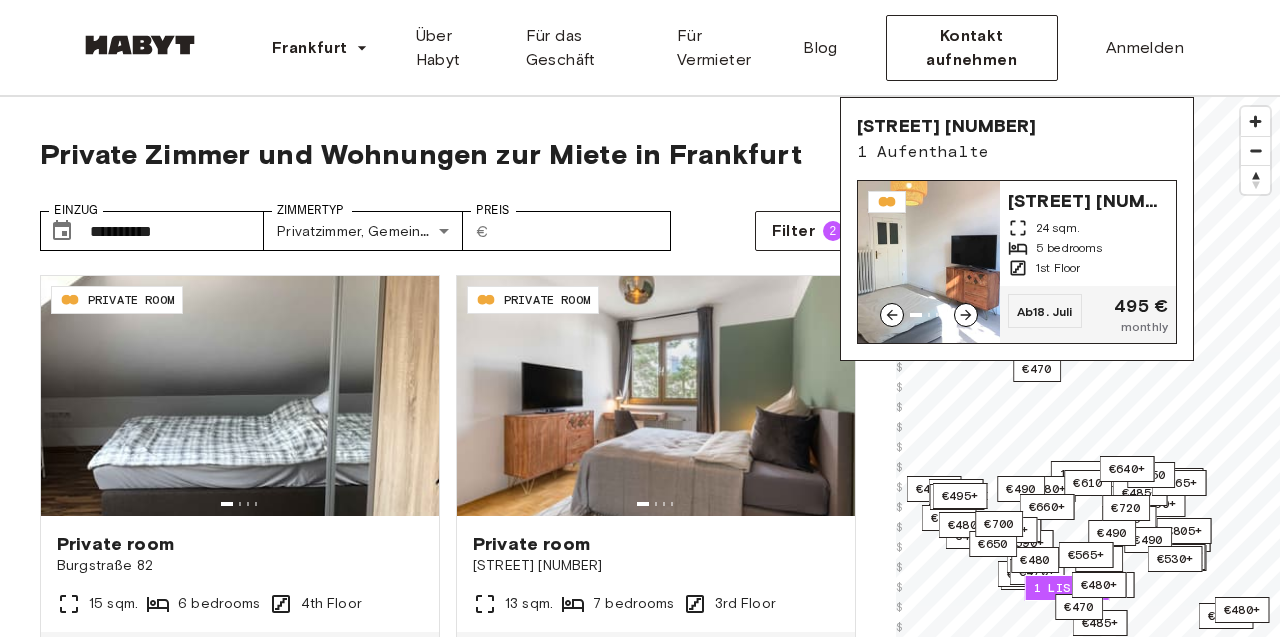 click on "[STREET] [NUMBER]" at bounding box center [1088, 199] 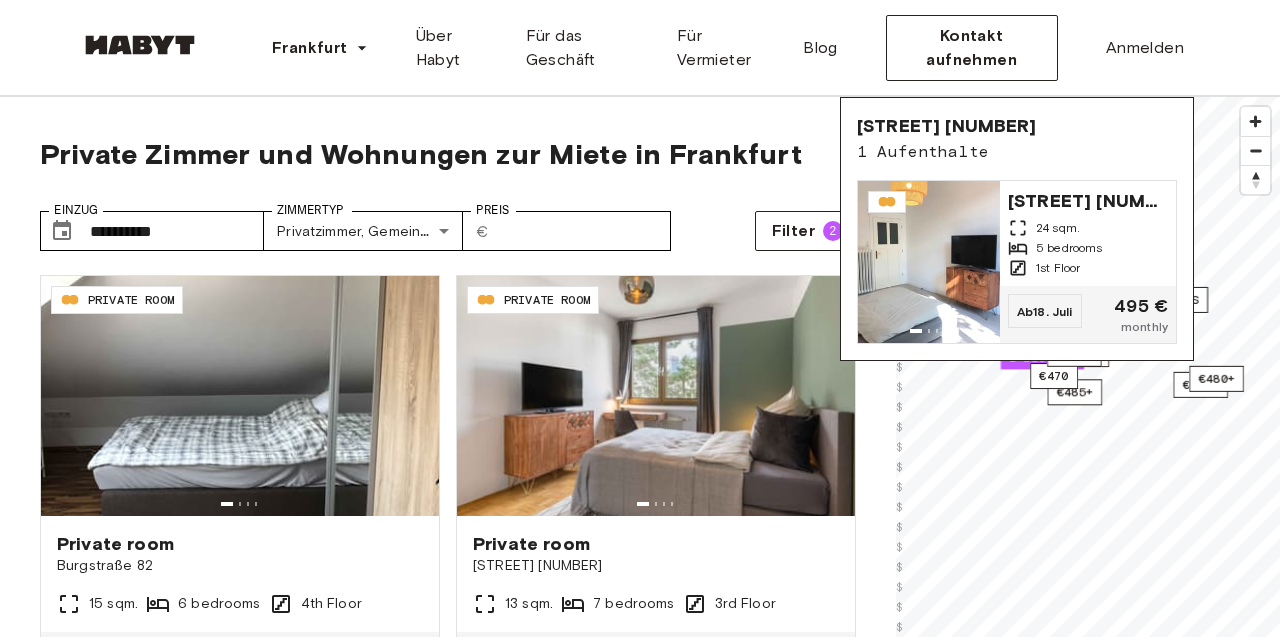 click on "€485+ €490+ €460+ €460+ €470+ €490+ €420+ €470+ €525+ 1 listing €460+ €485+ €460+ €485+ €470+ €470+ €480+ €480+ €465+ €485+ 1 listing €480+ €590+ €465+ €480 €495+ €495+ €485+ €495+ 10 listings €465+ €490 €485 €470 €490 €490 €470 €480+ €565+ €610 €610 €470 €530+ €660+ €660+ €650 €650 €640+ €600 €700 €720 © Mapbox   © OpenStreetMap   Improve this map $ $ $ $ $ $ $ $ $ $ $ $ $ $ $ $ $ $ $ $ $ $ $ $ $ $ $ $ $ $ $ $ $ $ $ $ $ $ $ $ $ $ $ $ $ $ $ $ $ $ $ Schweizer Straße 10 1 Aufenthalte Schweizer Straße 10 24 sqm. 5 bedrooms 1st Floor Ab  18. Juli 495 € monthly" at bounding box center (1088, 415) 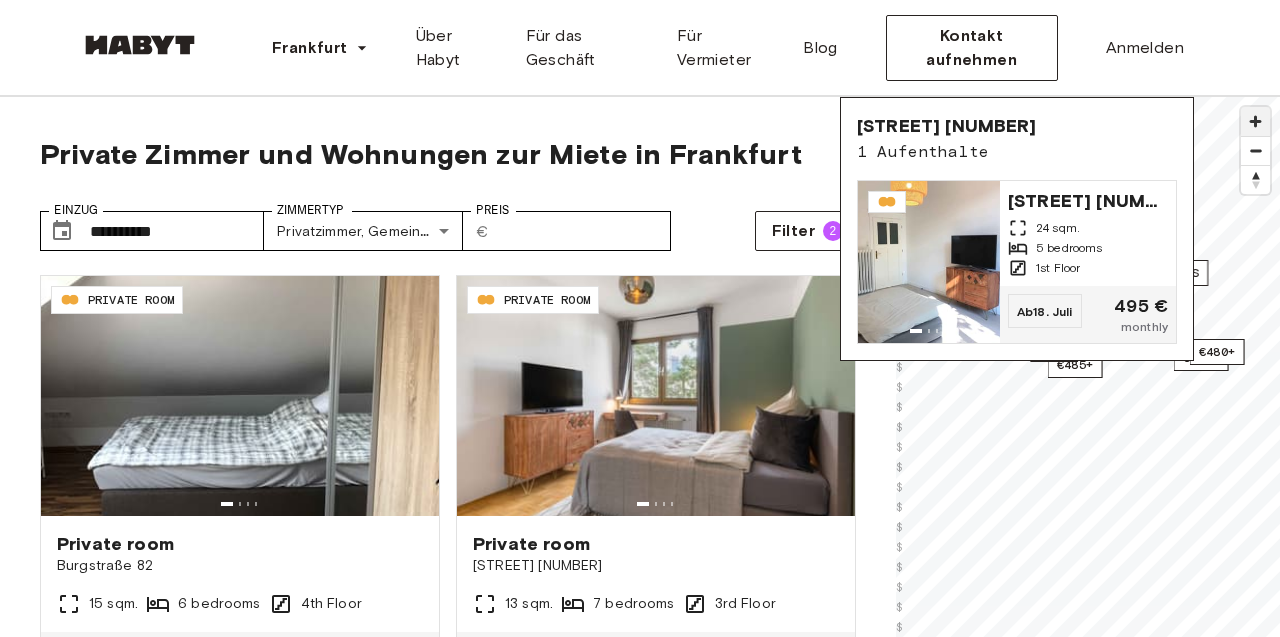 click at bounding box center [1255, 121] 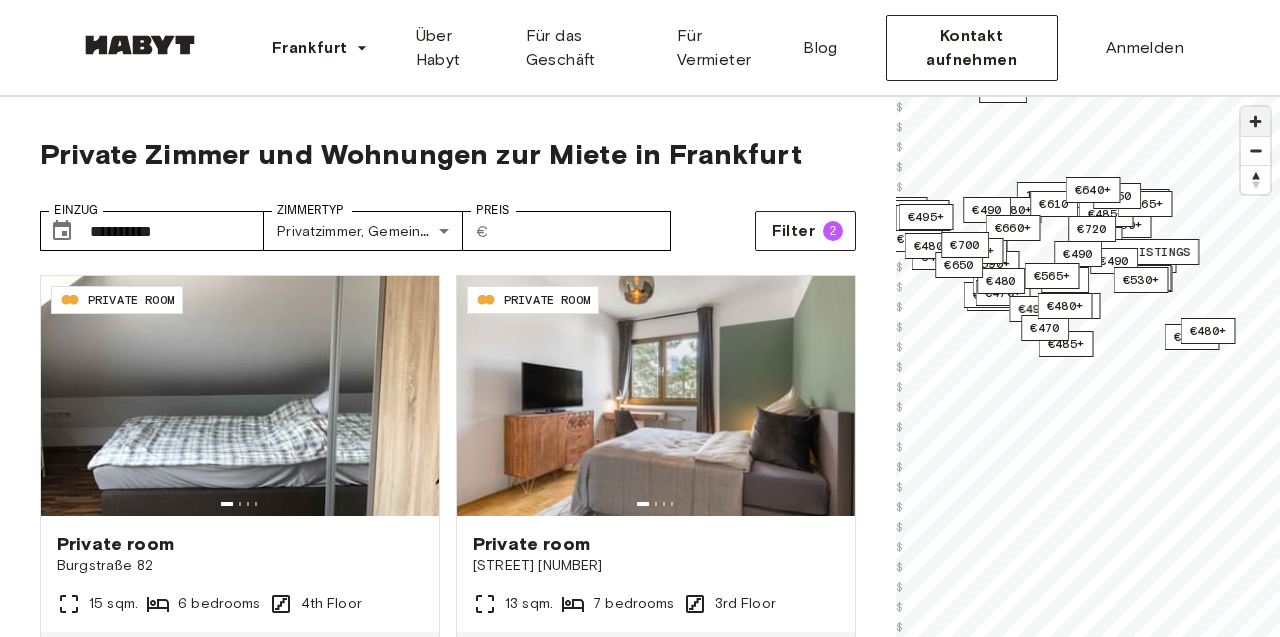 click at bounding box center [1255, 121] 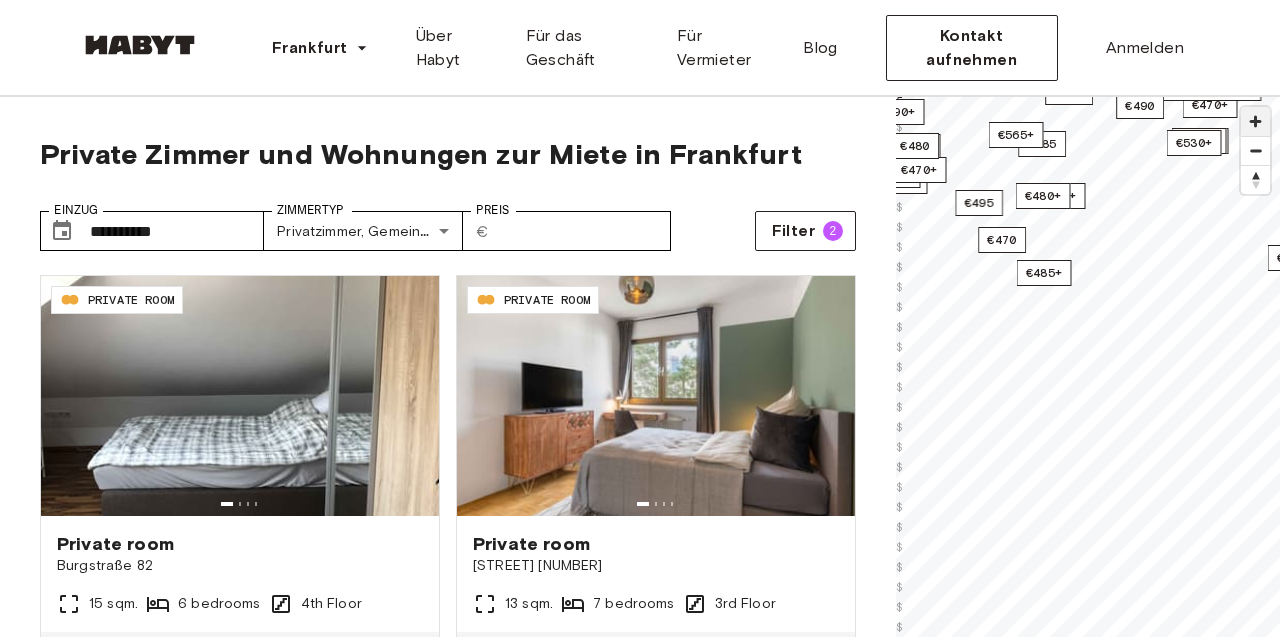 click at bounding box center (1255, 121) 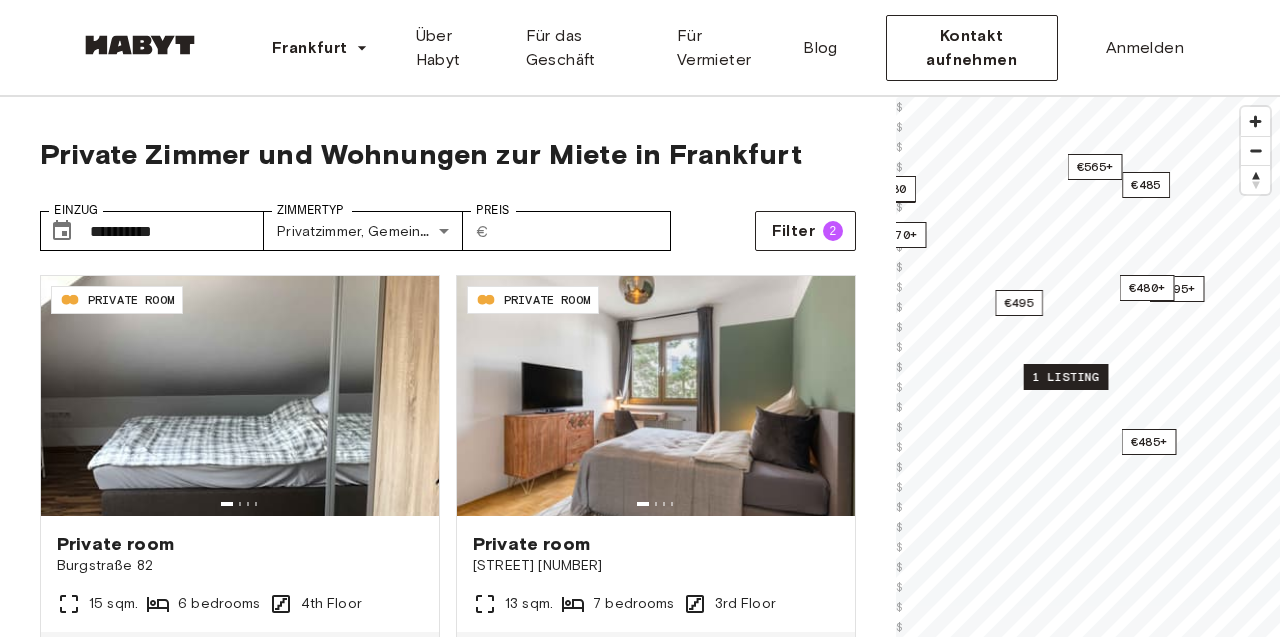 click on "1 listing" at bounding box center (1066, 377) 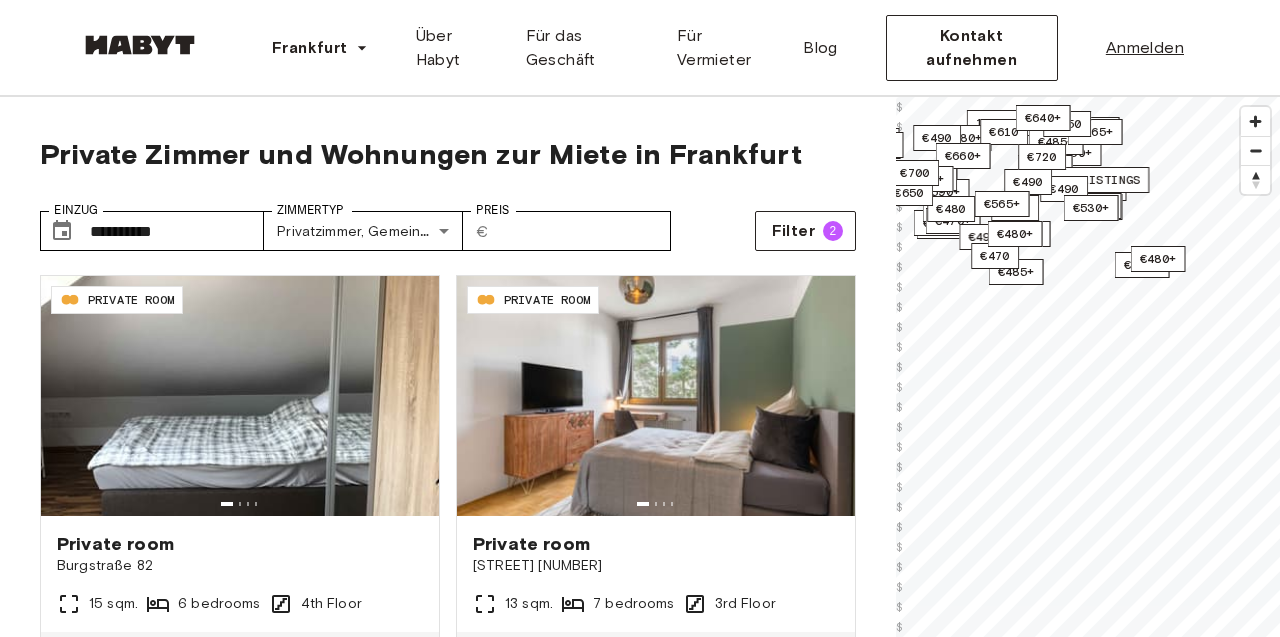 click on "**********" at bounding box center (640, 2440) 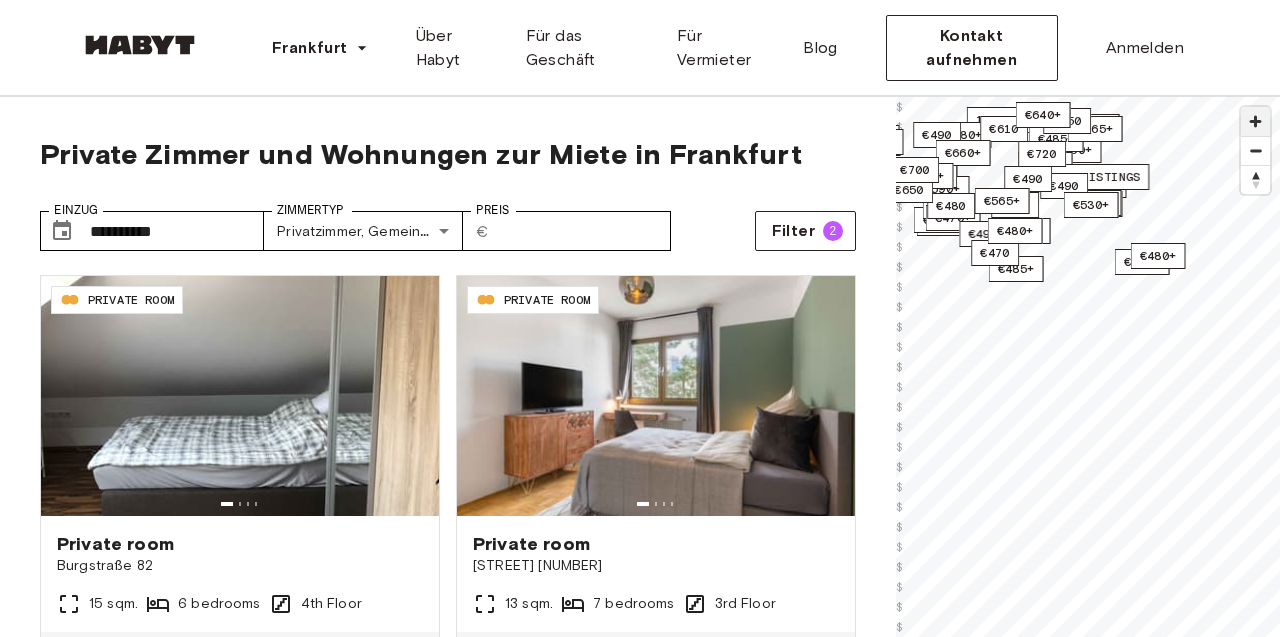 click at bounding box center [1255, 121] 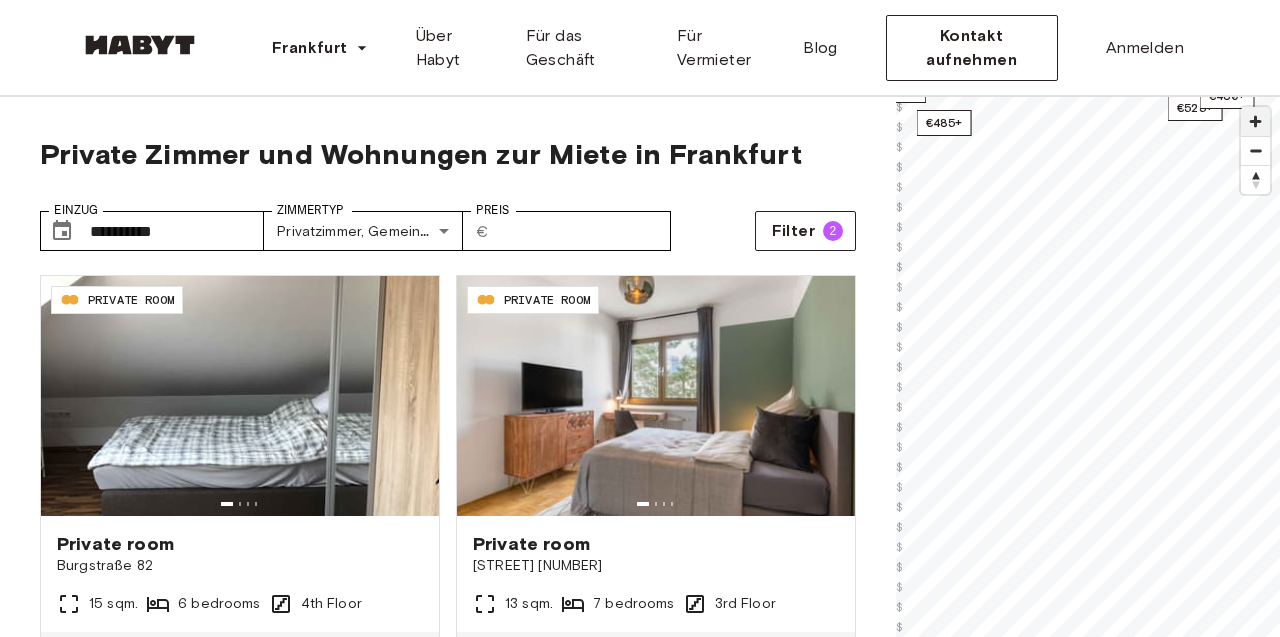 click at bounding box center (1255, 121) 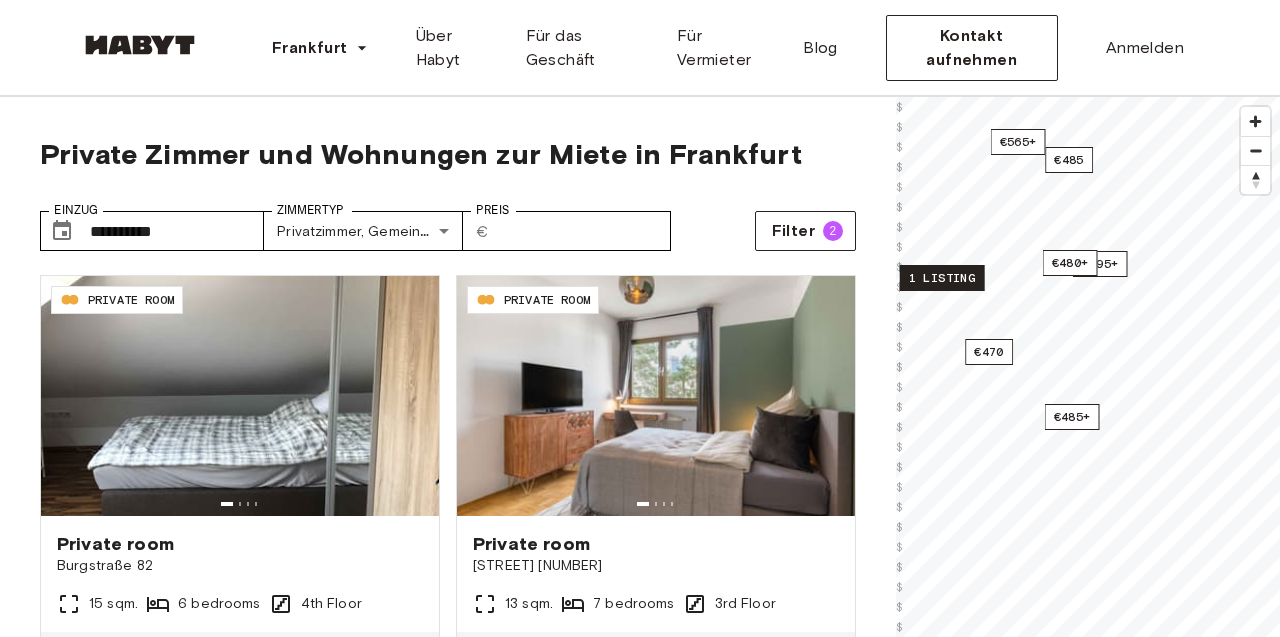 click on "1 listing" at bounding box center [942, 278] 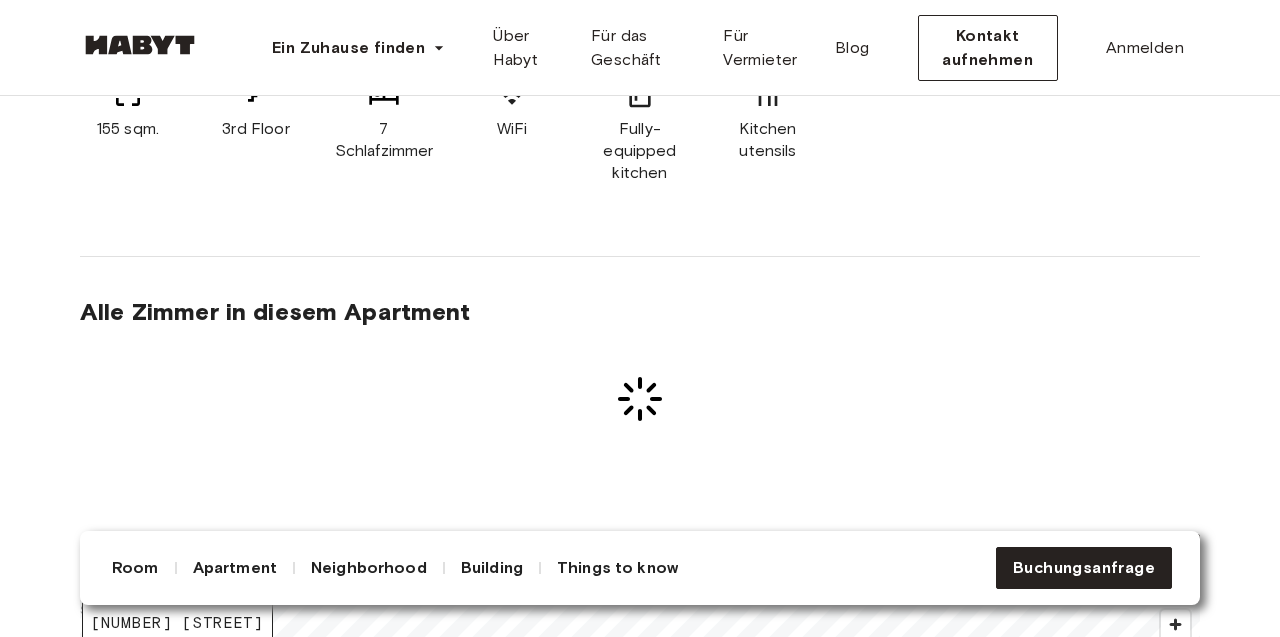 scroll, scrollTop: 1768, scrollLeft: 0, axis: vertical 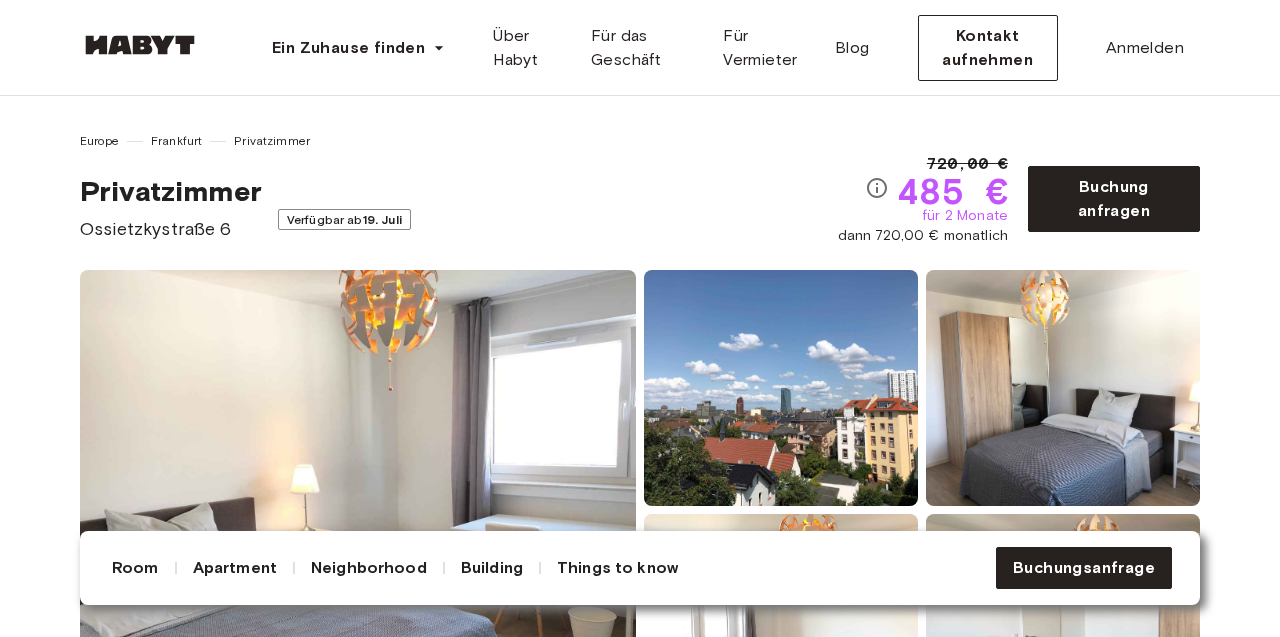click on "Privatzimmer Ossietzkystraße 6 Verfügbar ab  19. Juli" at bounding box center (459, 208) 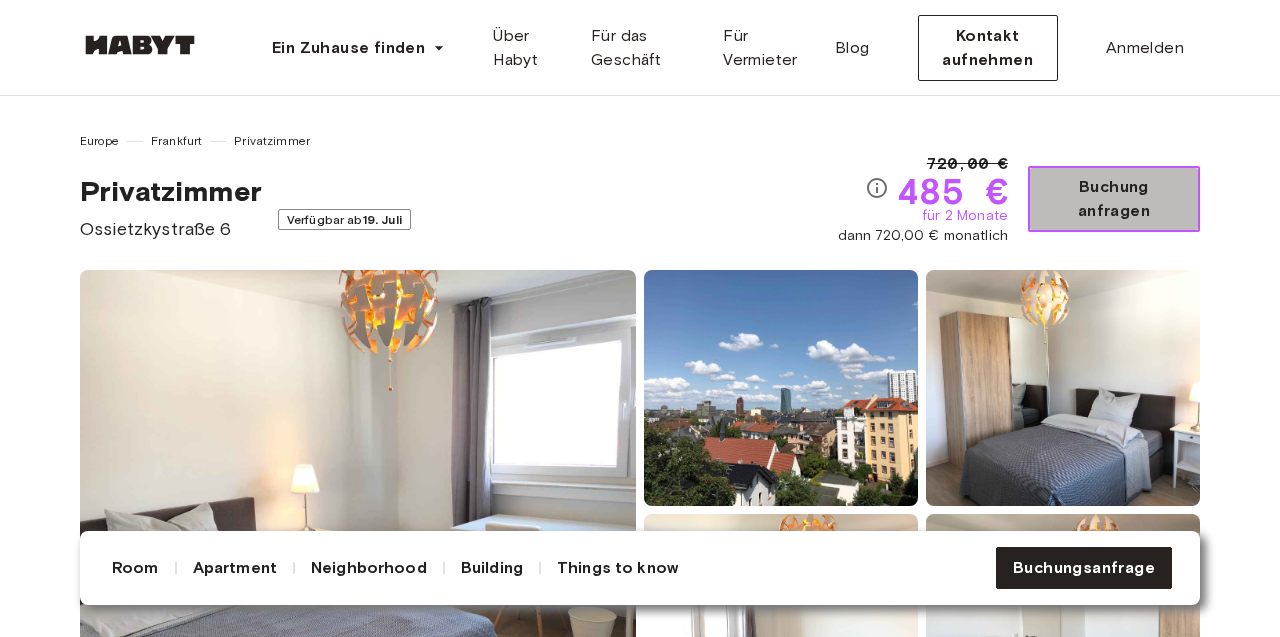 click on "Buchung anfragen" at bounding box center (1114, 199) 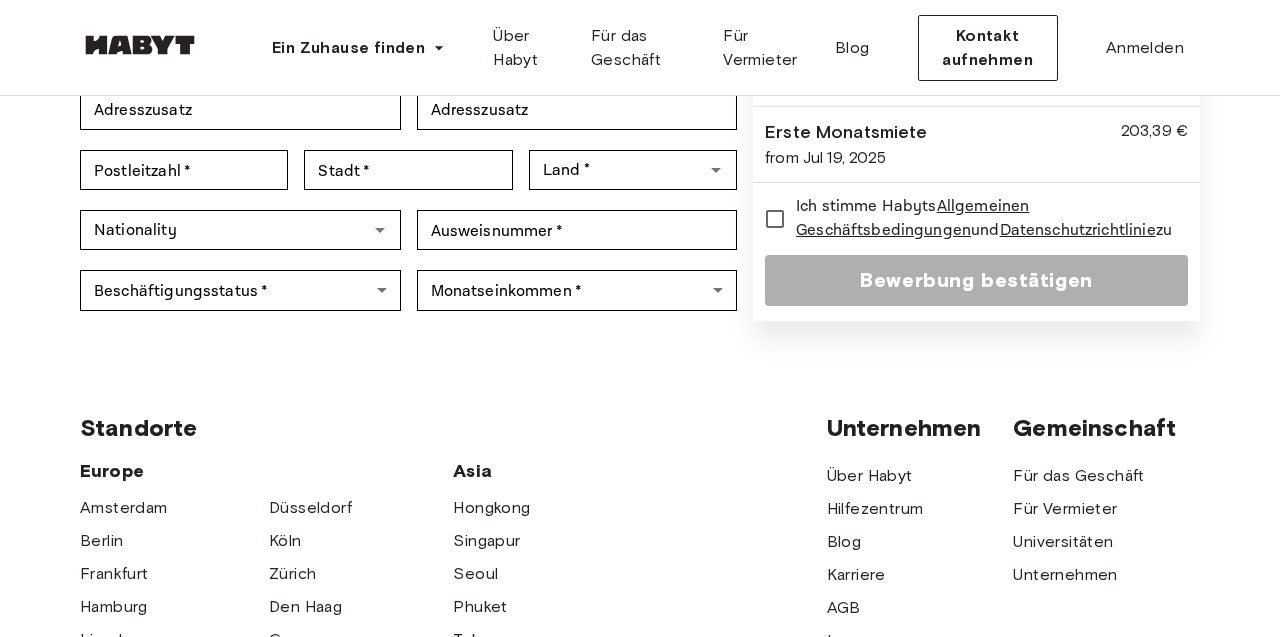 scroll, scrollTop: 0, scrollLeft: 0, axis: both 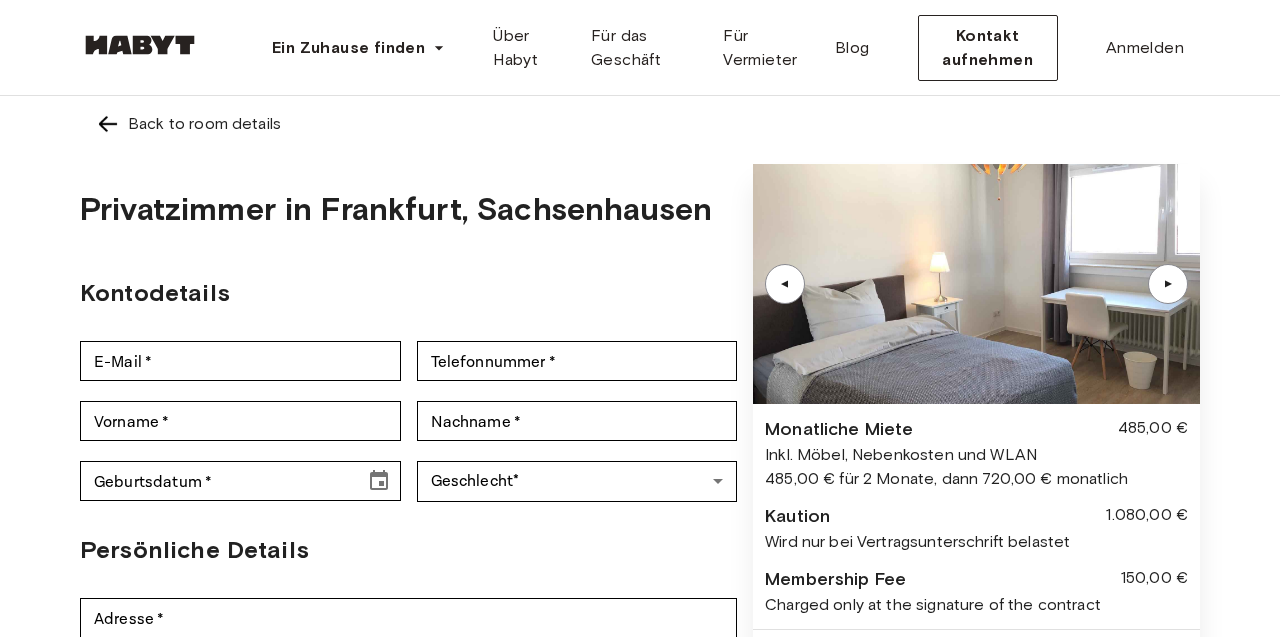 click at bounding box center (108, 124) 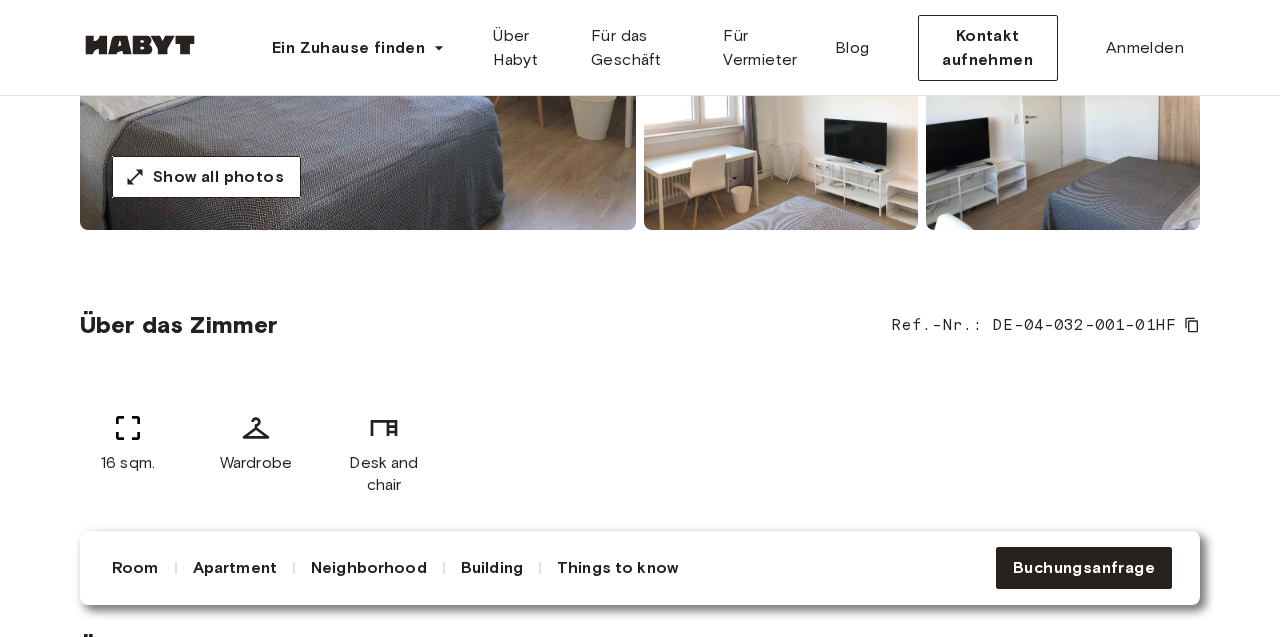 scroll, scrollTop: 104, scrollLeft: 0, axis: vertical 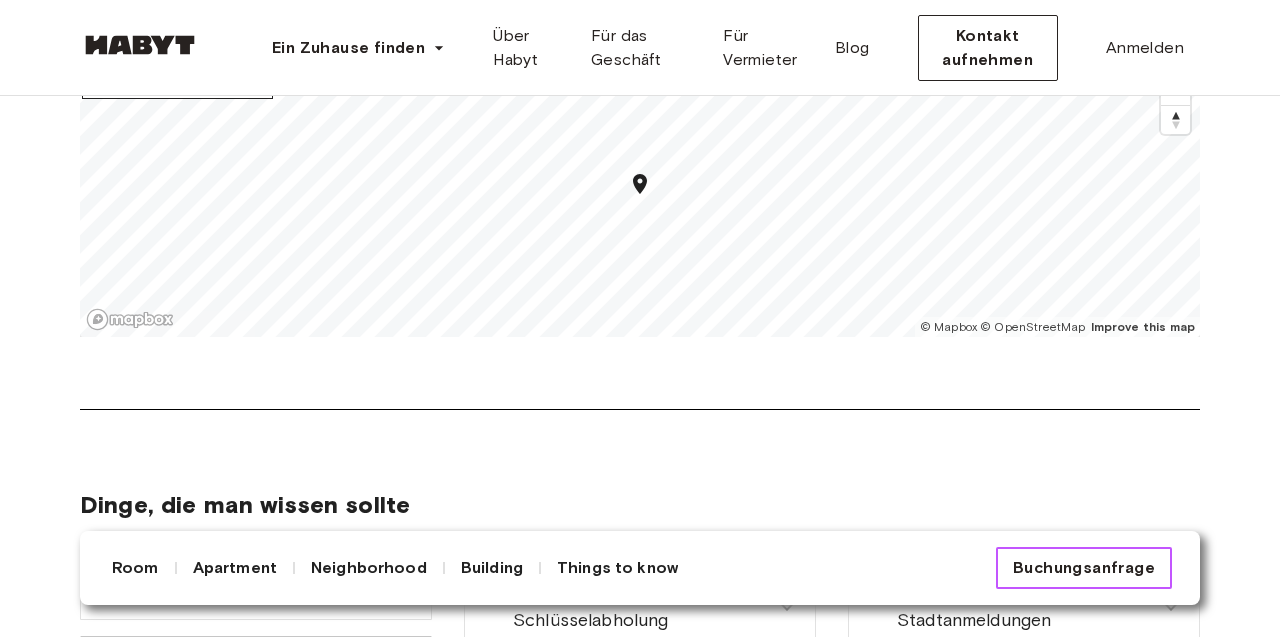 click on "Buchungsanfrage" at bounding box center [1084, 568] 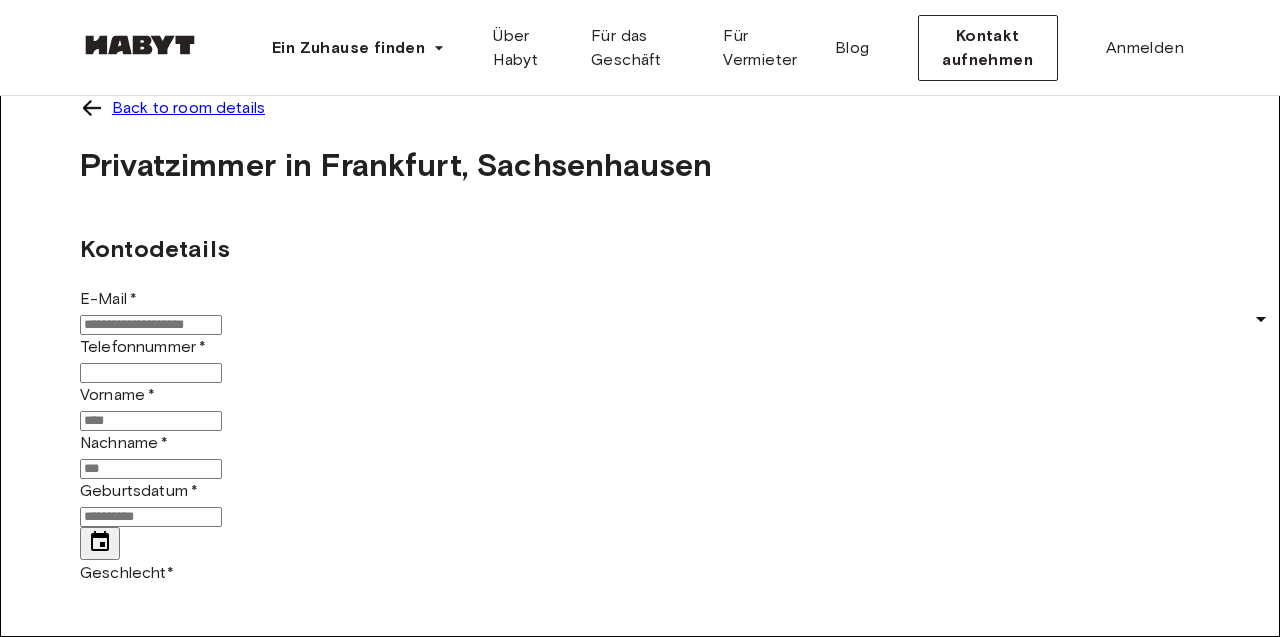 scroll, scrollTop: 104, scrollLeft: 0, axis: vertical 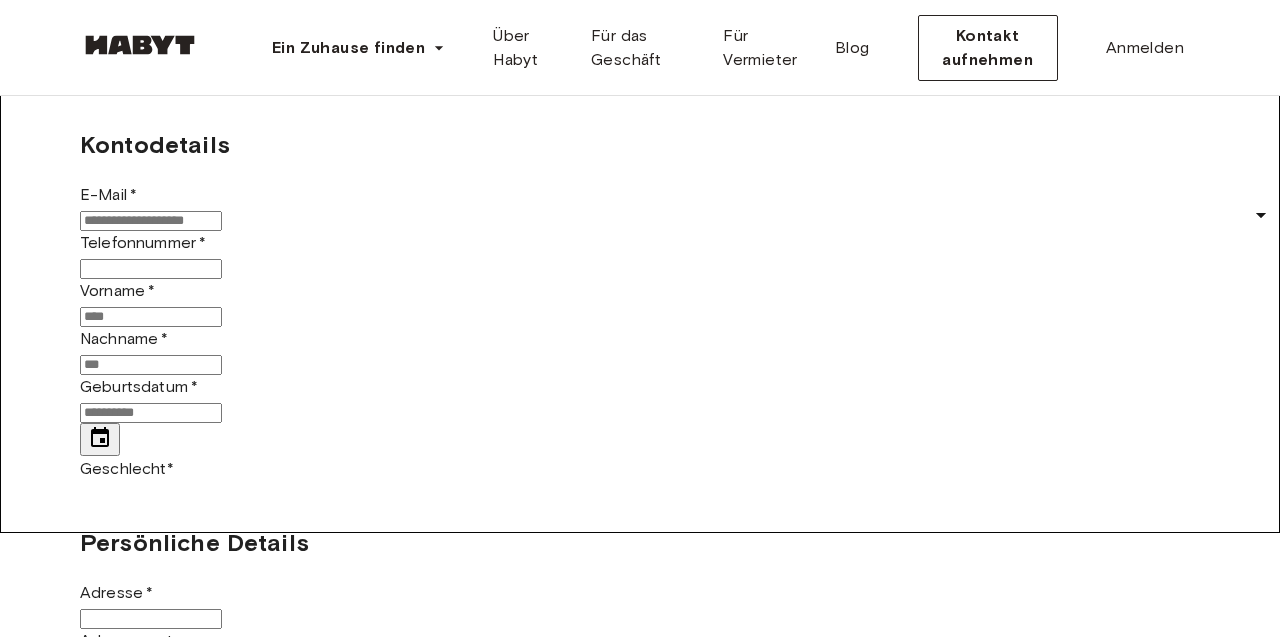 click on "E-Mail   *" at bounding box center [151, 221] 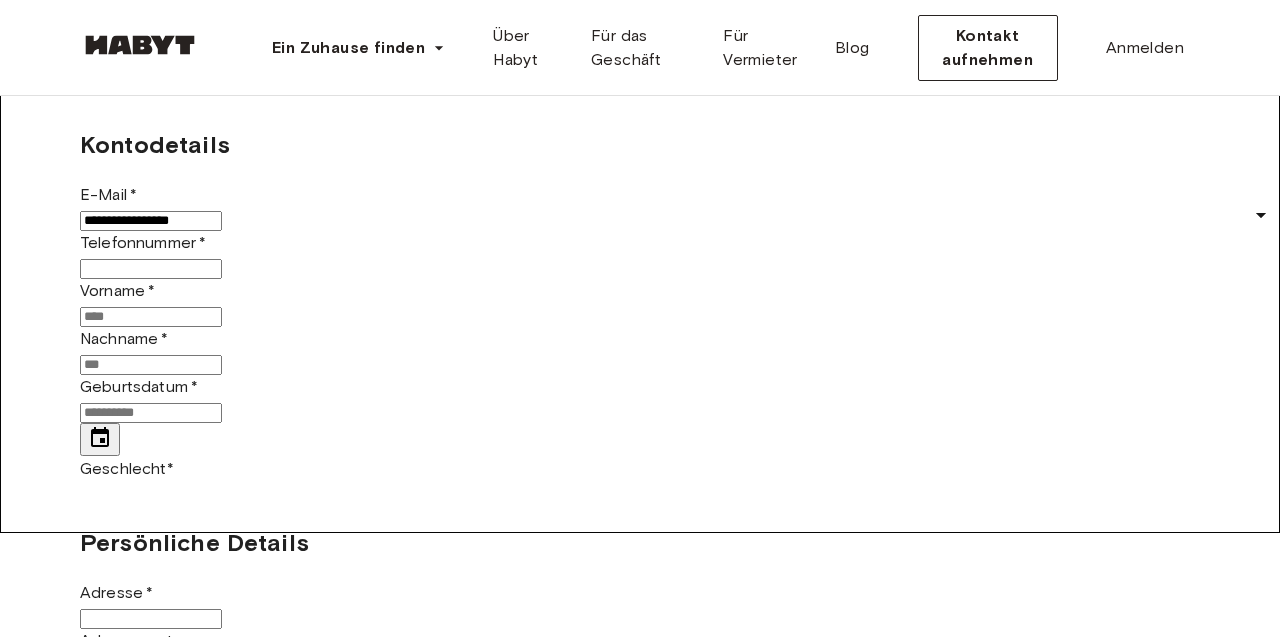 type on "**********" 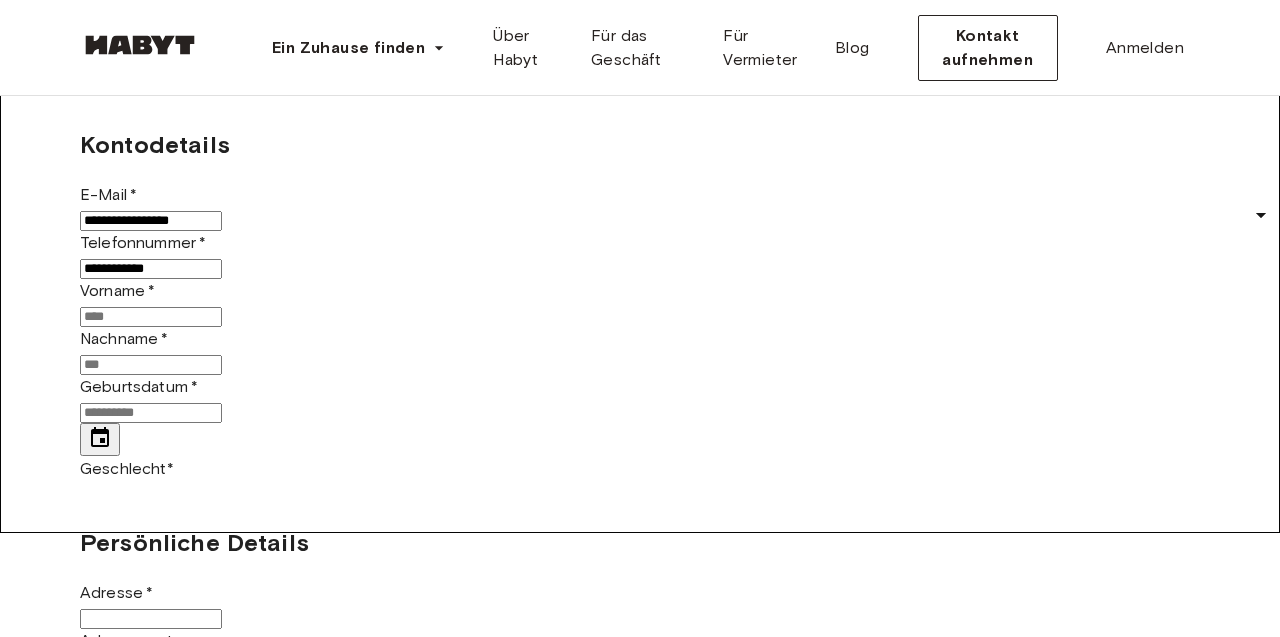 type on "**********" 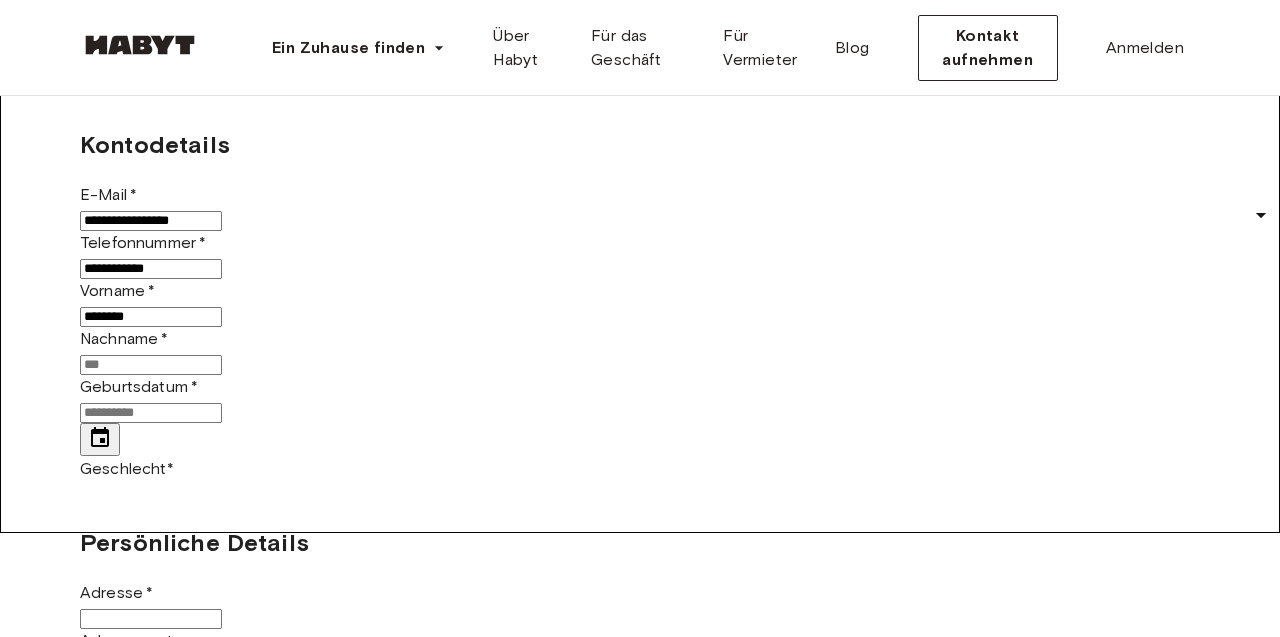 type on "********" 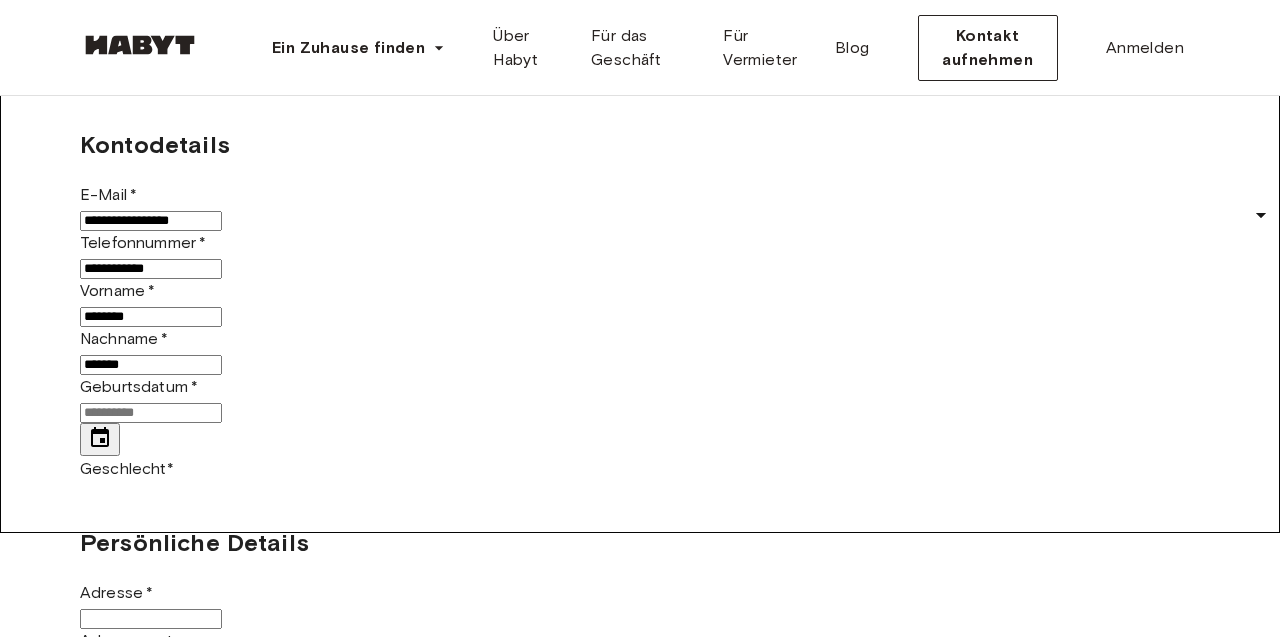 type on "*******" 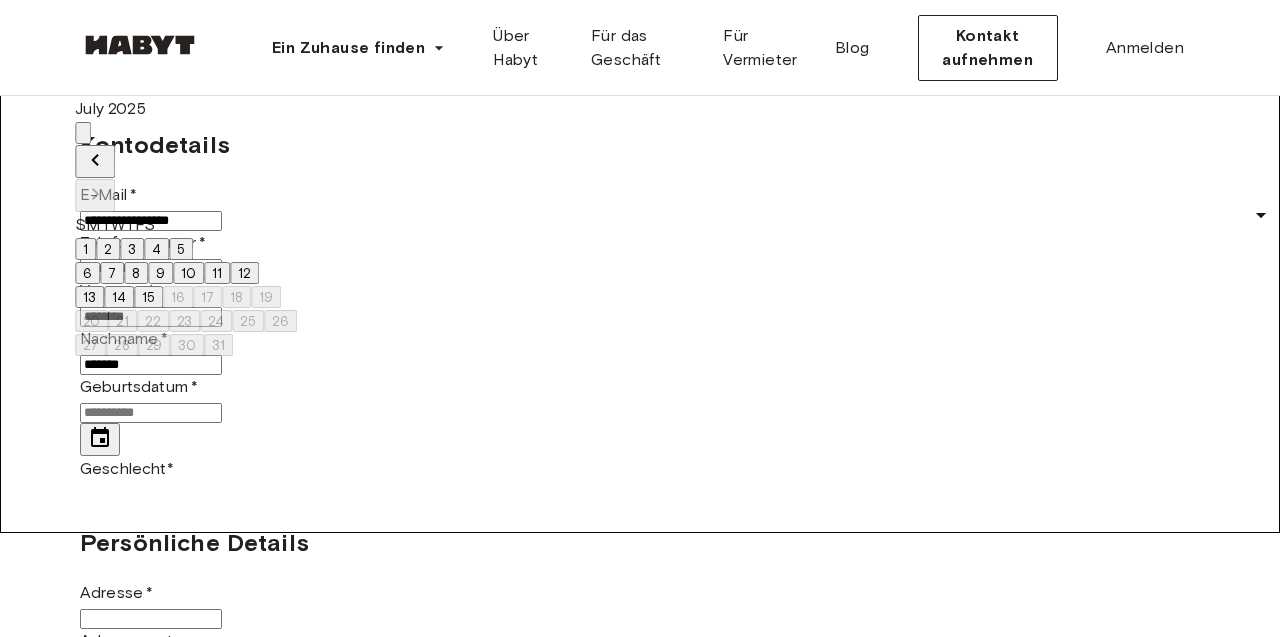 click 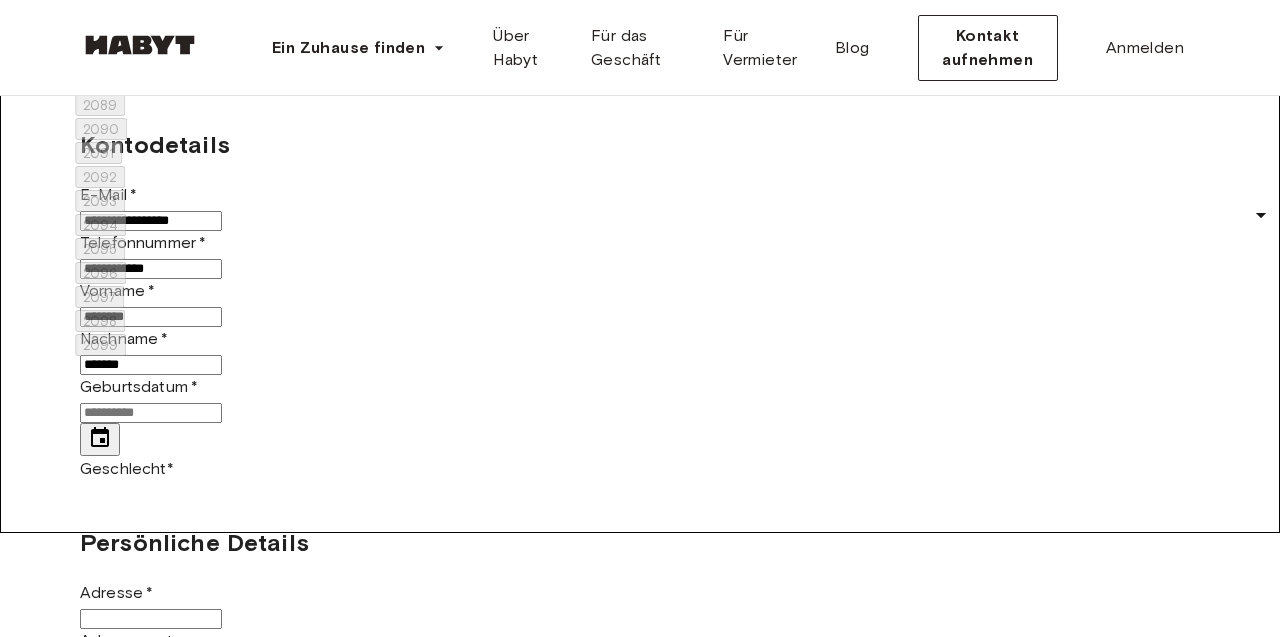 scroll, scrollTop: 1486, scrollLeft: 0, axis: vertical 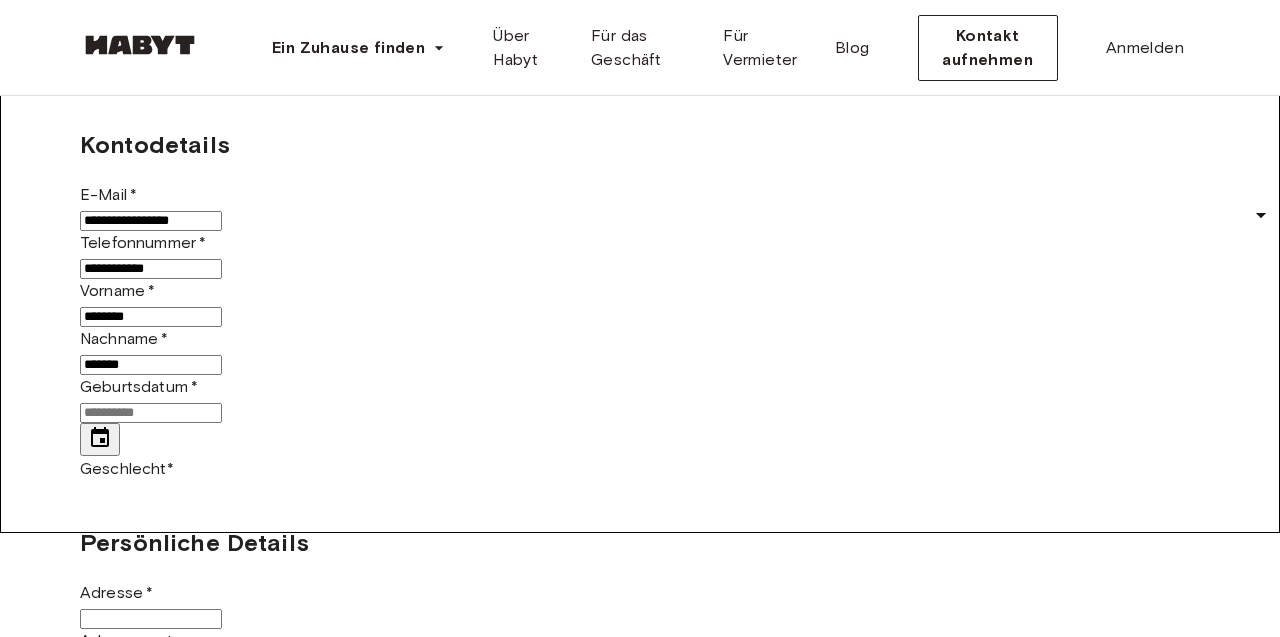 type 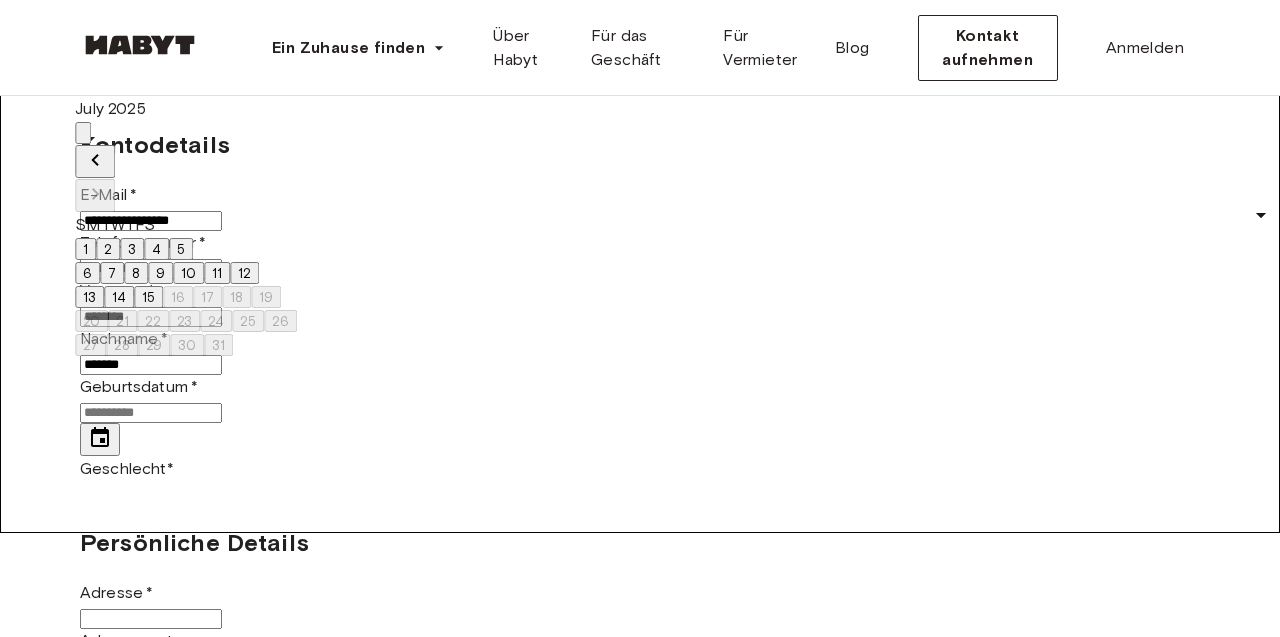 click 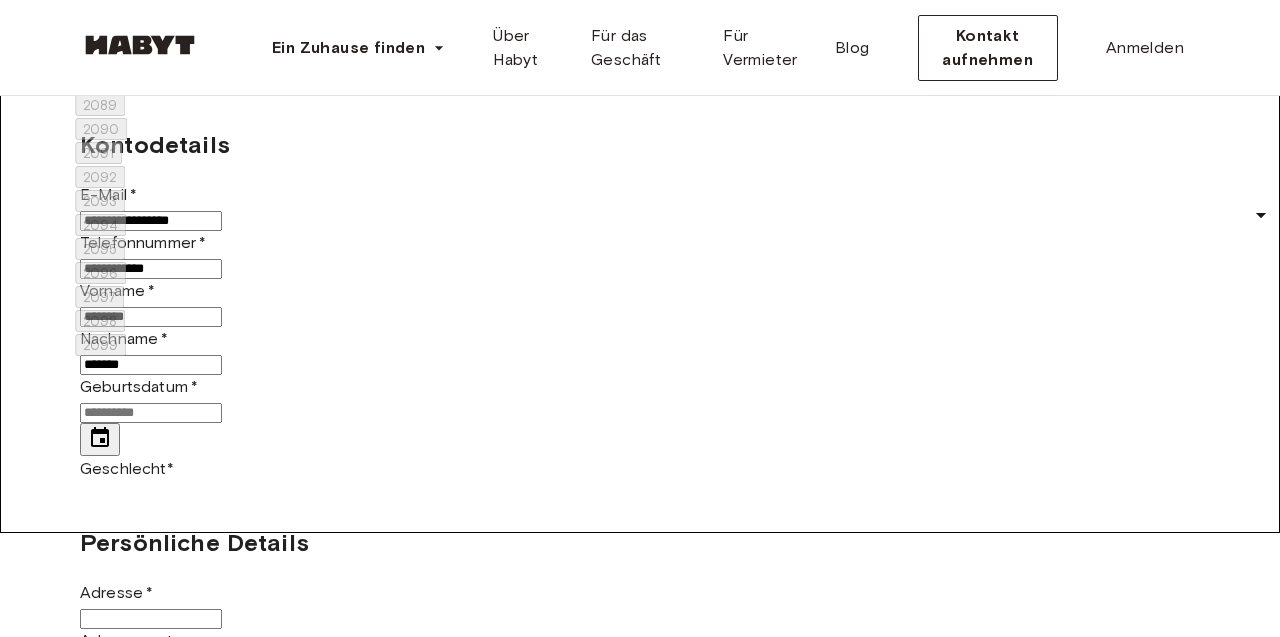 scroll, scrollTop: 1022, scrollLeft: 0, axis: vertical 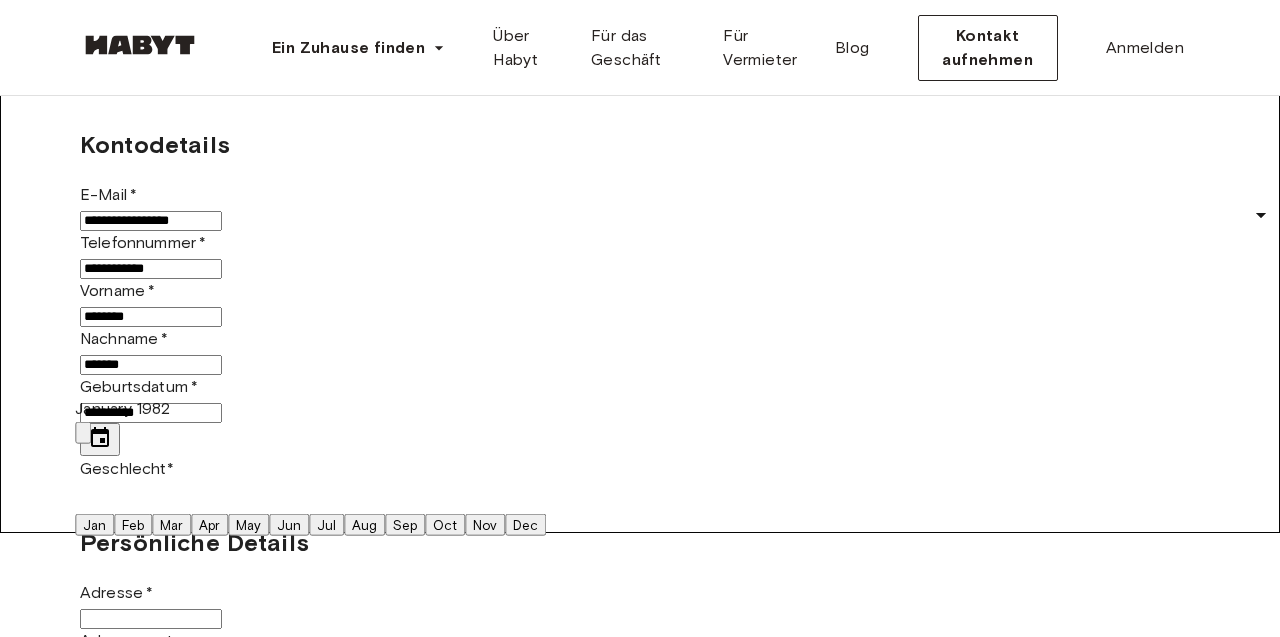 click on "Mar" at bounding box center (171, 525) 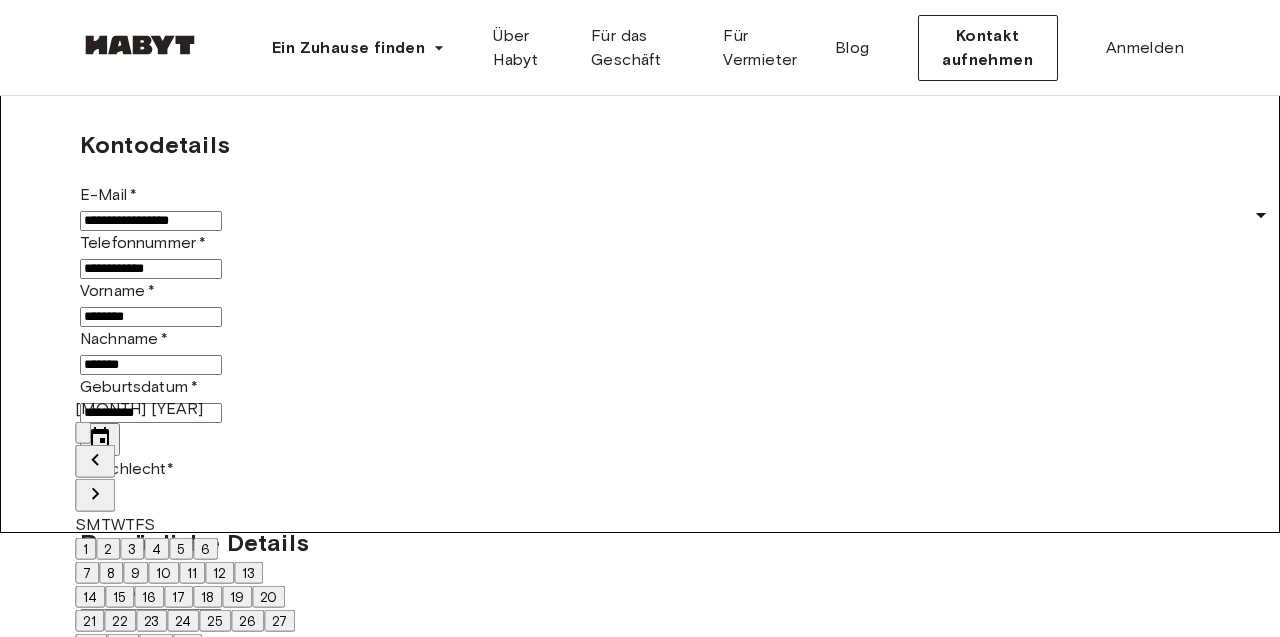 scroll, scrollTop: 312, scrollLeft: 0, axis: vertical 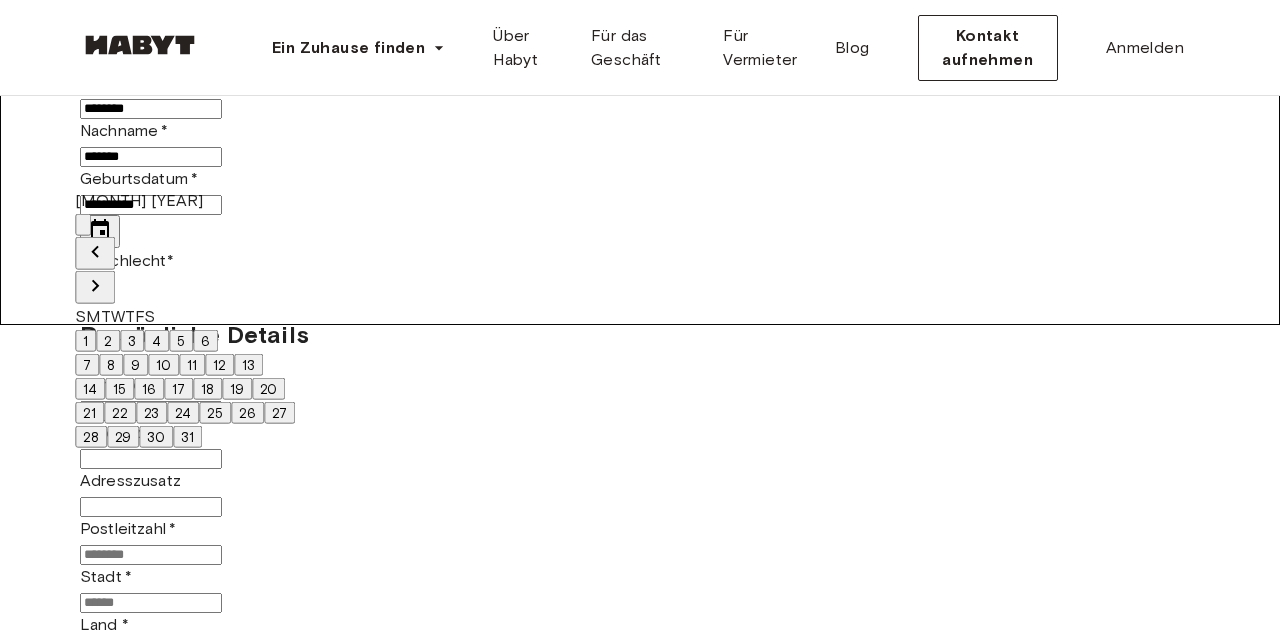 click on "30" at bounding box center [156, 437] 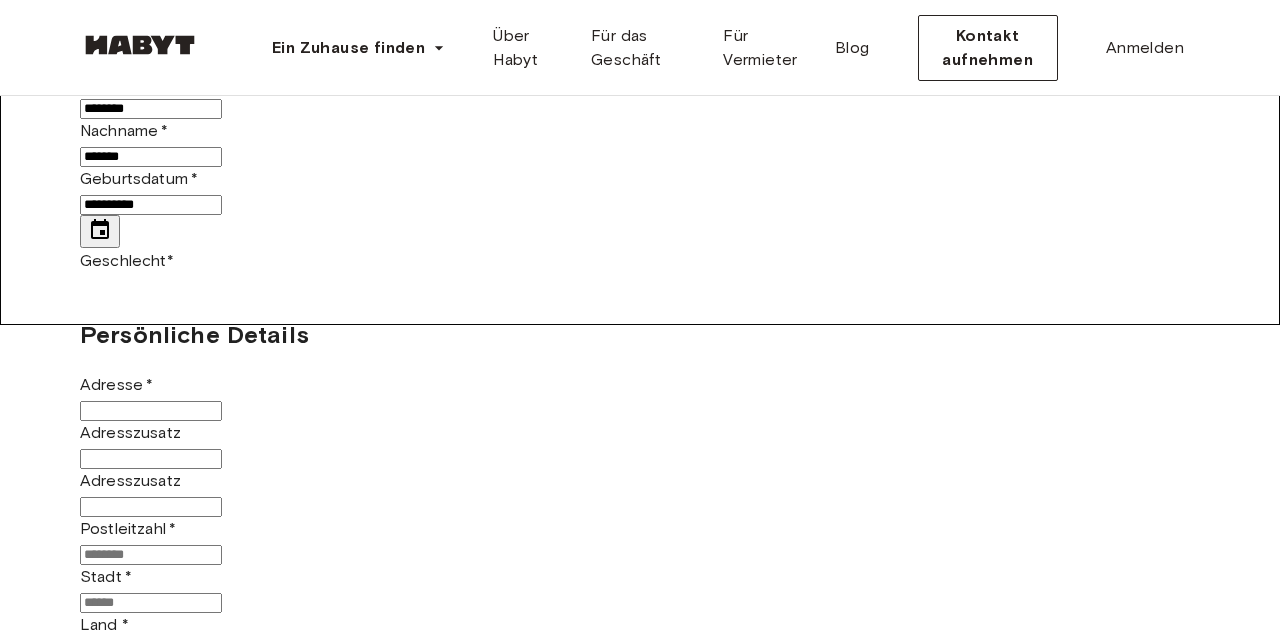 click on "**********" at bounding box center (640, 951) 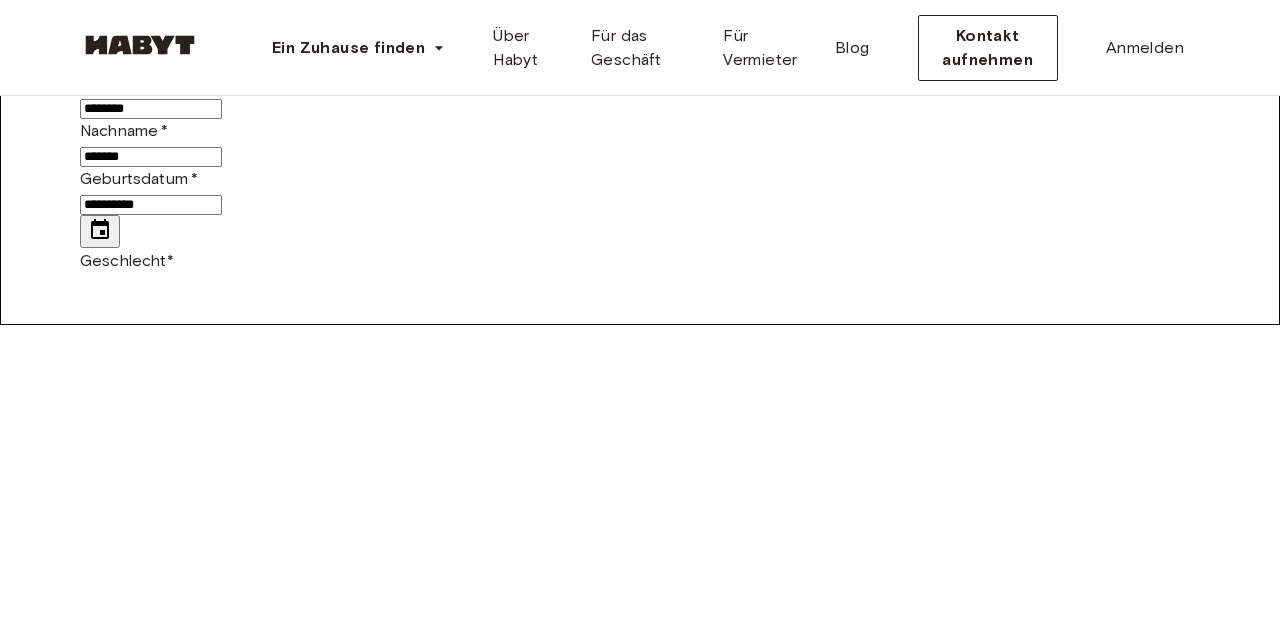 click on "Male" at bounding box center (660, 3370) 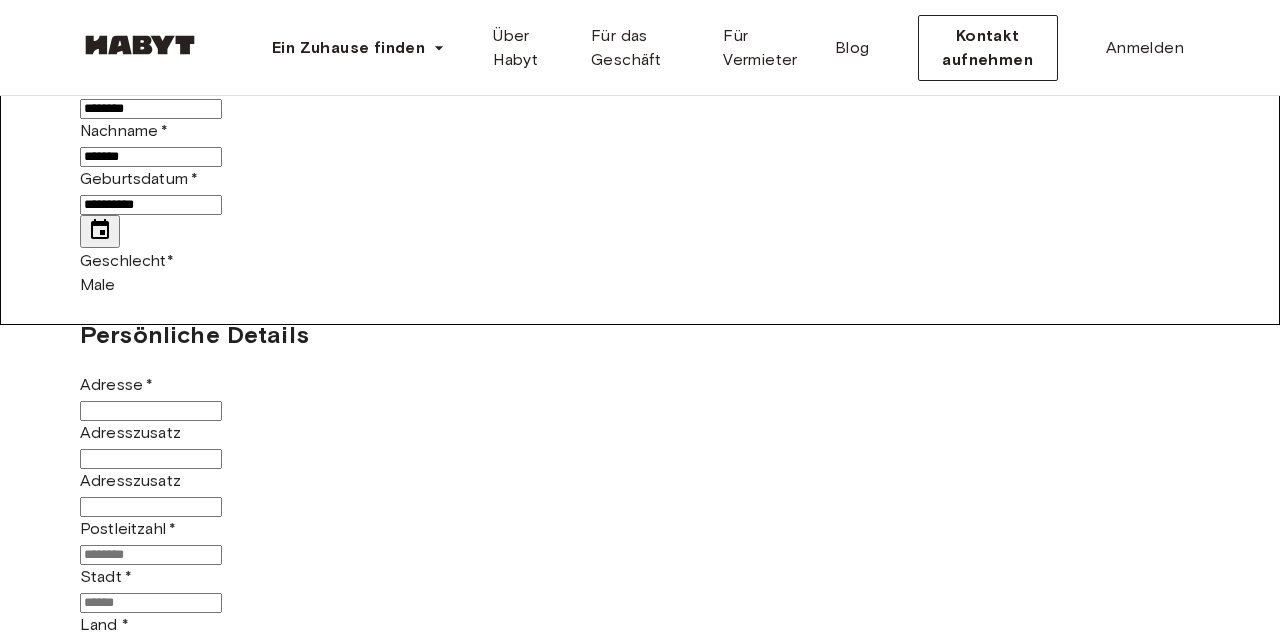 click on "Adresse   *" at bounding box center [151, 411] 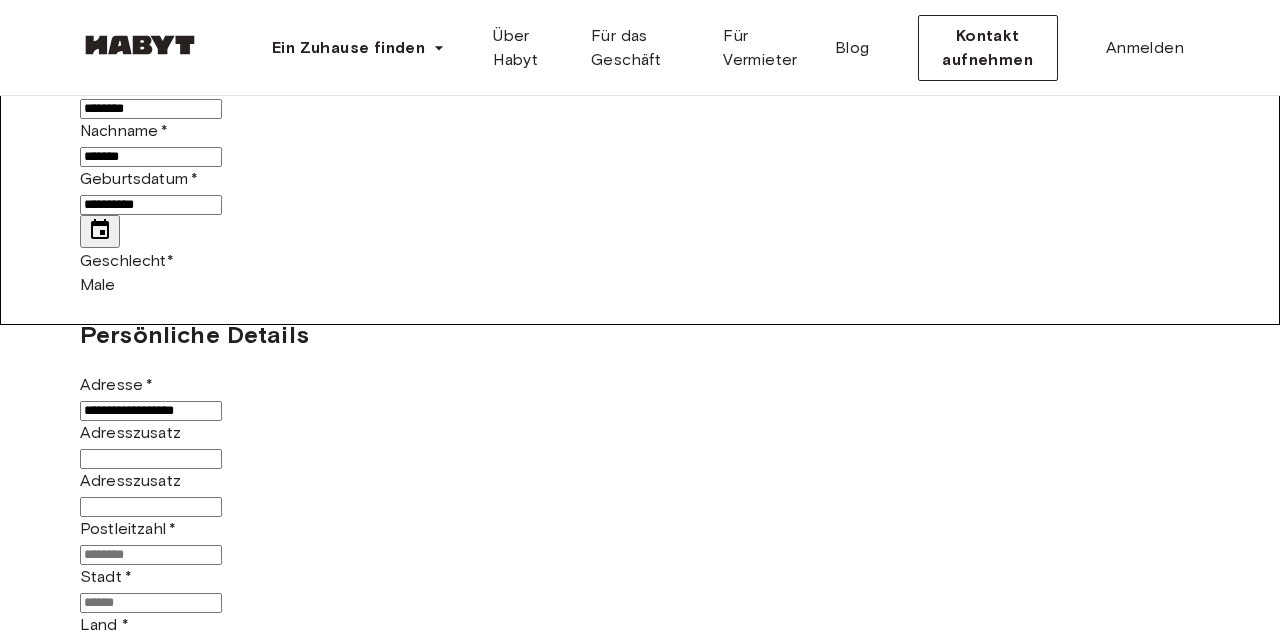 type on "**********" 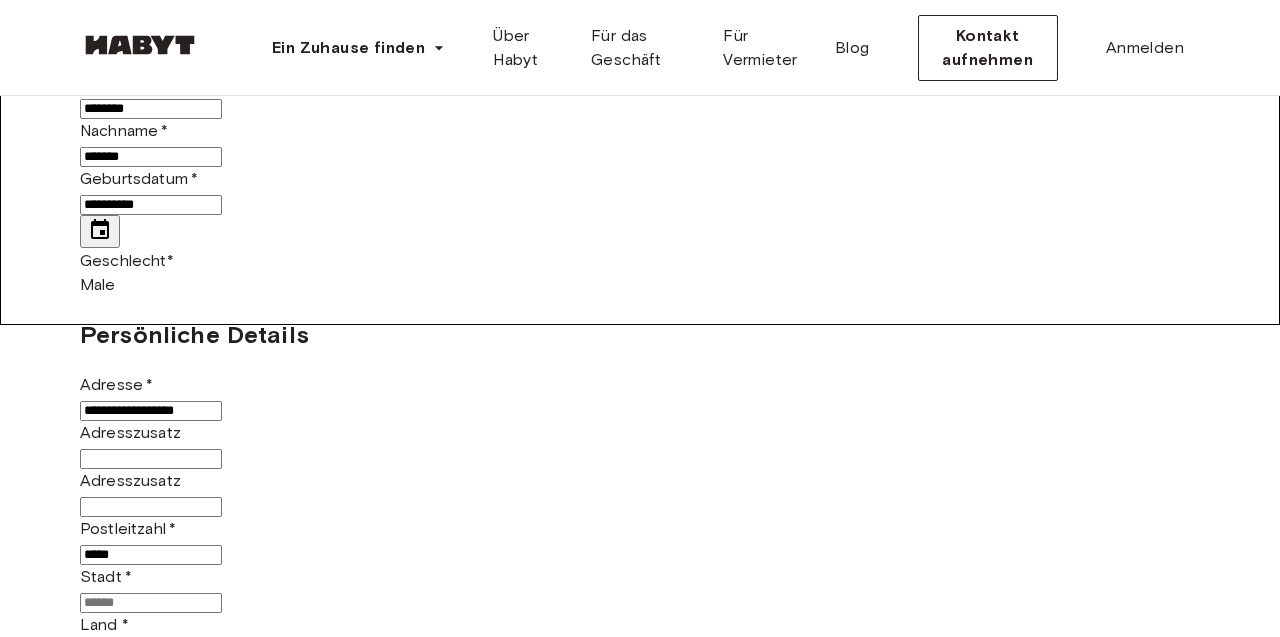 type on "*****" 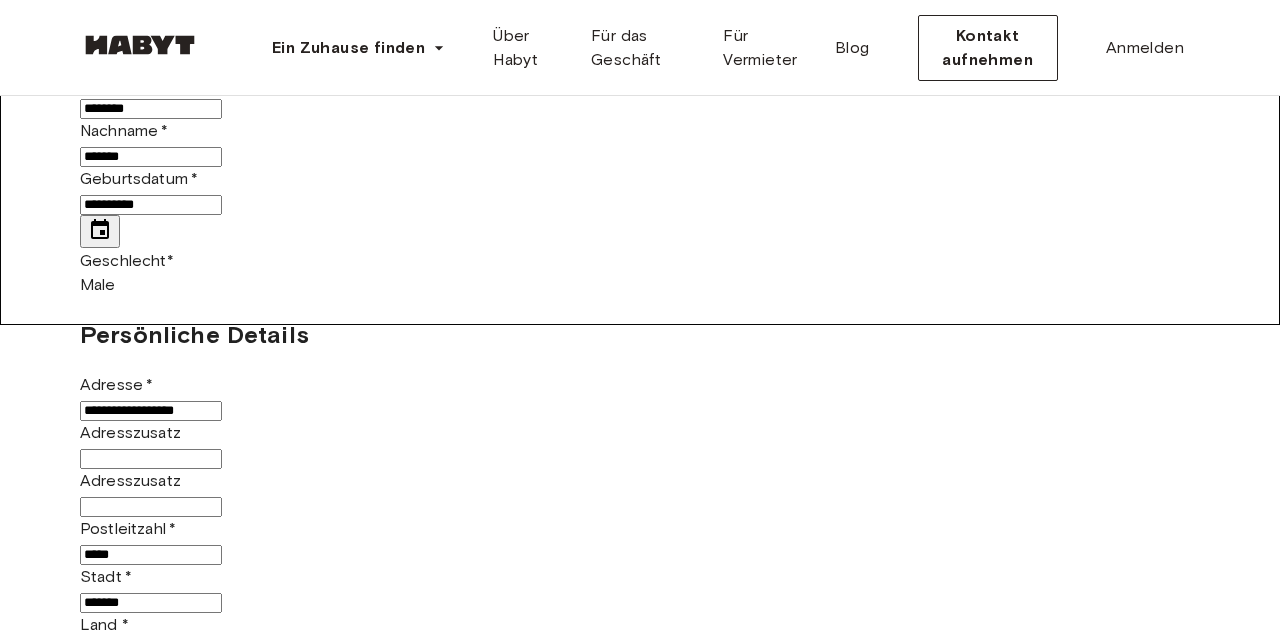 type on "*******" 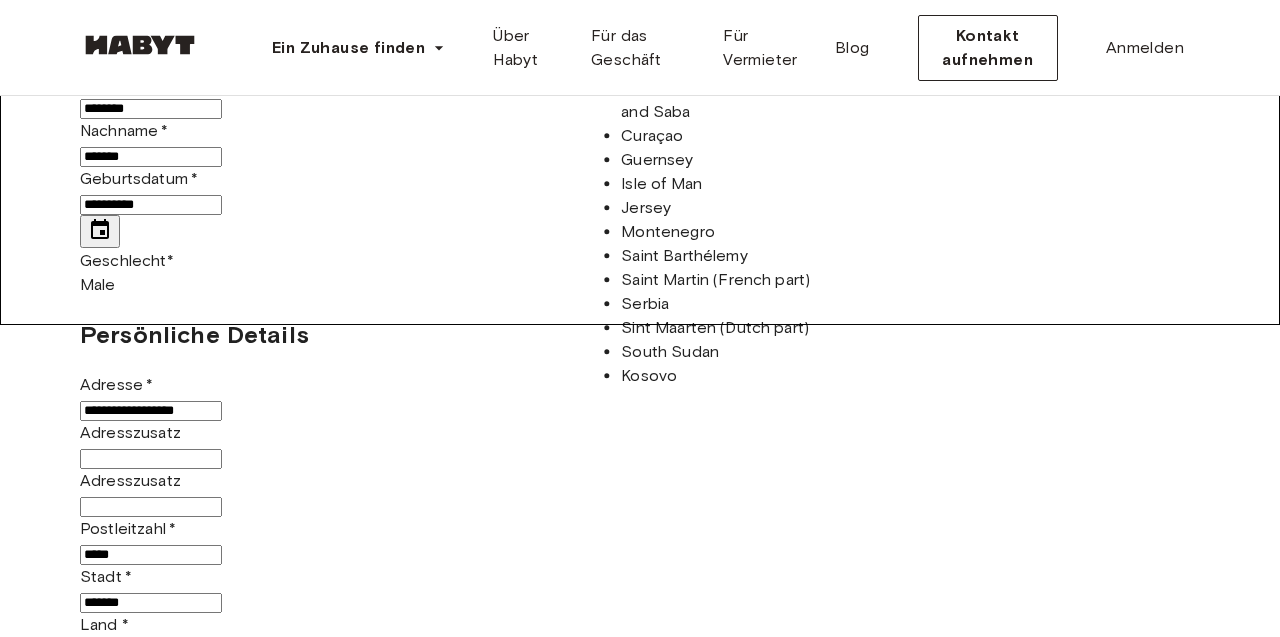 scroll, scrollTop: 0, scrollLeft: 0, axis: both 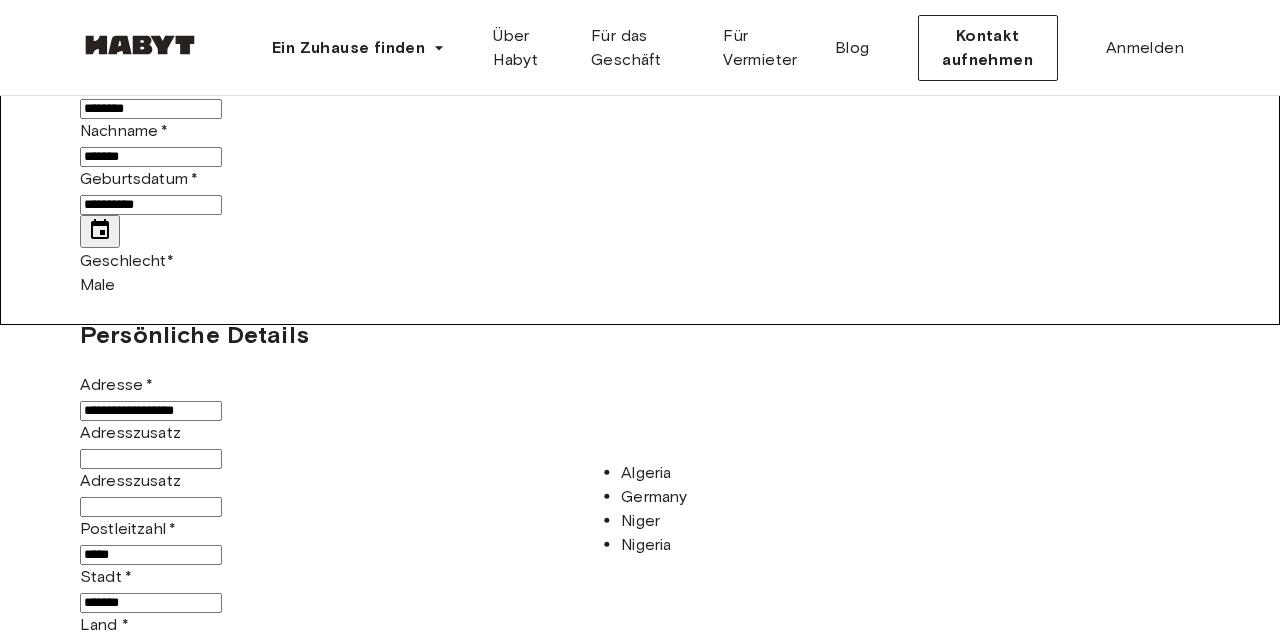 click on "Germany" at bounding box center [718, 497] 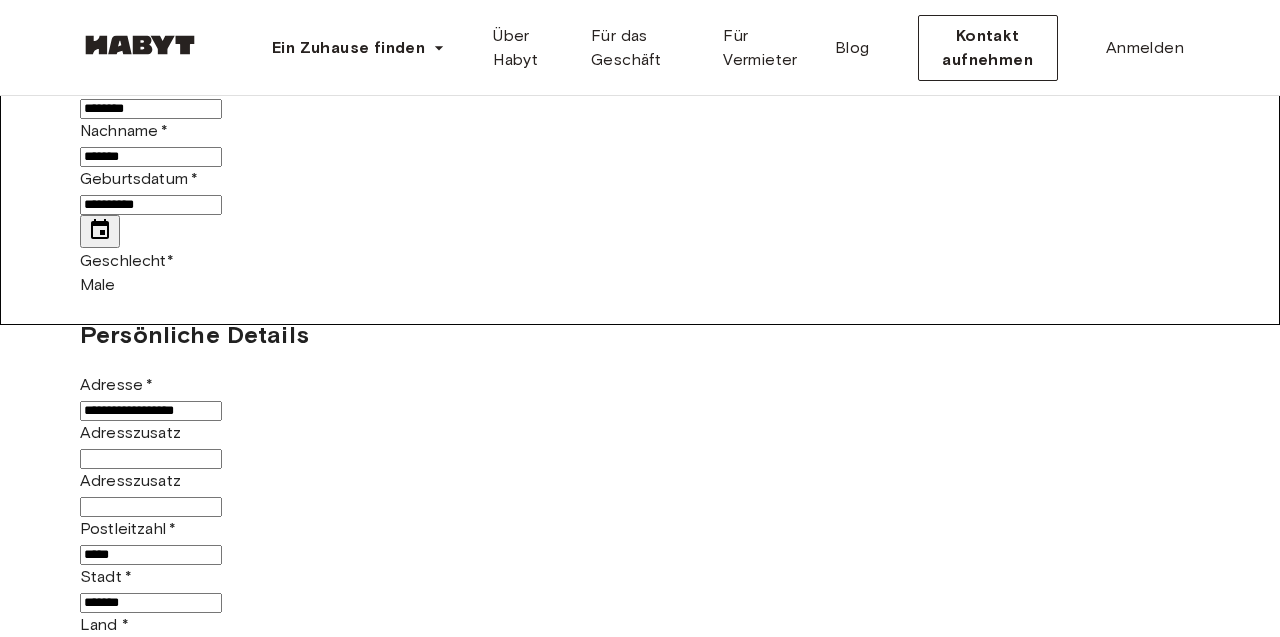 type on "*******" 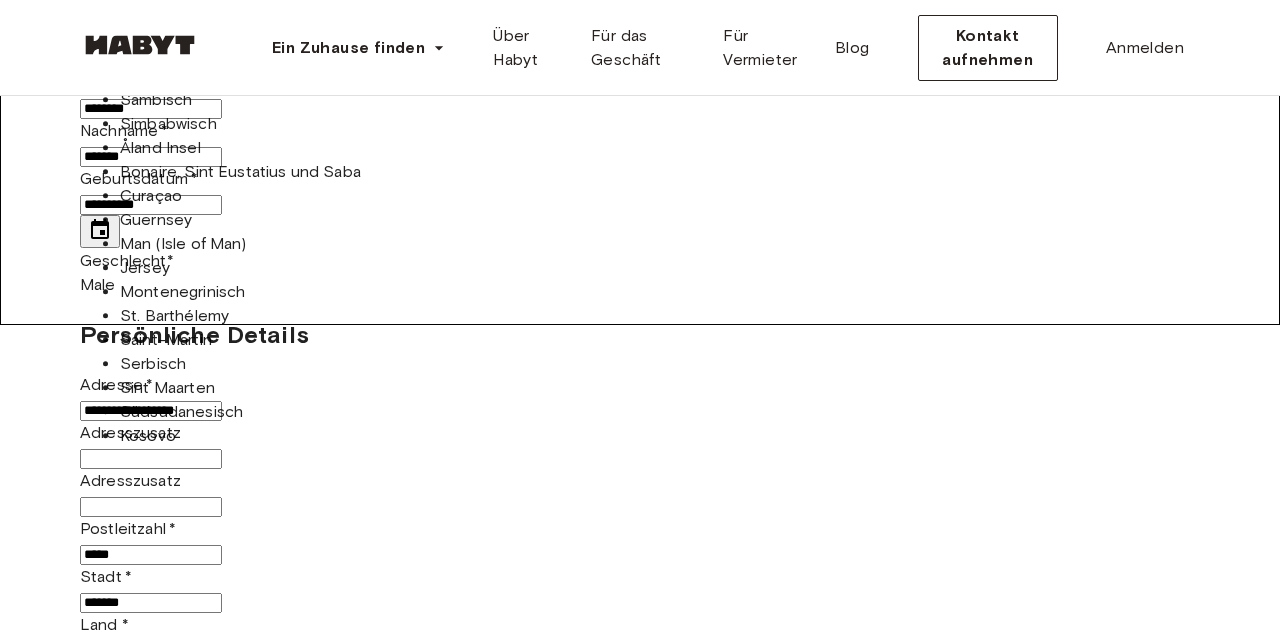 click on "Nationality" at bounding box center (151, 733) 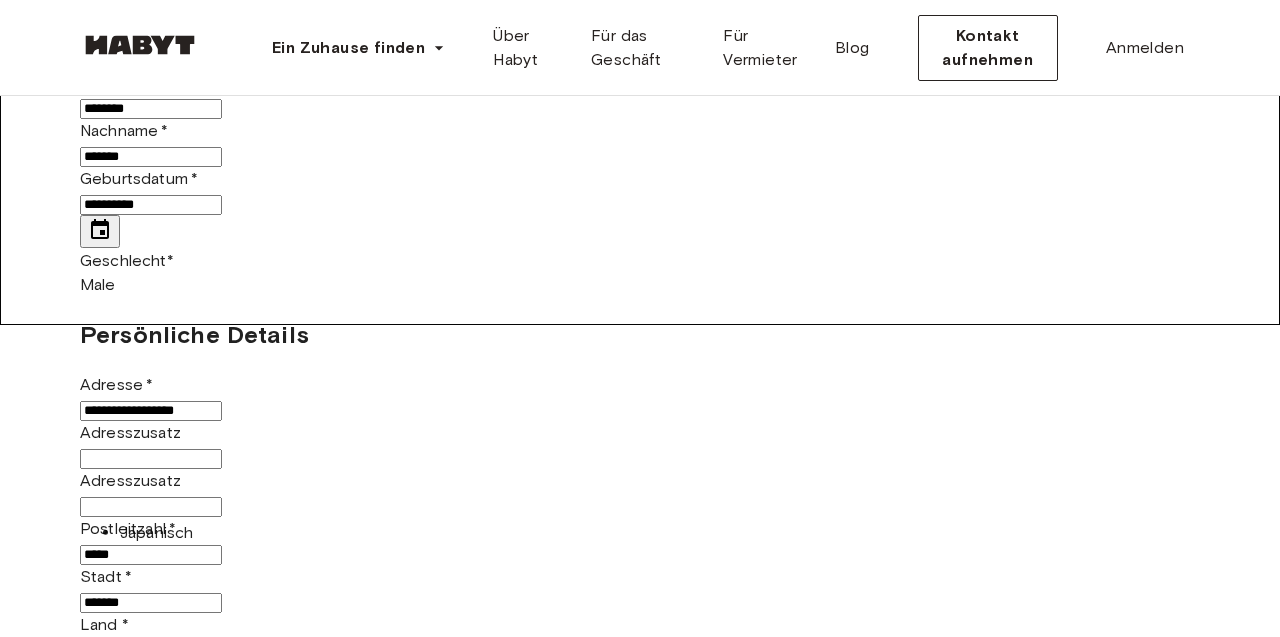click on "Japanisch" at bounding box center [280, 533] 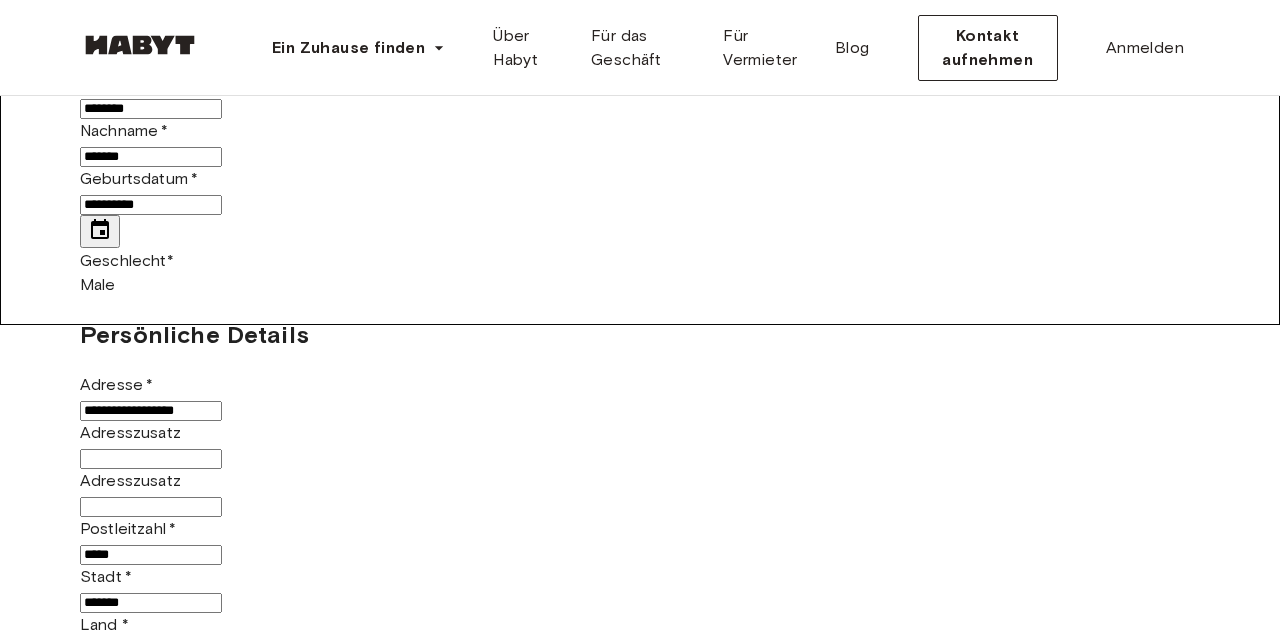 type on "*********" 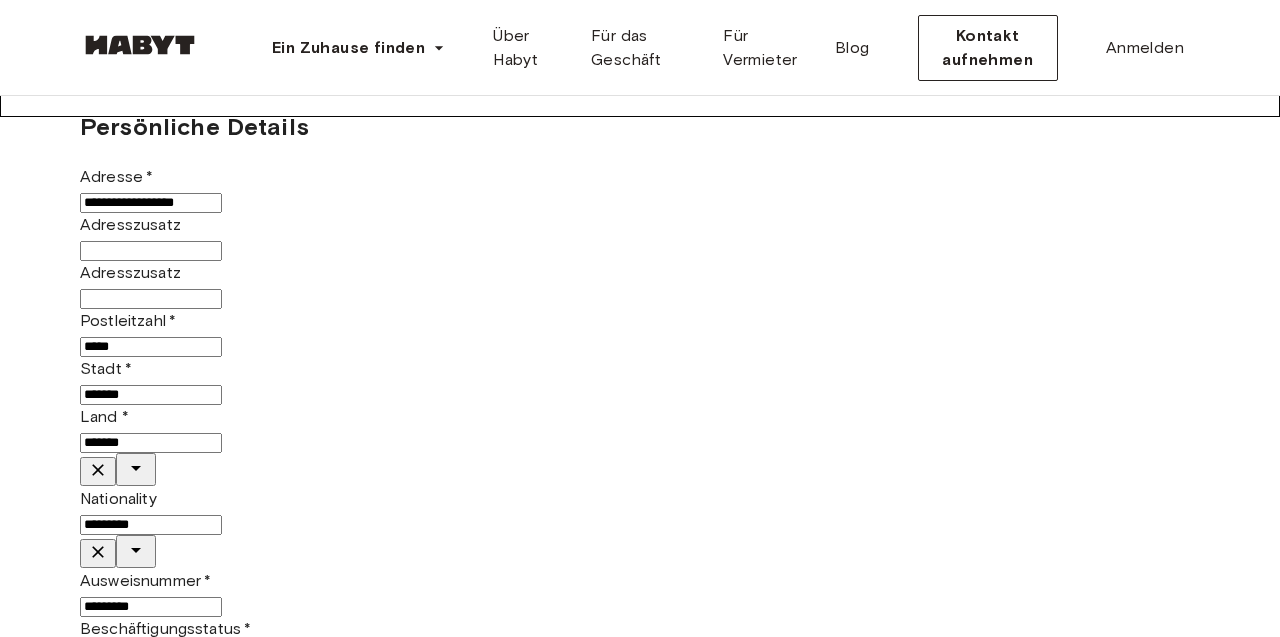 scroll, scrollTop: 416, scrollLeft: 0, axis: vertical 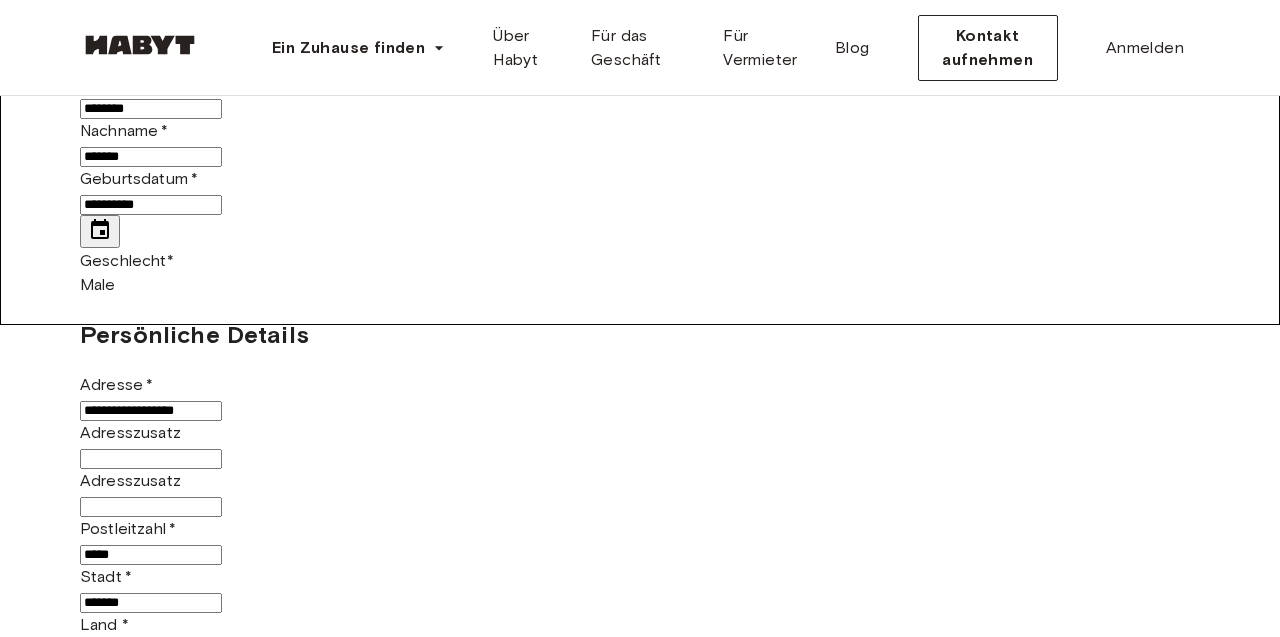click on "Erste Monatsmiete" at bounding box center (151, 1167) 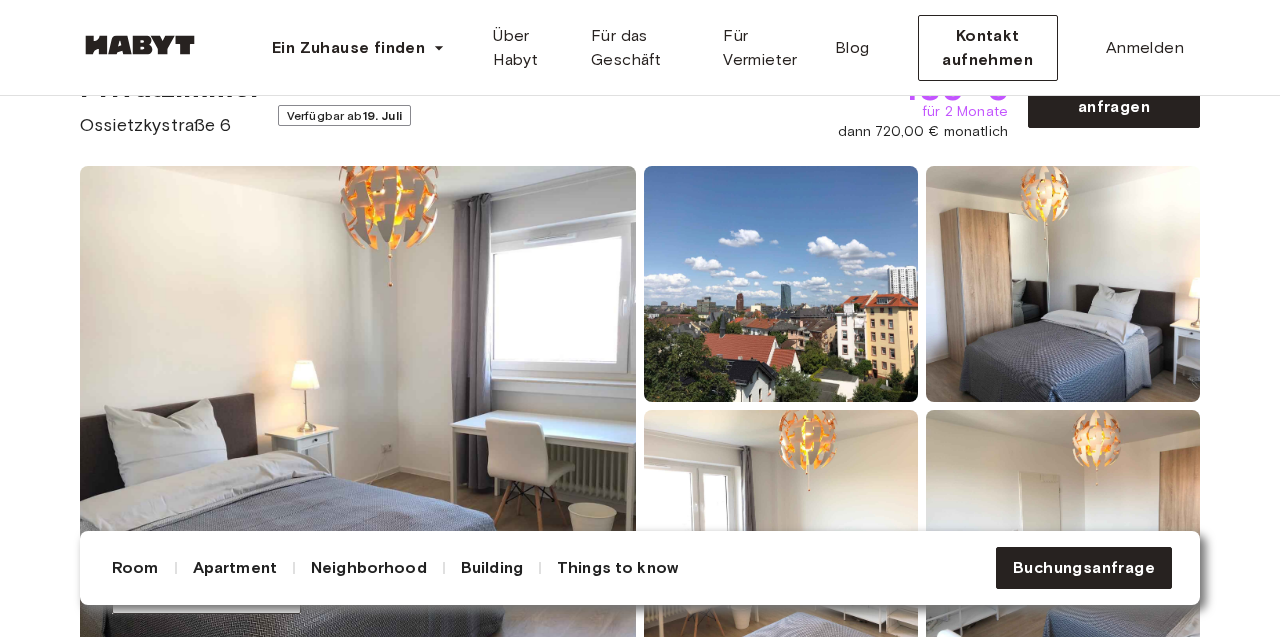 scroll, scrollTop: 0, scrollLeft: 0, axis: both 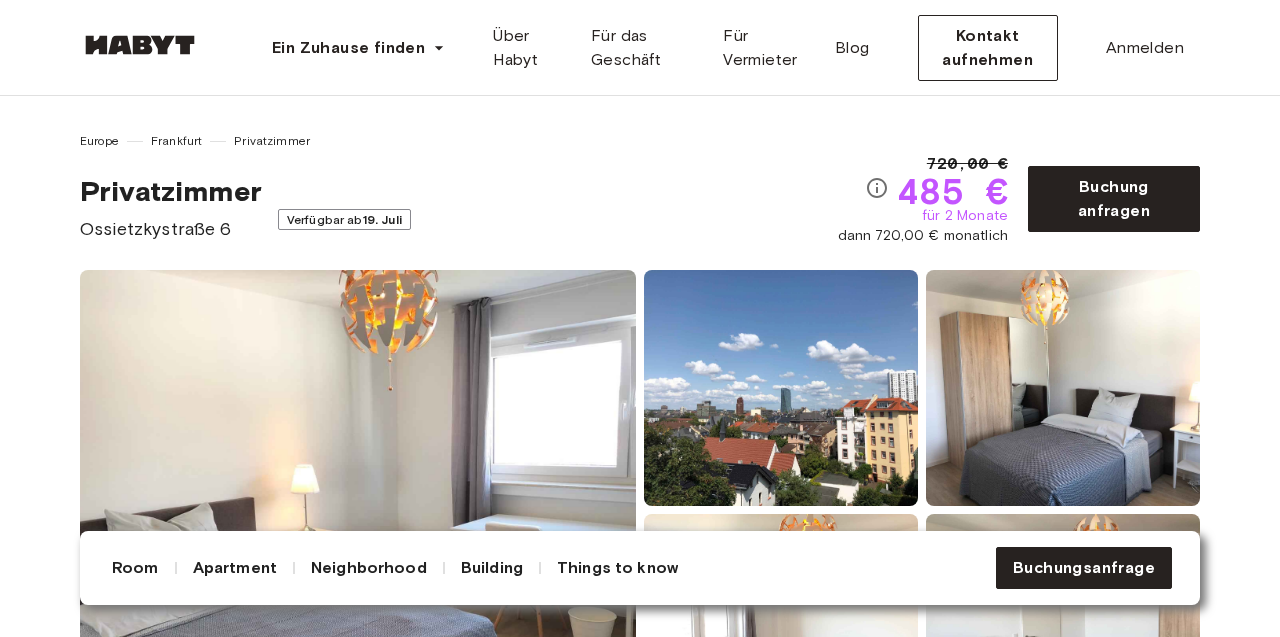 click on "Europe Frankfurt Privatzimmer Privatzimmer Ossietzkystraße 6 Verfügbar ab  19. Juli 720,00 € 485 € für 2 Monate dann 720,00 € monatlich Buchung anfragen Show all photos" at bounding box center [640, 423] 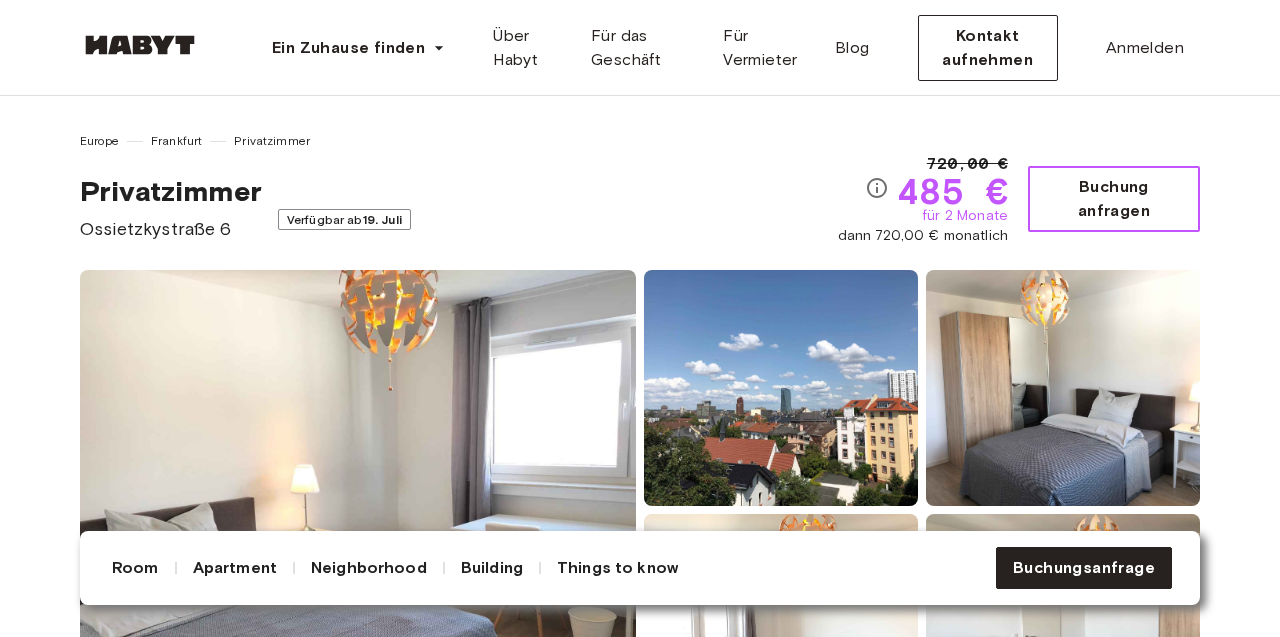 click on "Buchung anfragen" at bounding box center [1114, 199] 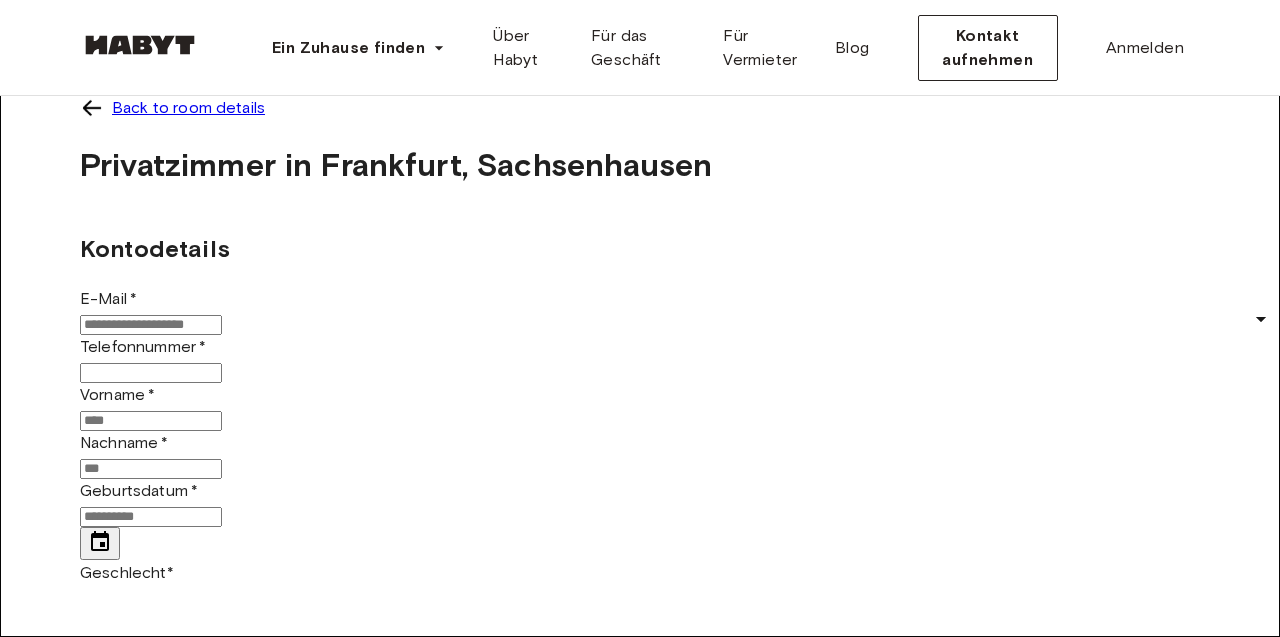 scroll, scrollTop: 312, scrollLeft: 0, axis: vertical 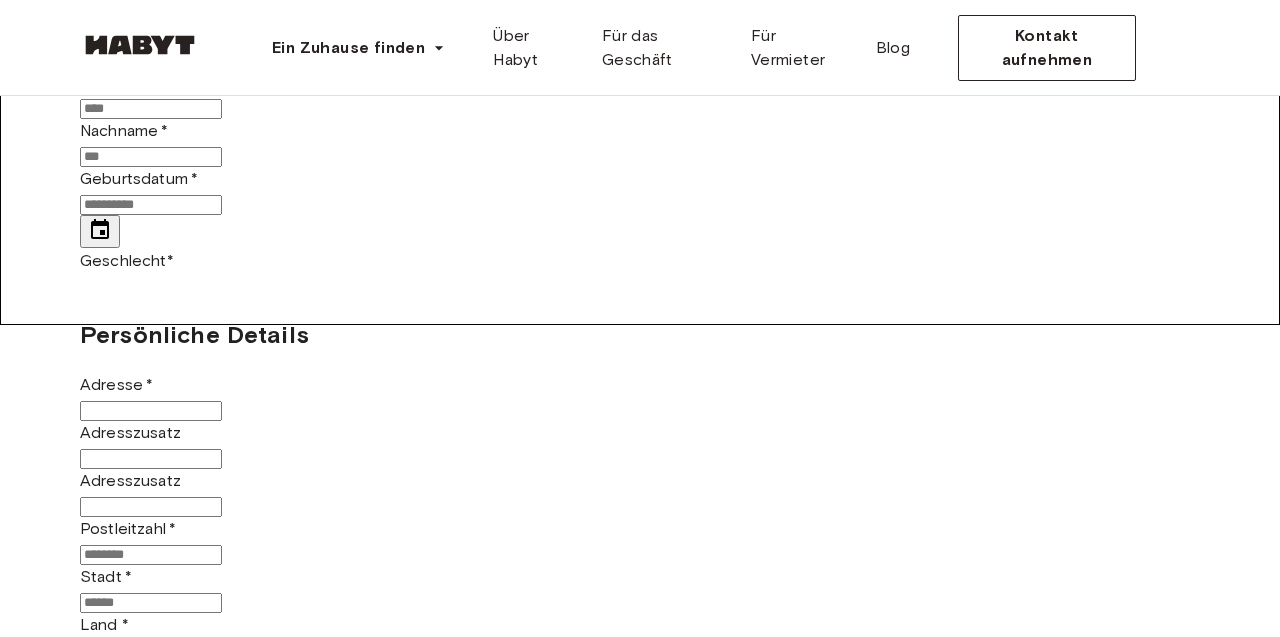 type on "**********" 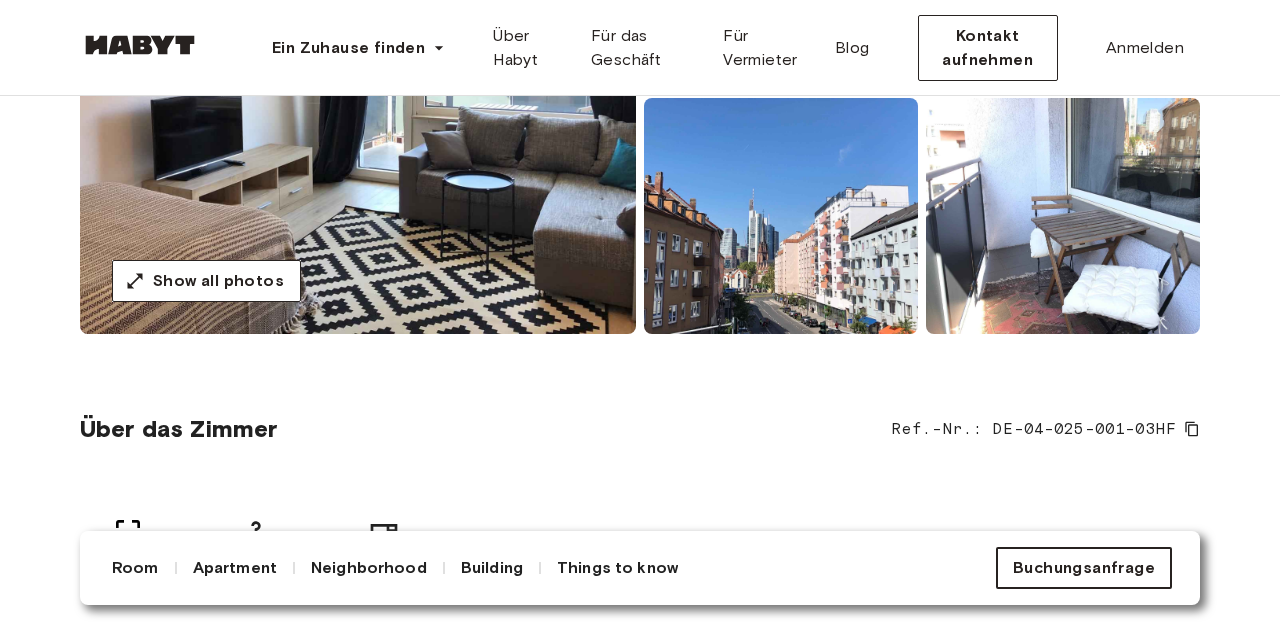 scroll, scrollTop: 416, scrollLeft: 0, axis: vertical 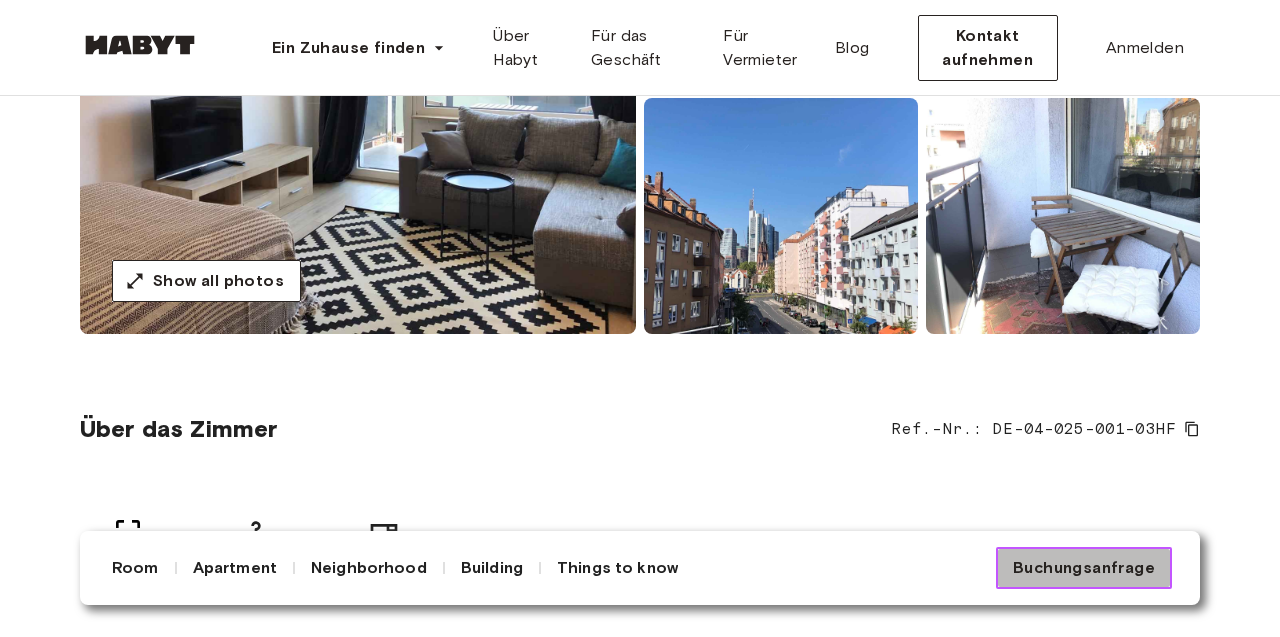 click on "Buchungsanfrage" at bounding box center [1084, 568] 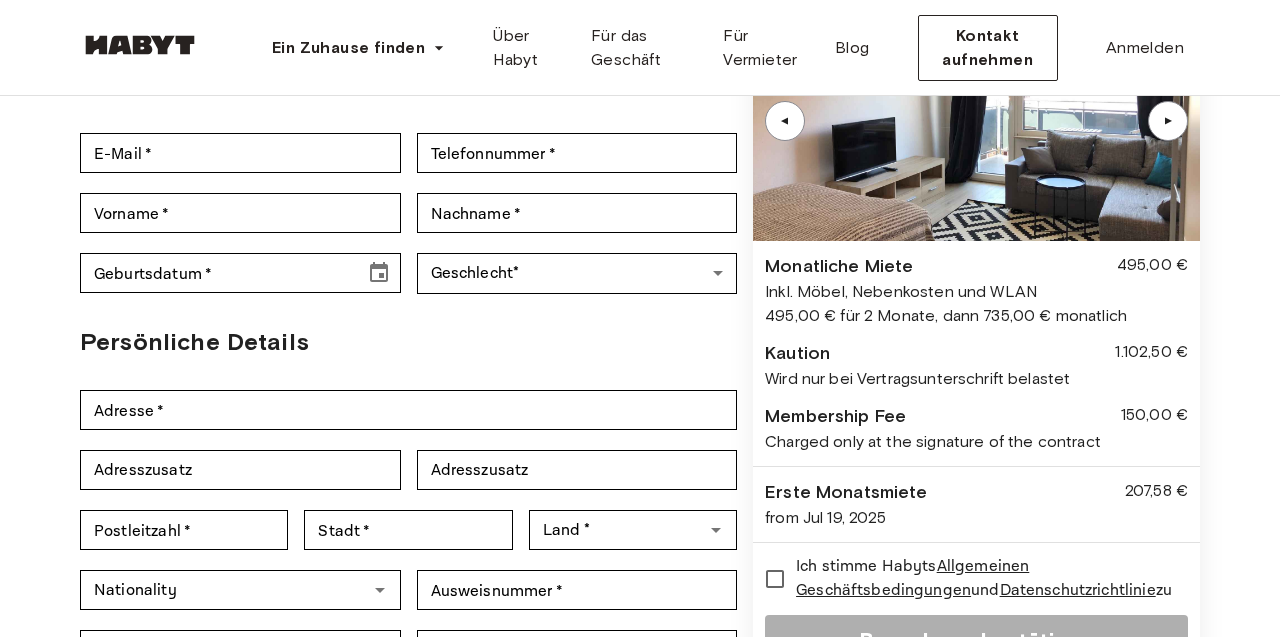 scroll, scrollTop: 0, scrollLeft: 0, axis: both 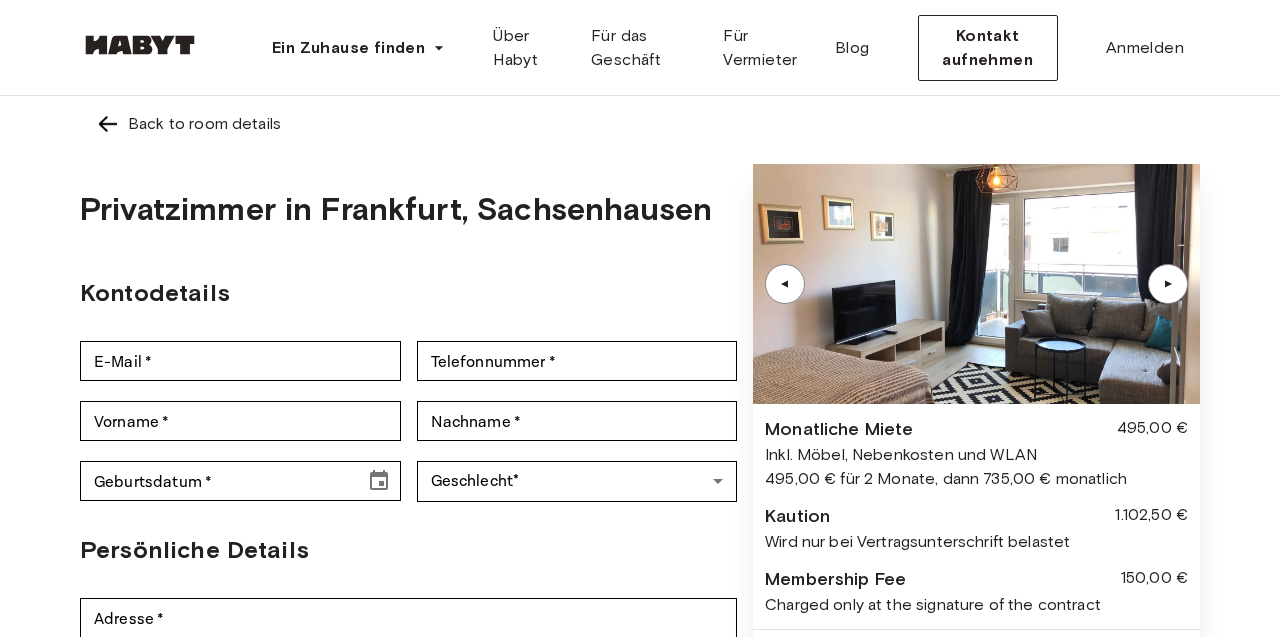 click on "▲" at bounding box center [1168, 284] 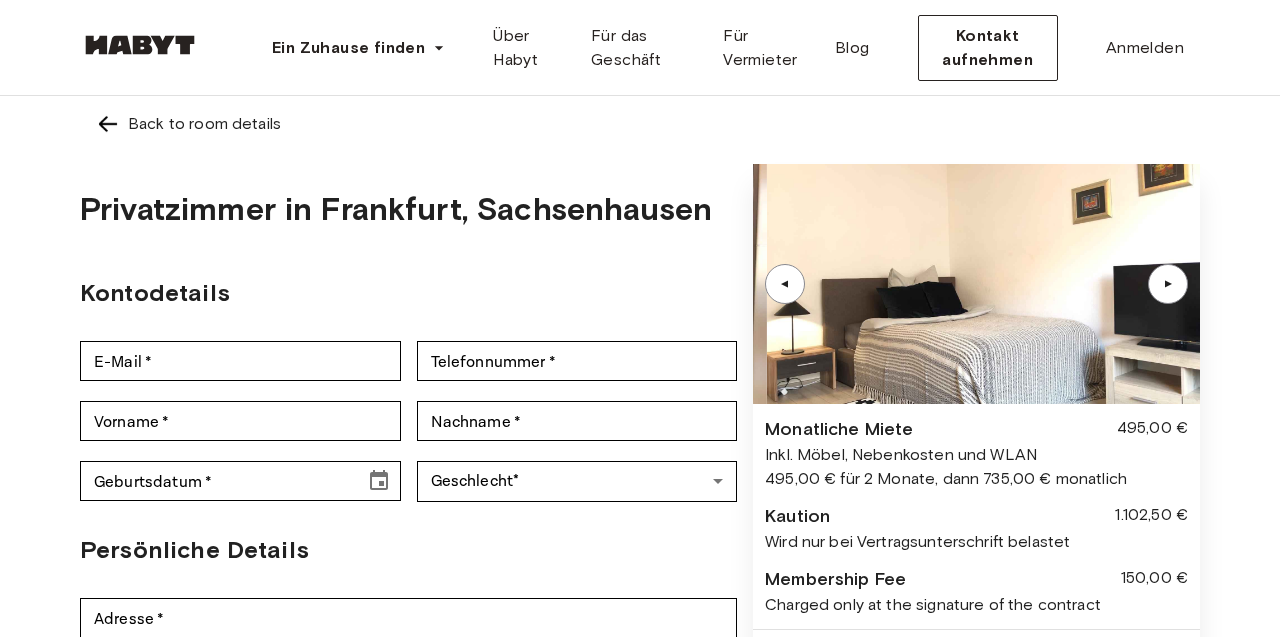 click on "▲" at bounding box center [1168, 284] 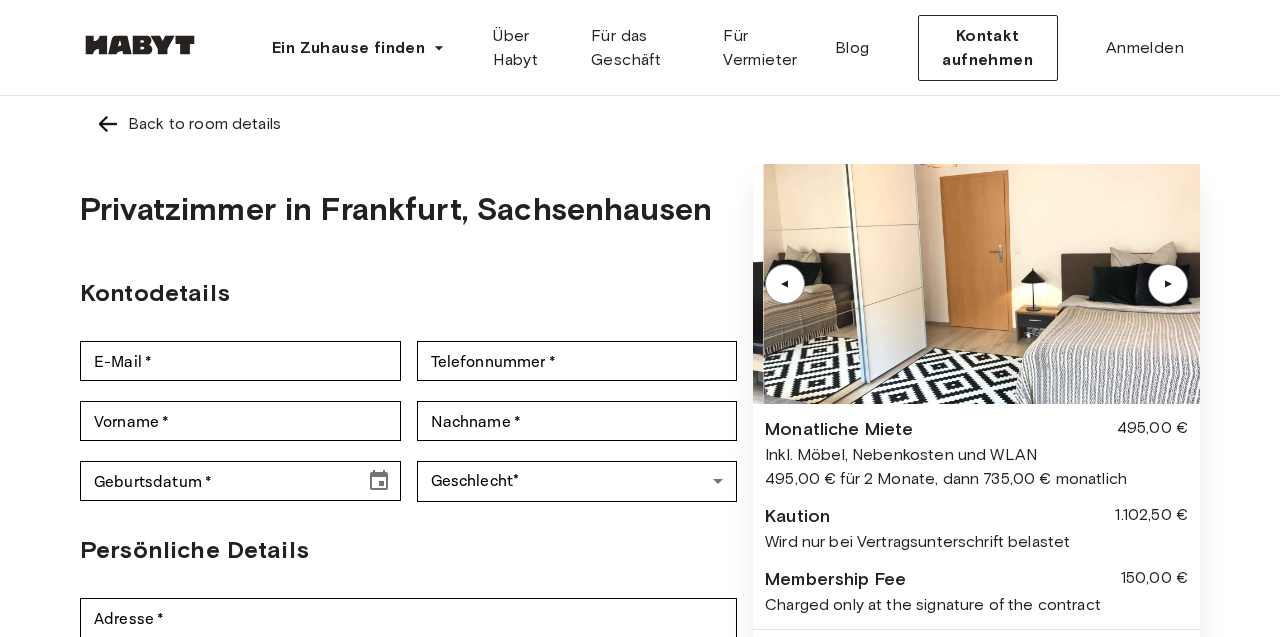 click on "▲" at bounding box center [1168, 284] 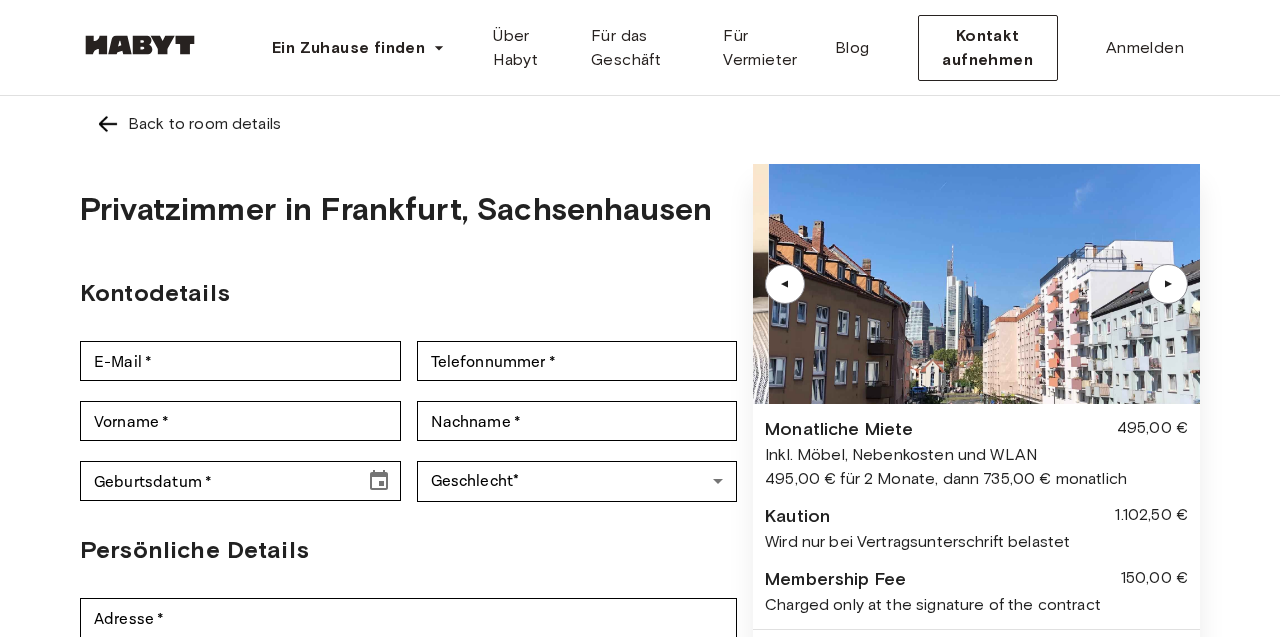 click on "▲" at bounding box center [1168, 284] 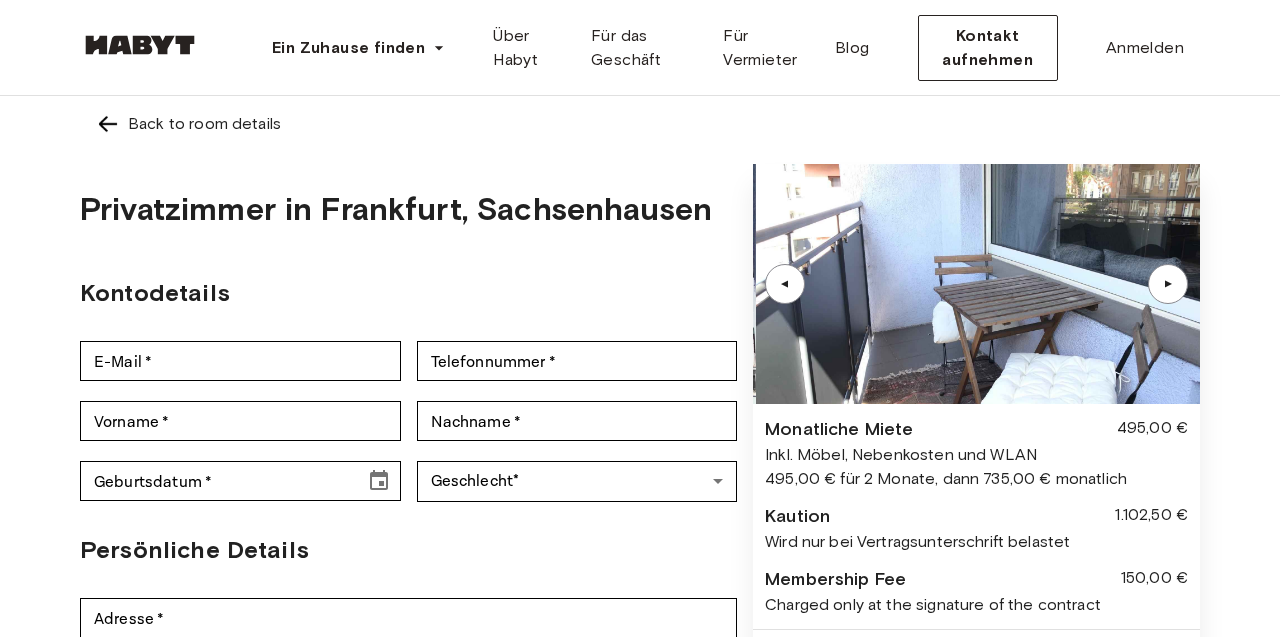 click on "▲" at bounding box center [1168, 284] 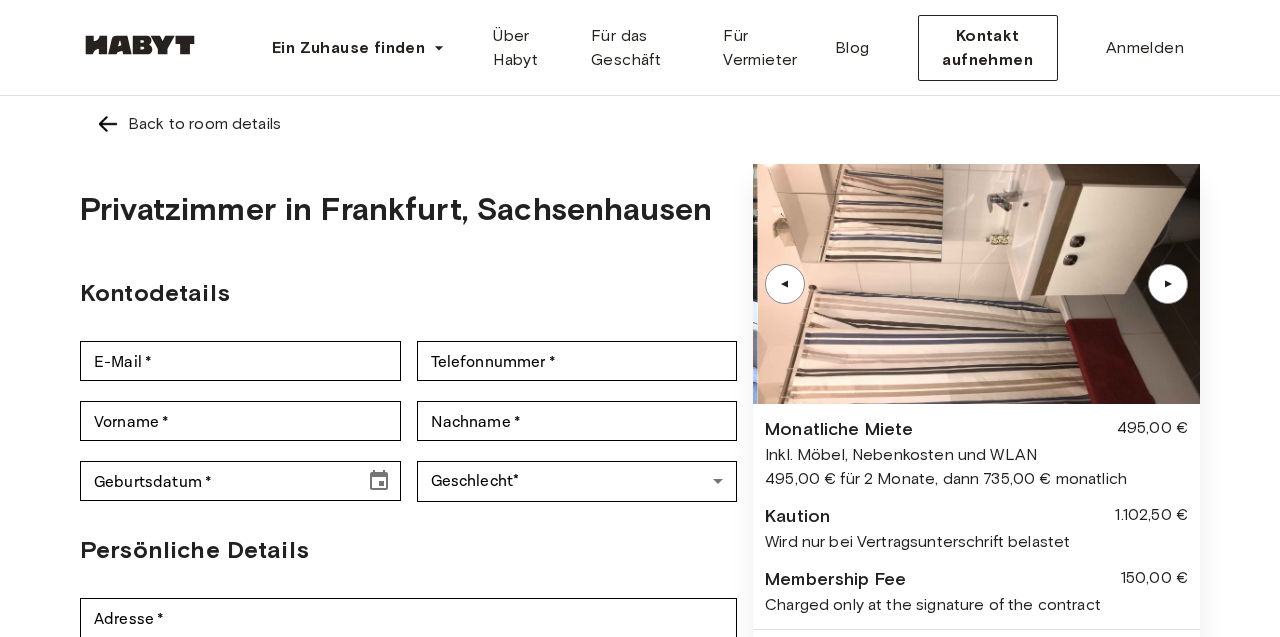 click on "▲" at bounding box center [1168, 284] 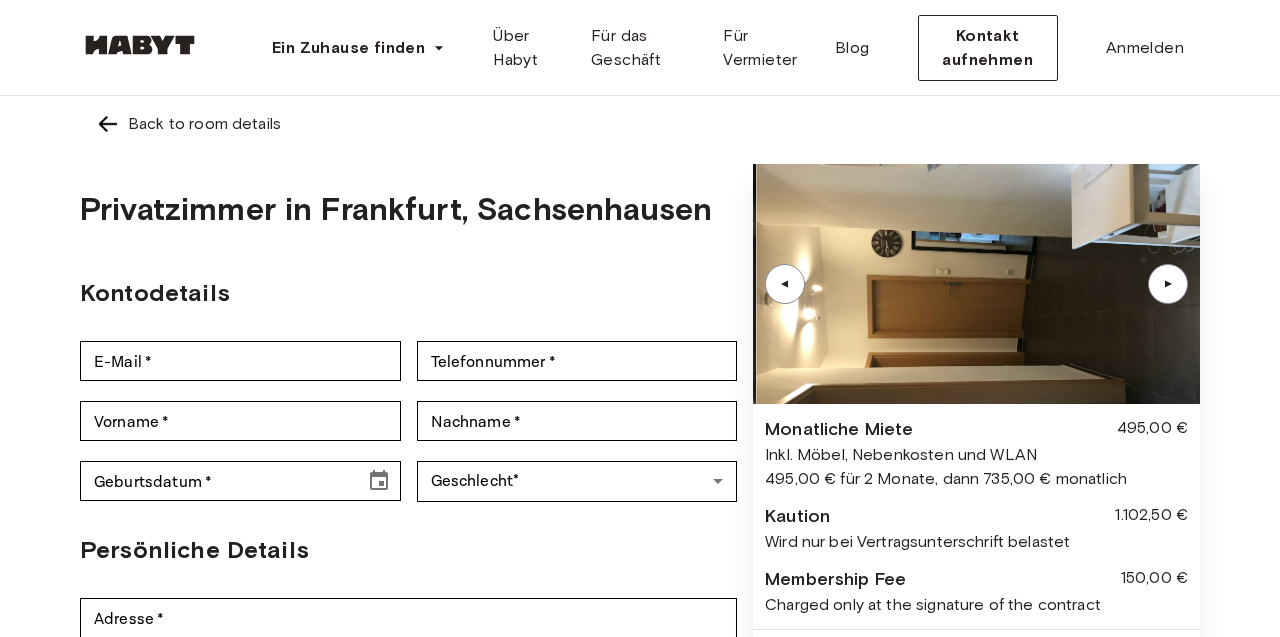 click on "▲" at bounding box center [1168, 284] 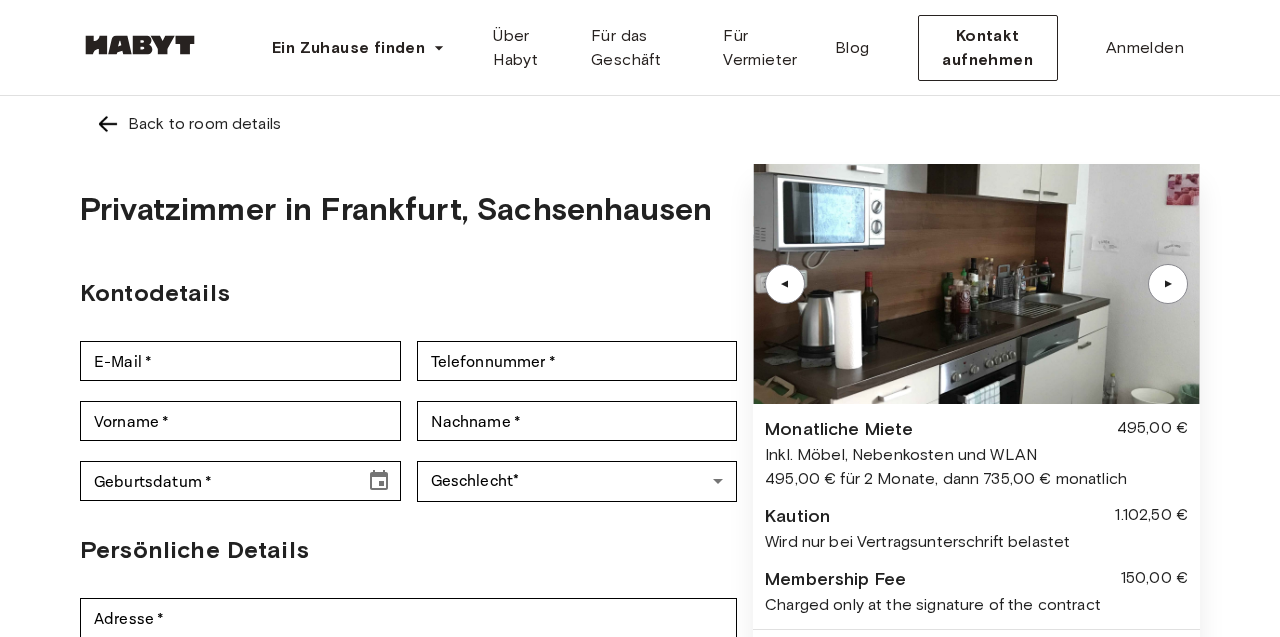 click on "▲" at bounding box center [1168, 284] 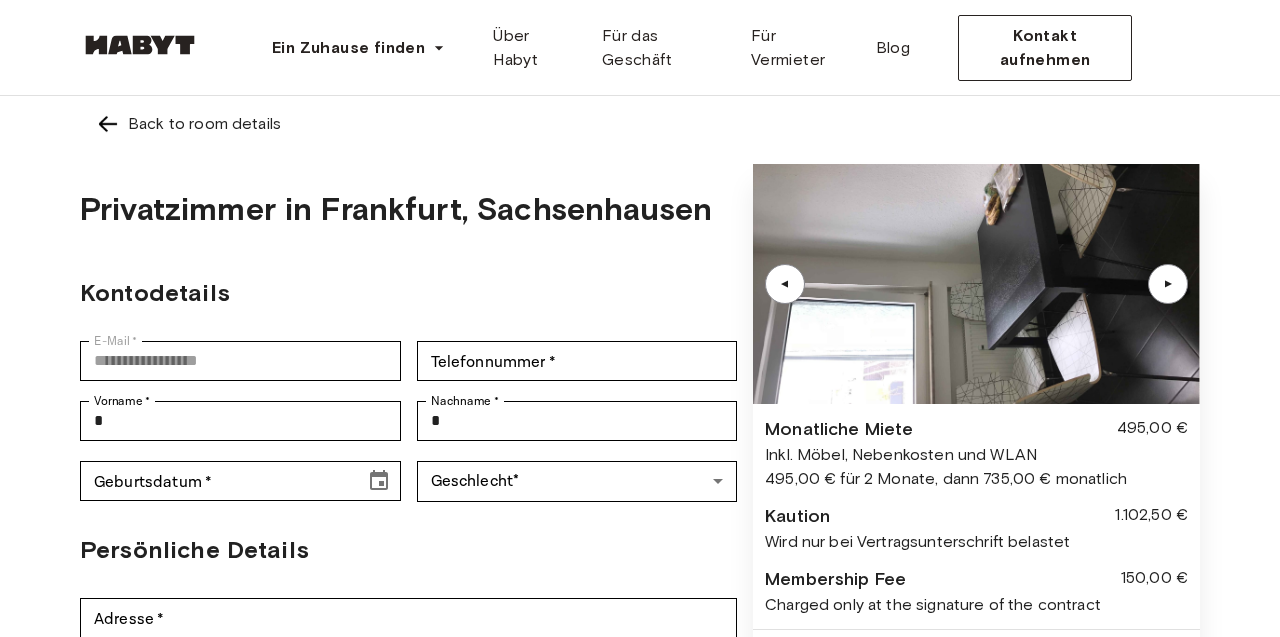type on "**********" 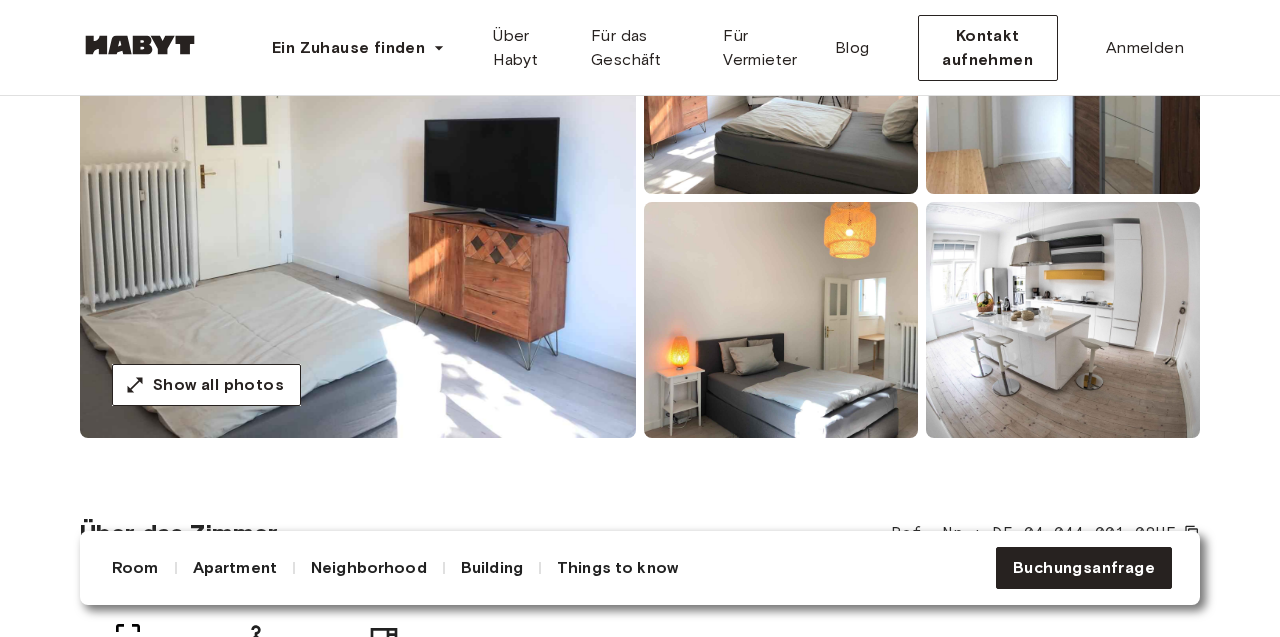 scroll, scrollTop: 0, scrollLeft: 0, axis: both 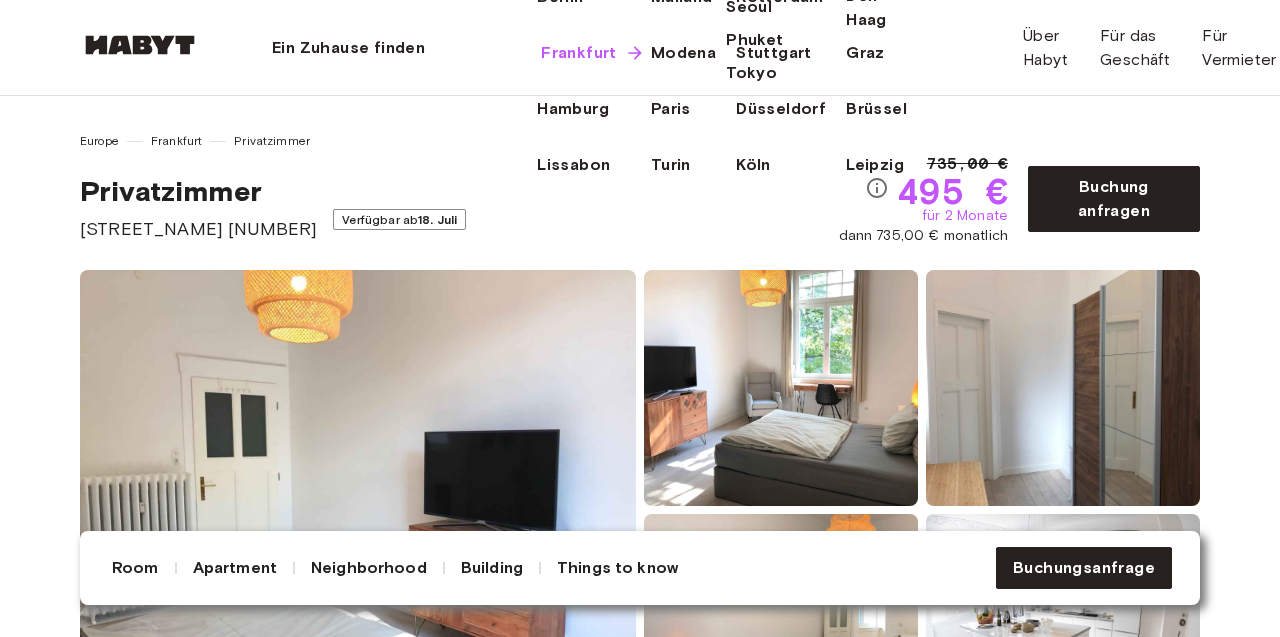 click on "Frankfurt" at bounding box center [579, 53] 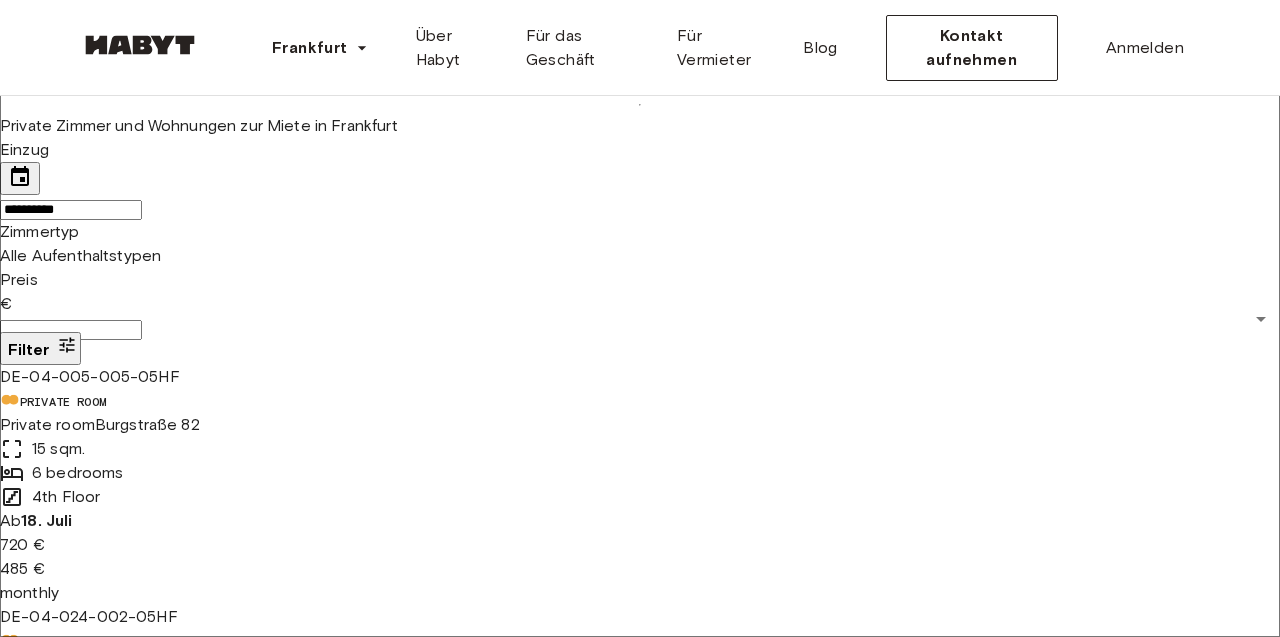 click on "**********" at bounding box center [71, 210] 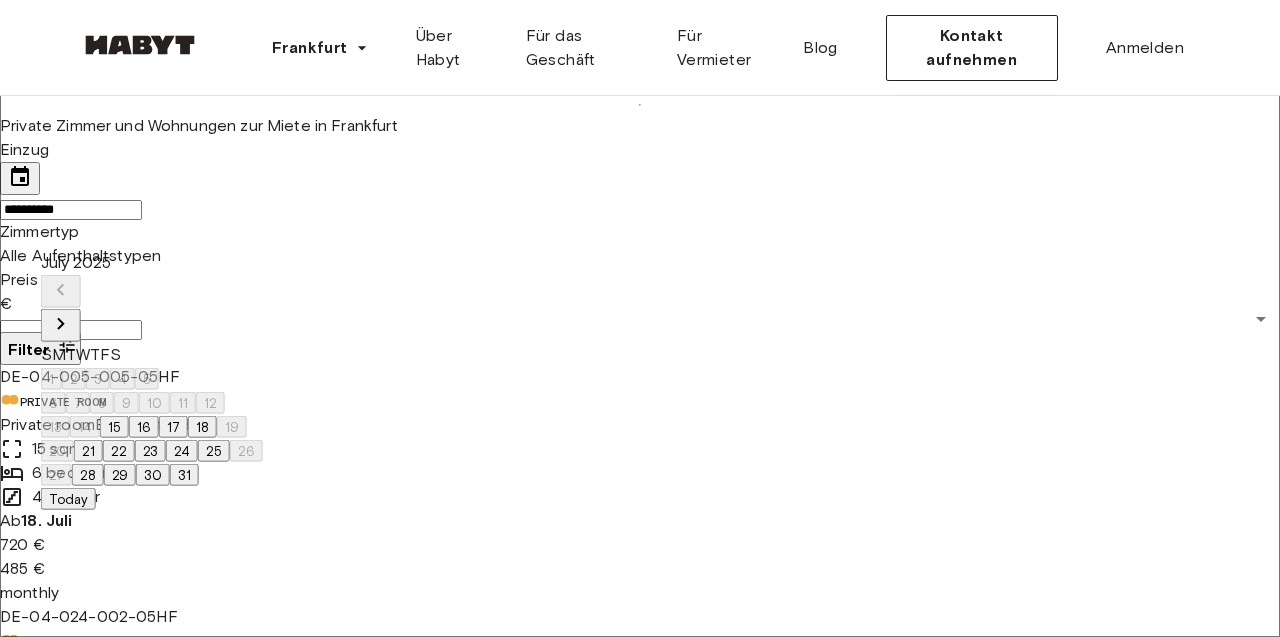 click 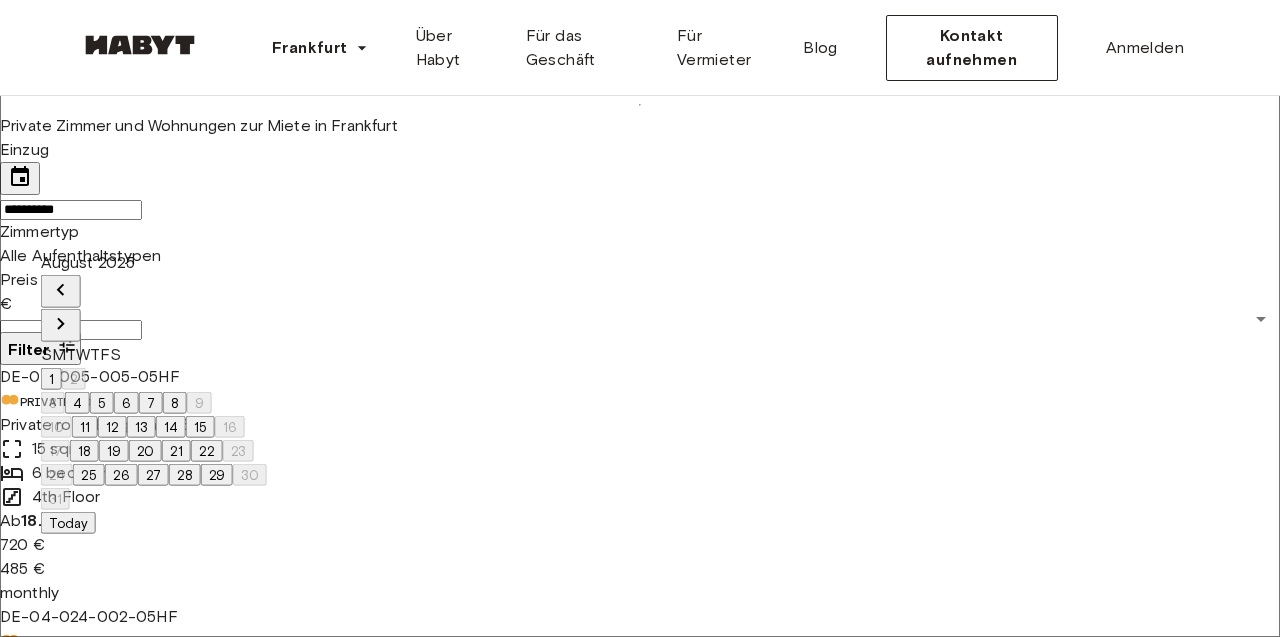 click on "1" at bounding box center [51, 379] 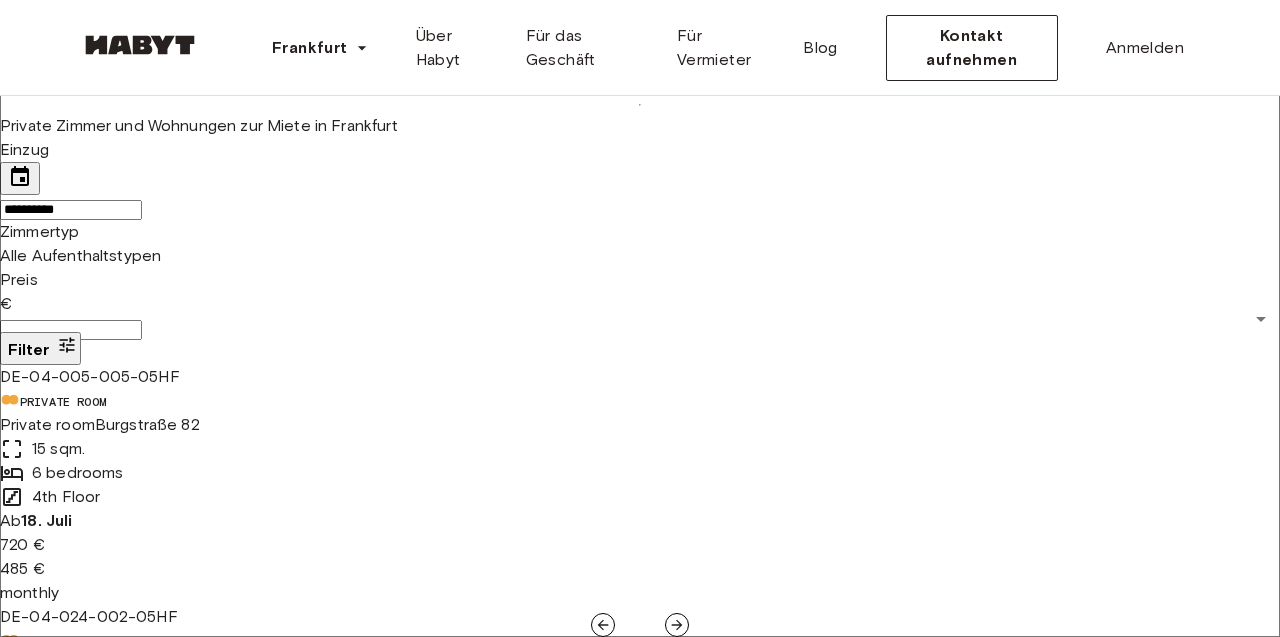 scroll, scrollTop: 116, scrollLeft: 0, axis: vertical 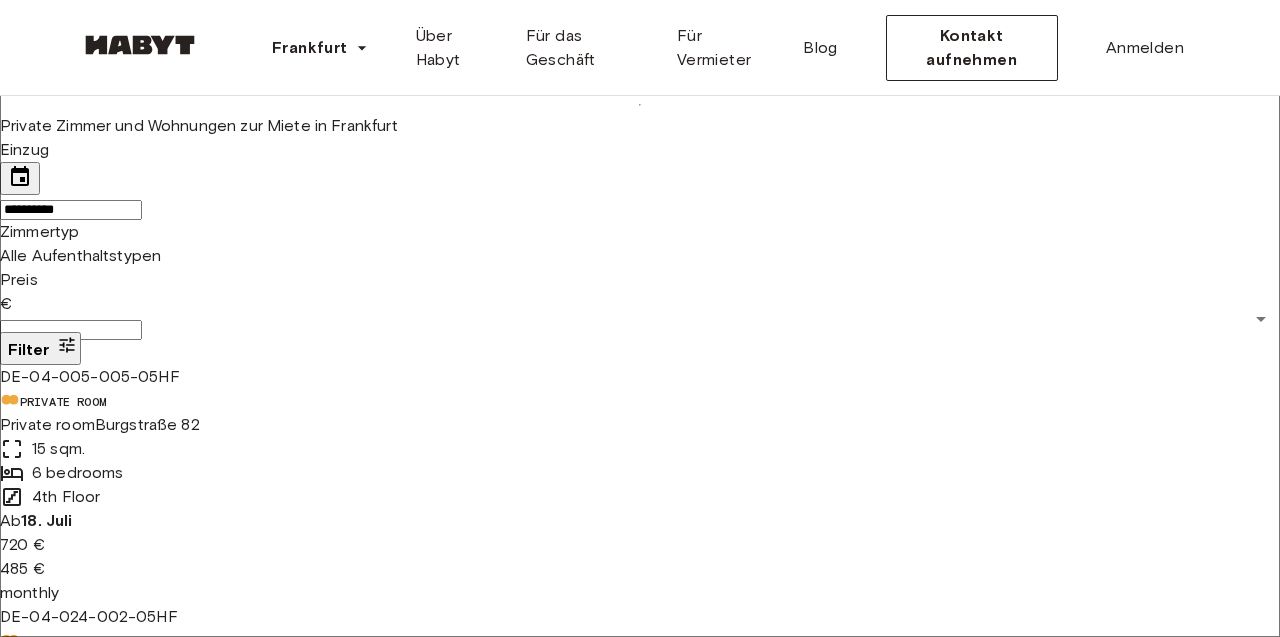click at bounding box center (1255, 5231) 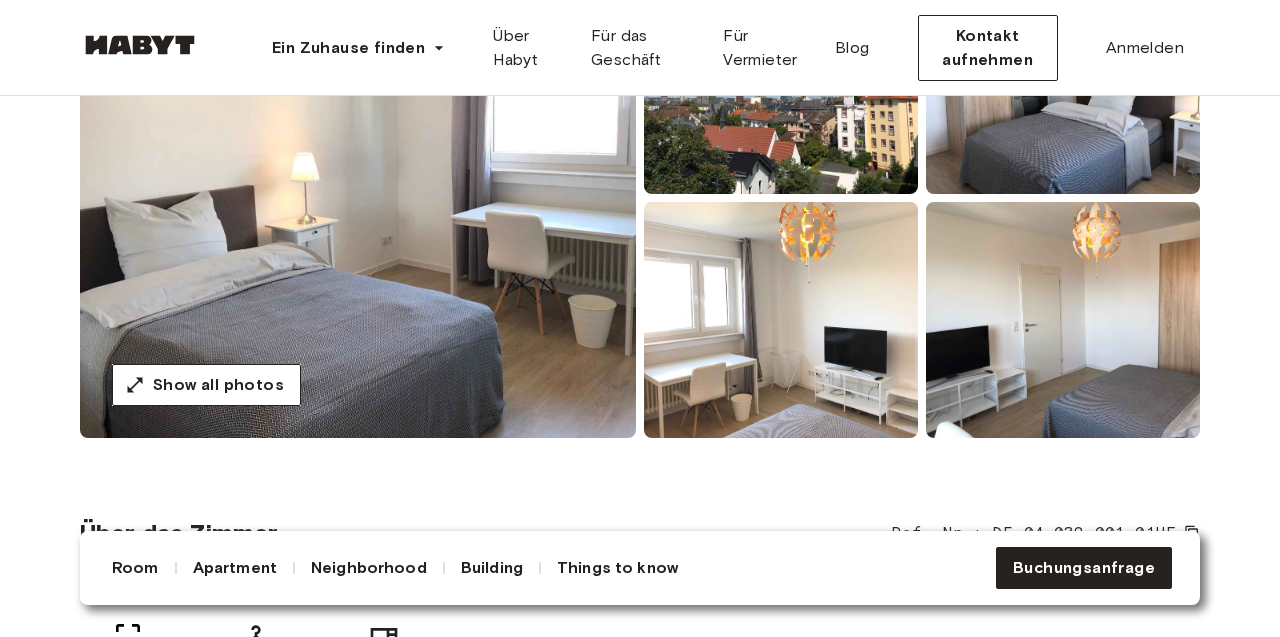 scroll, scrollTop: 624, scrollLeft: 0, axis: vertical 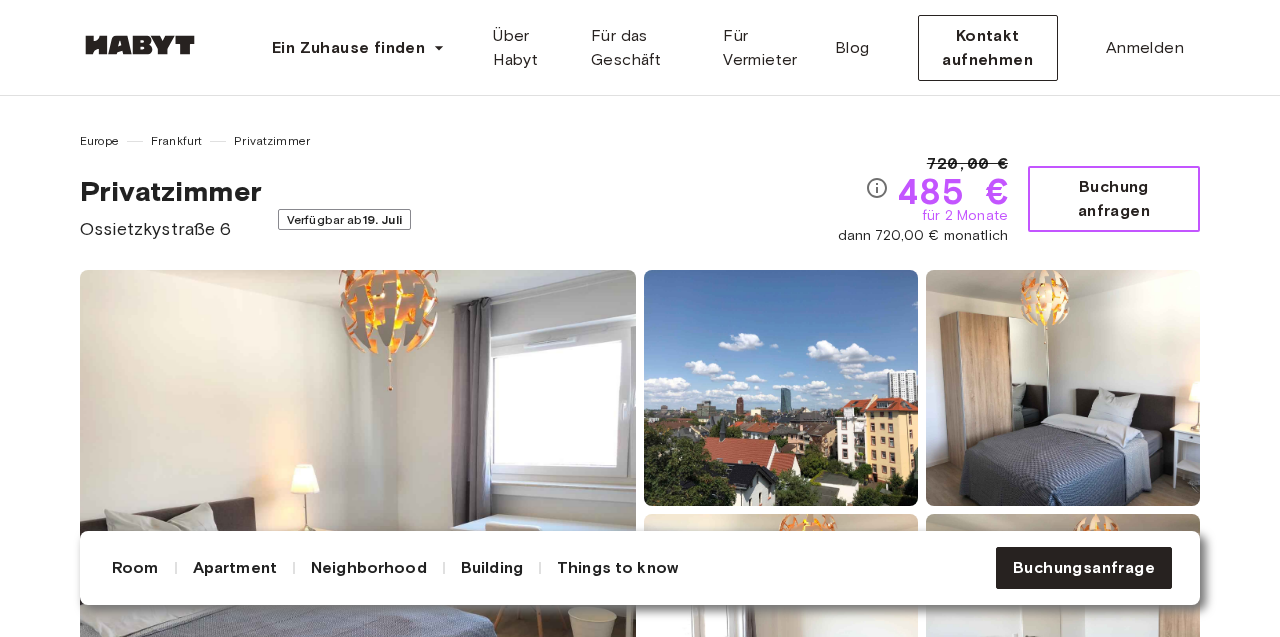 click on "Buchung anfragen" at bounding box center [1114, 199] 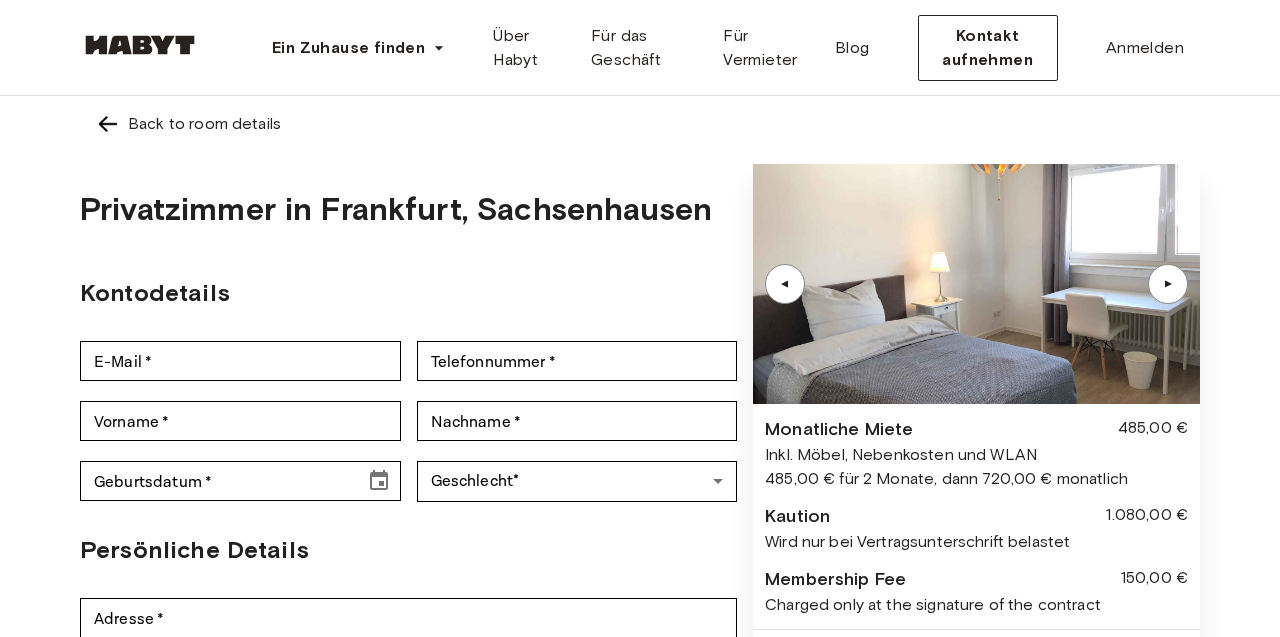 scroll, scrollTop: 208, scrollLeft: 0, axis: vertical 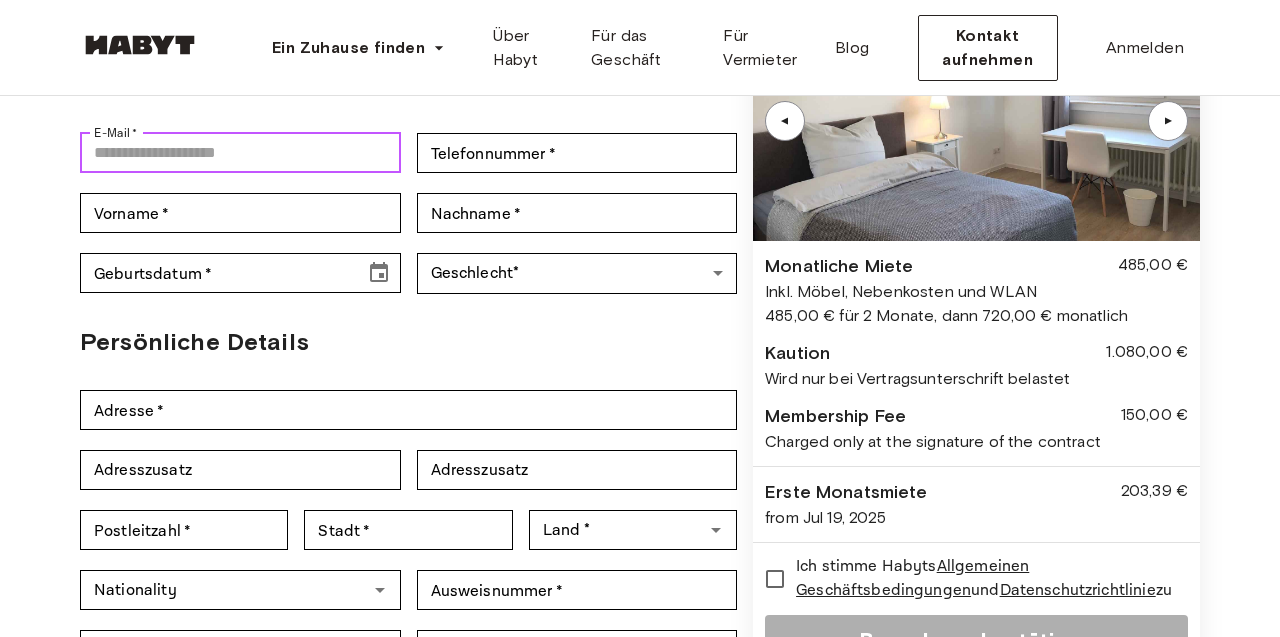 click on "E-Mail   *" at bounding box center [240, 153] 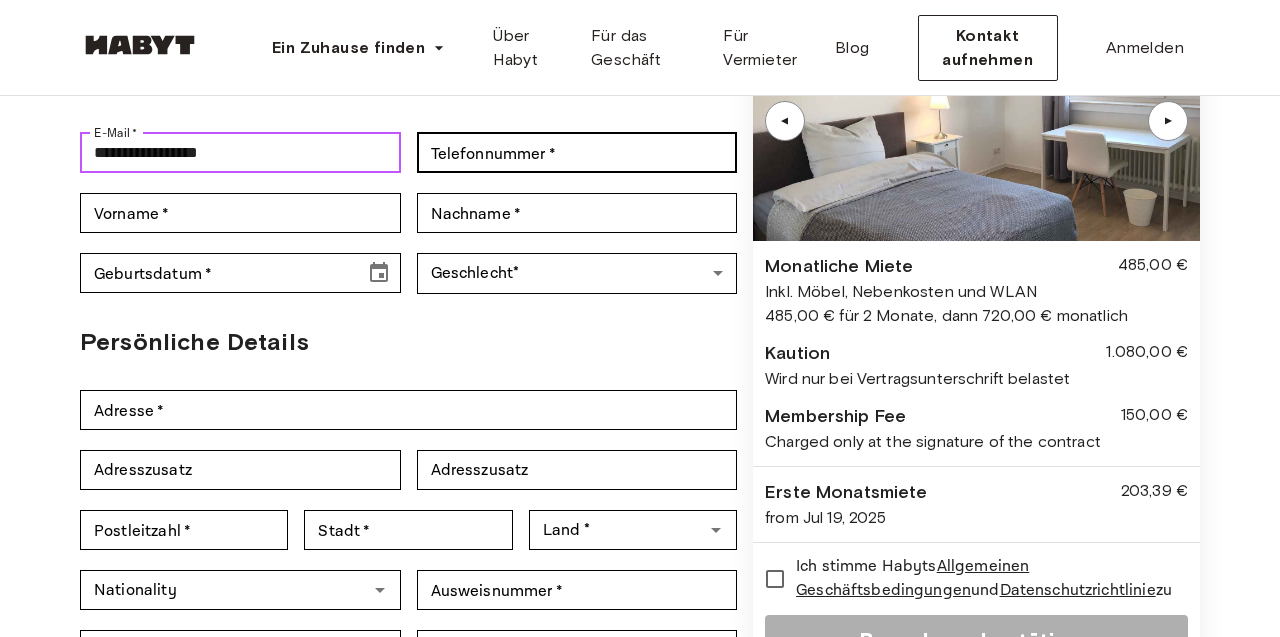 type on "**********" 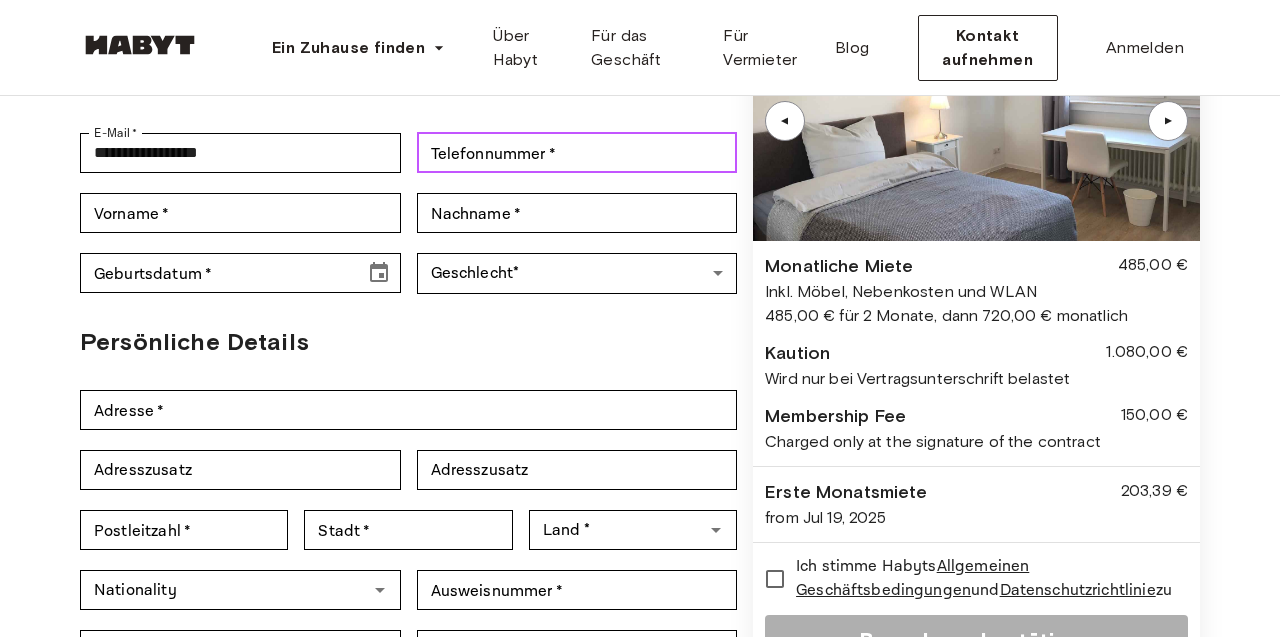 click on "Telefonnummer   *" at bounding box center [577, 153] 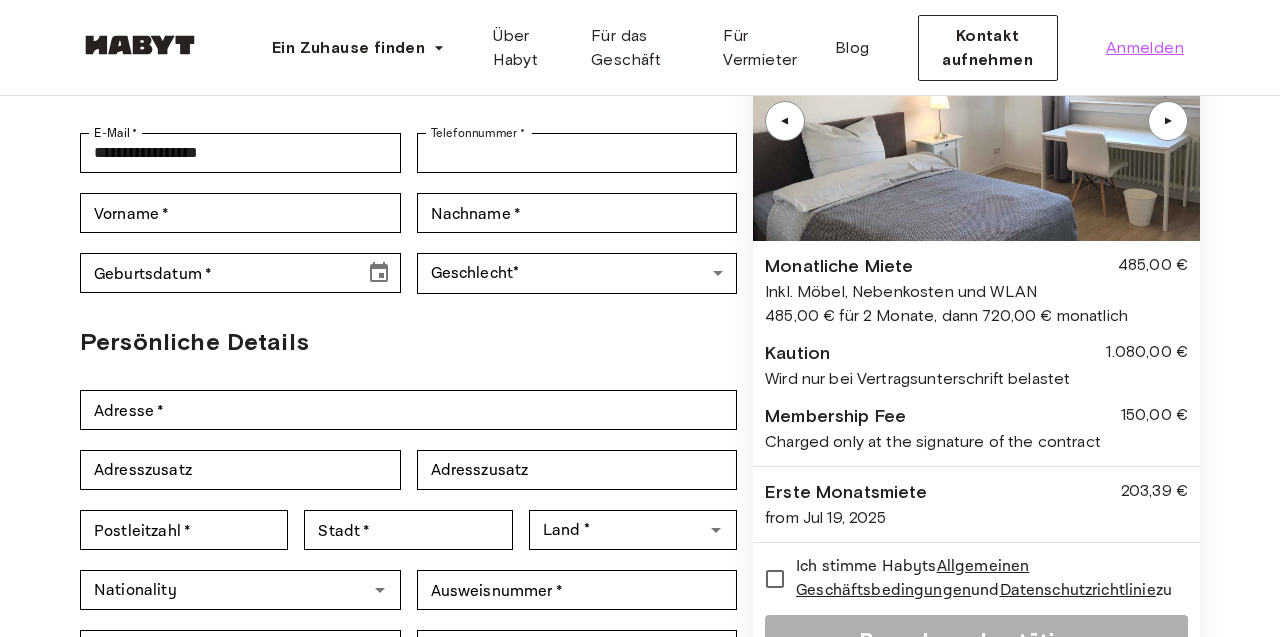 click on "Anmelden" at bounding box center [1145, 48] 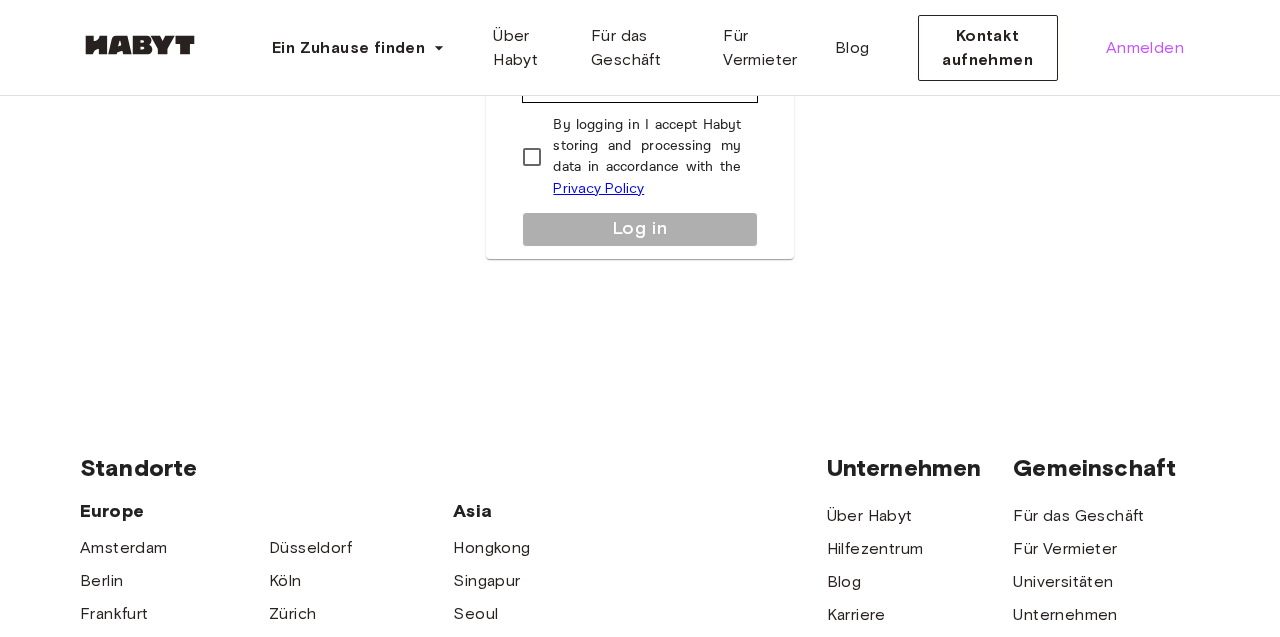 scroll, scrollTop: 0, scrollLeft: 0, axis: both 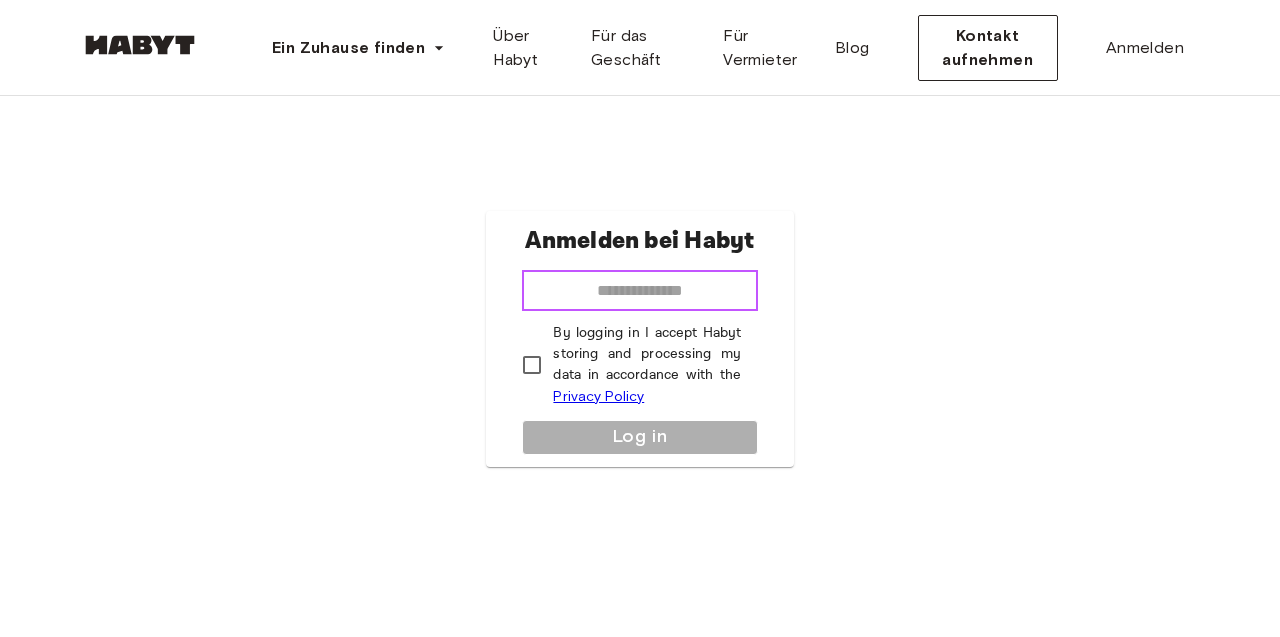 click at bounding box center [639, 291] 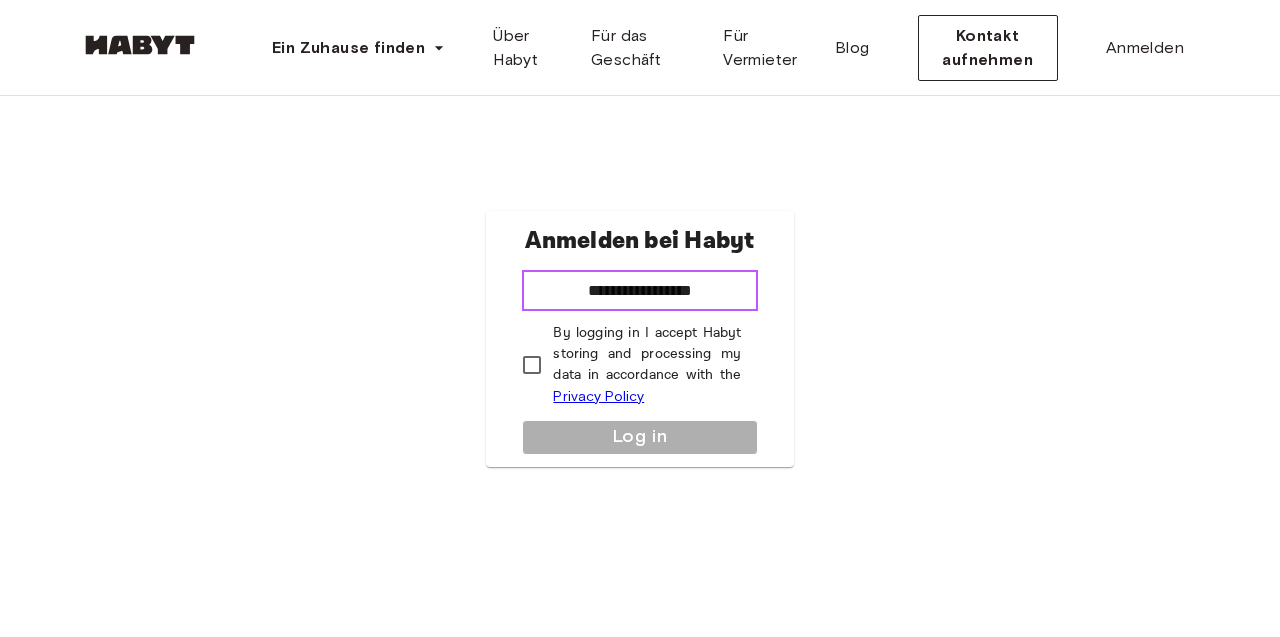 type on "**********" 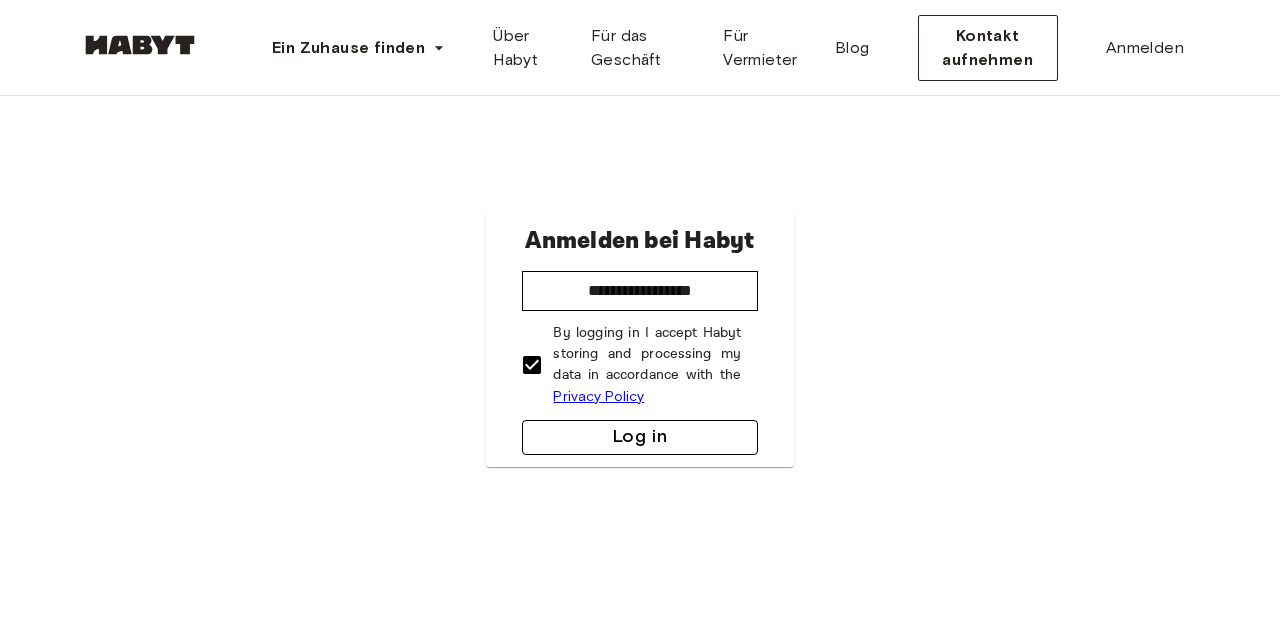 click on "Log in" at bounding box center [639, 437] 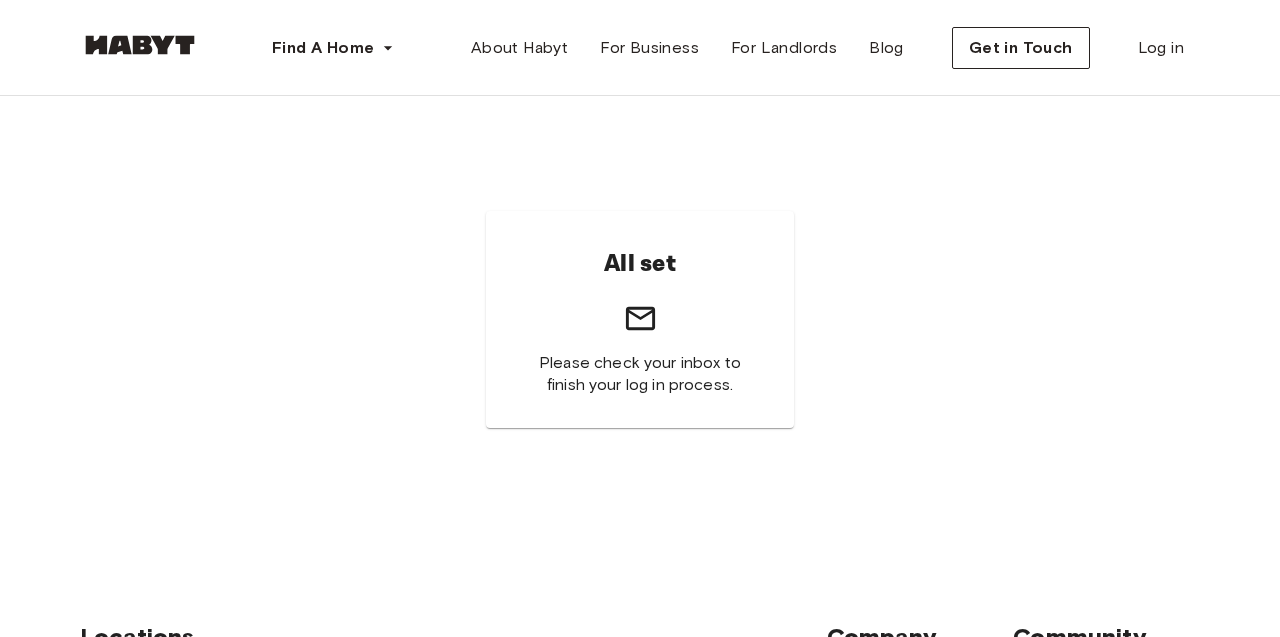 scroll, scrollTop: 0, scrollLeft: 0, axis: both 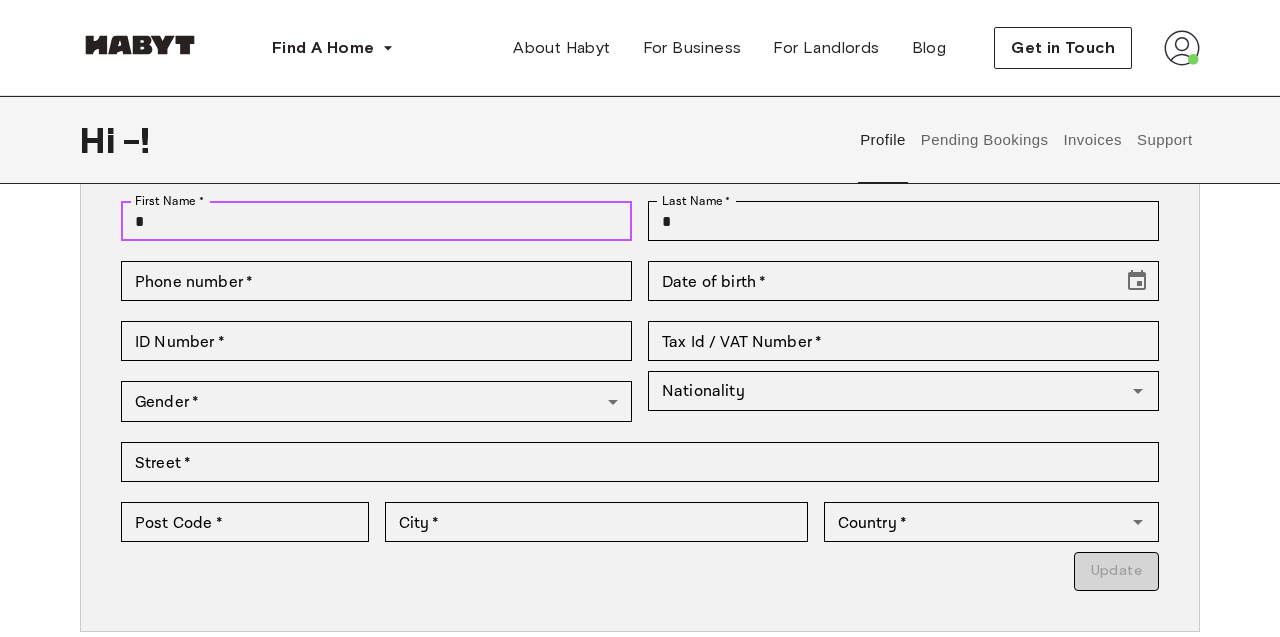 click on "*" at bounding box center [376, 221] 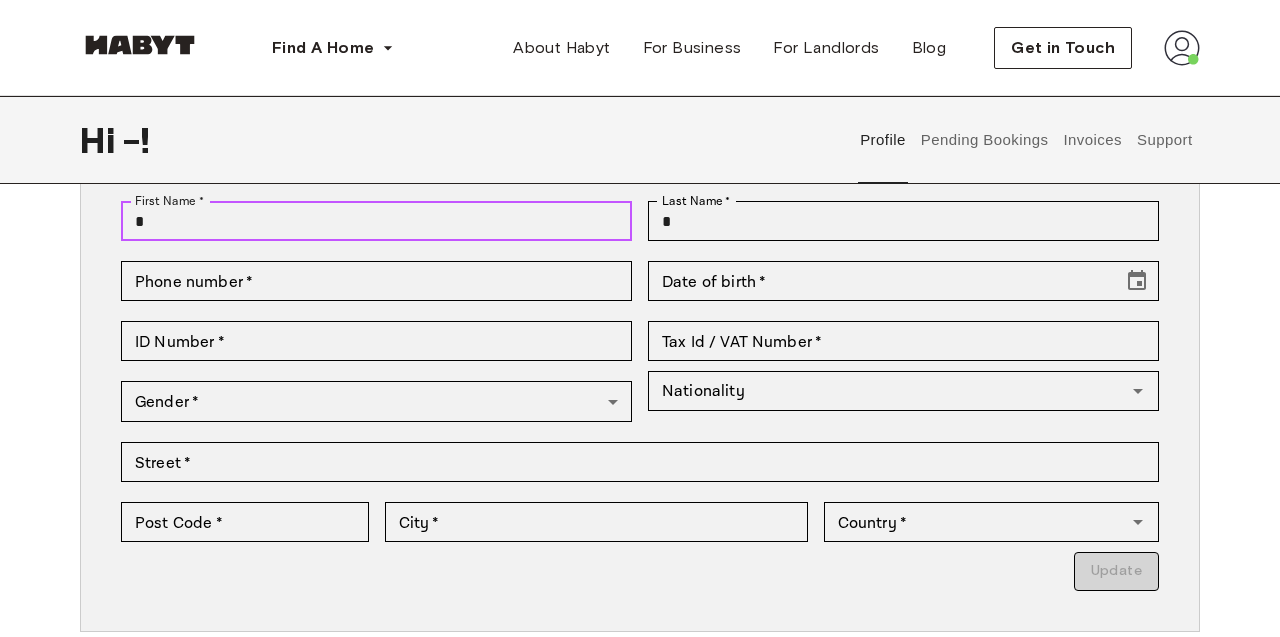 scroll, scrollTop: 0, scrollLeft: 0, axis: both 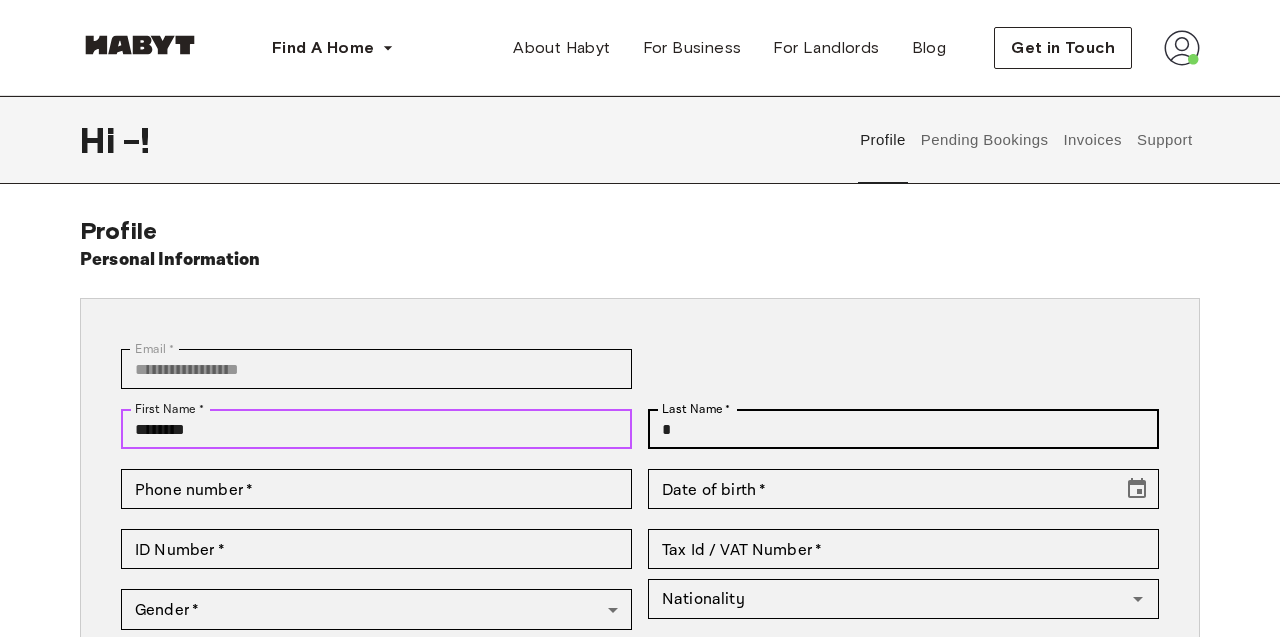 type on "********" 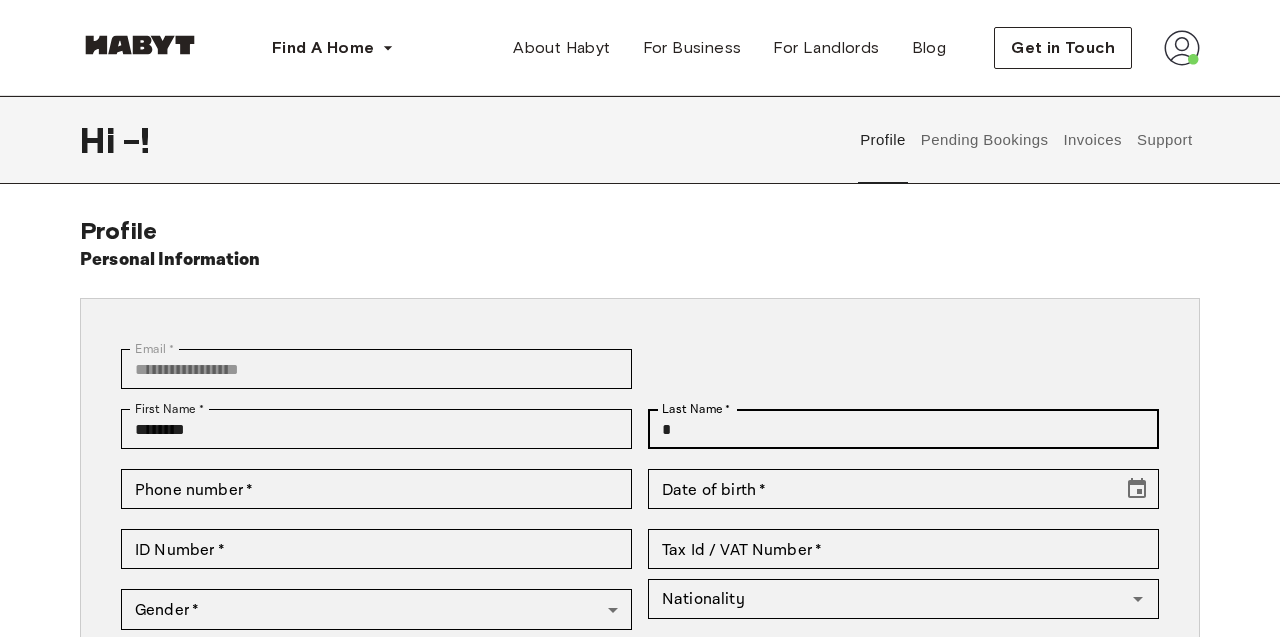 click on "Last Name   *" at bounding box center (696, 409) 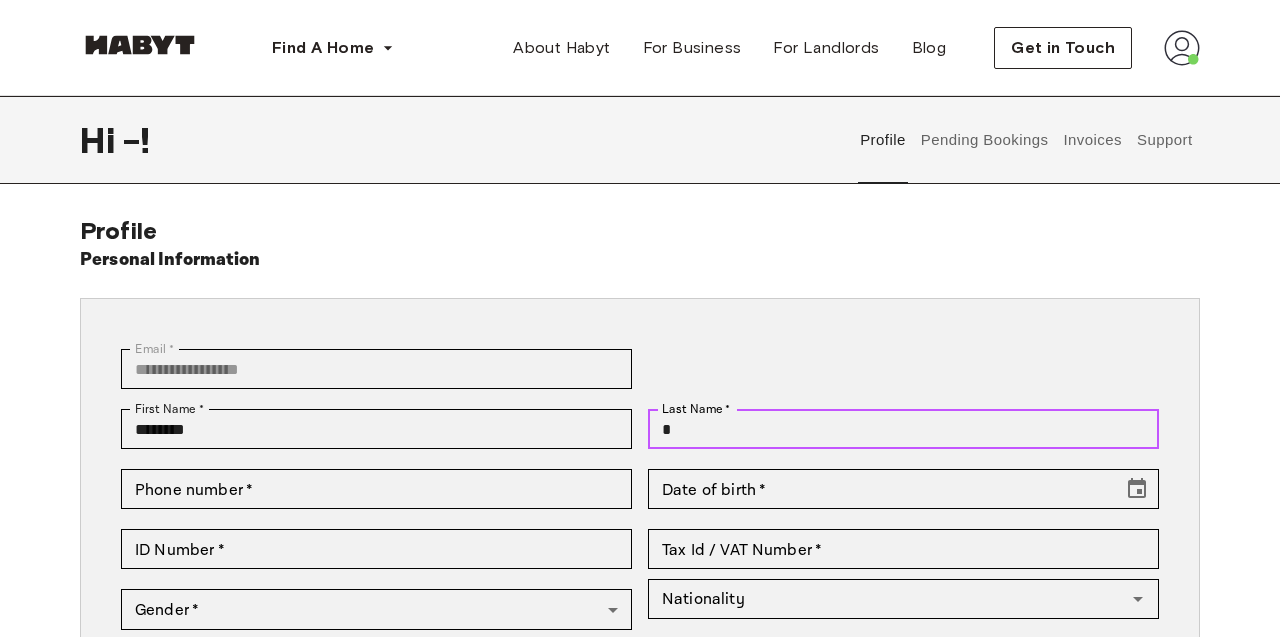 click on "*" at bounding box center (903, 429) 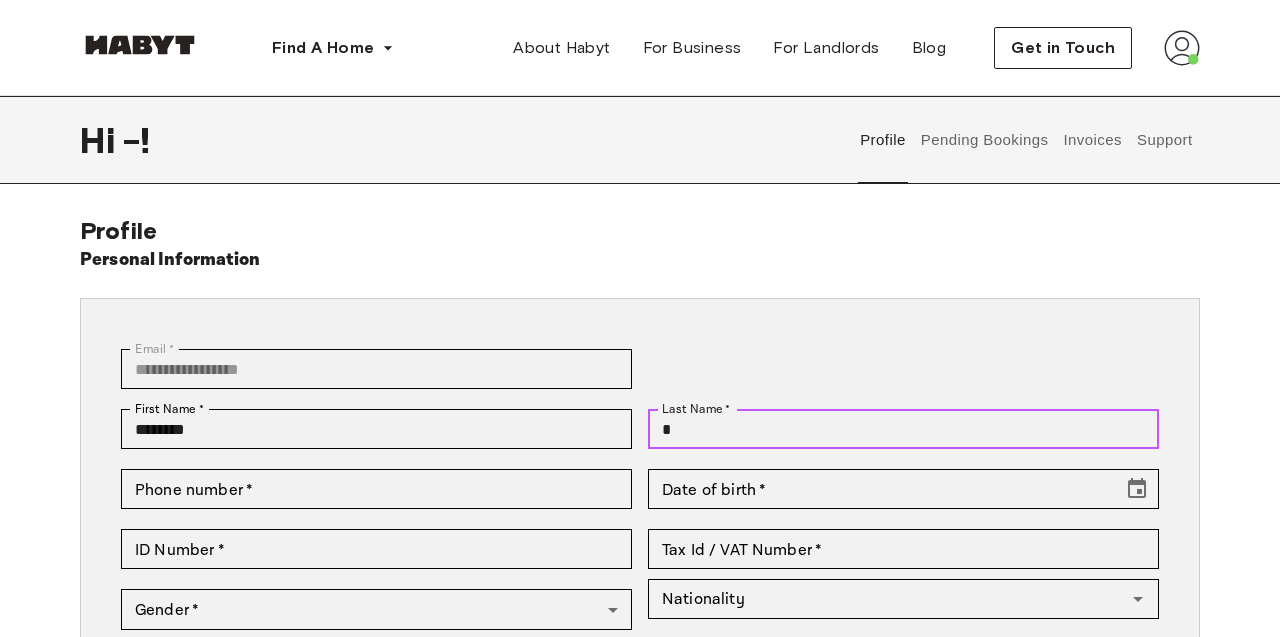 click on "*" at bounding box center [903, 429] 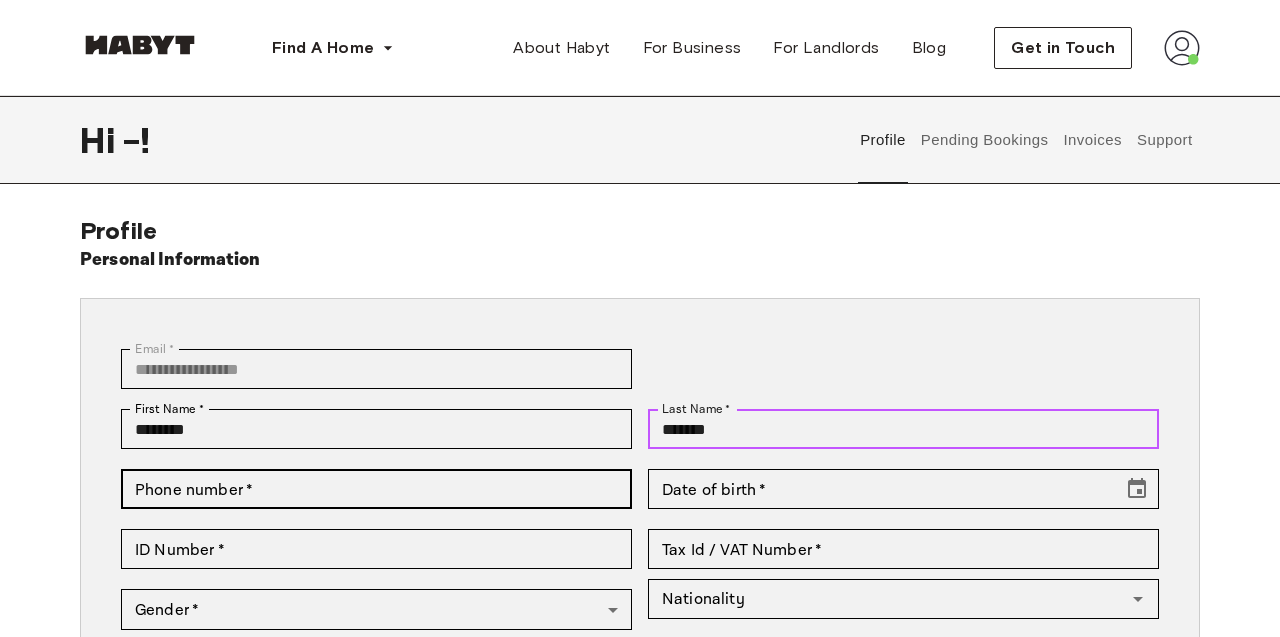 type on "*******" 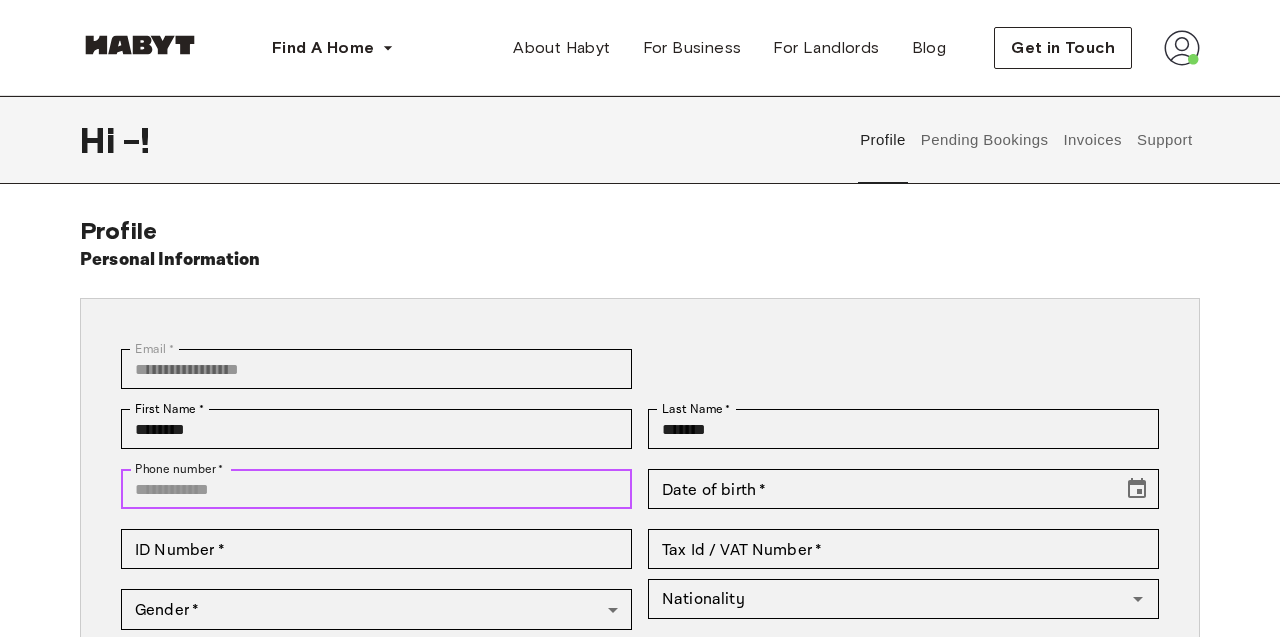click on "Phone number   *" at bounding box center (376, 489) 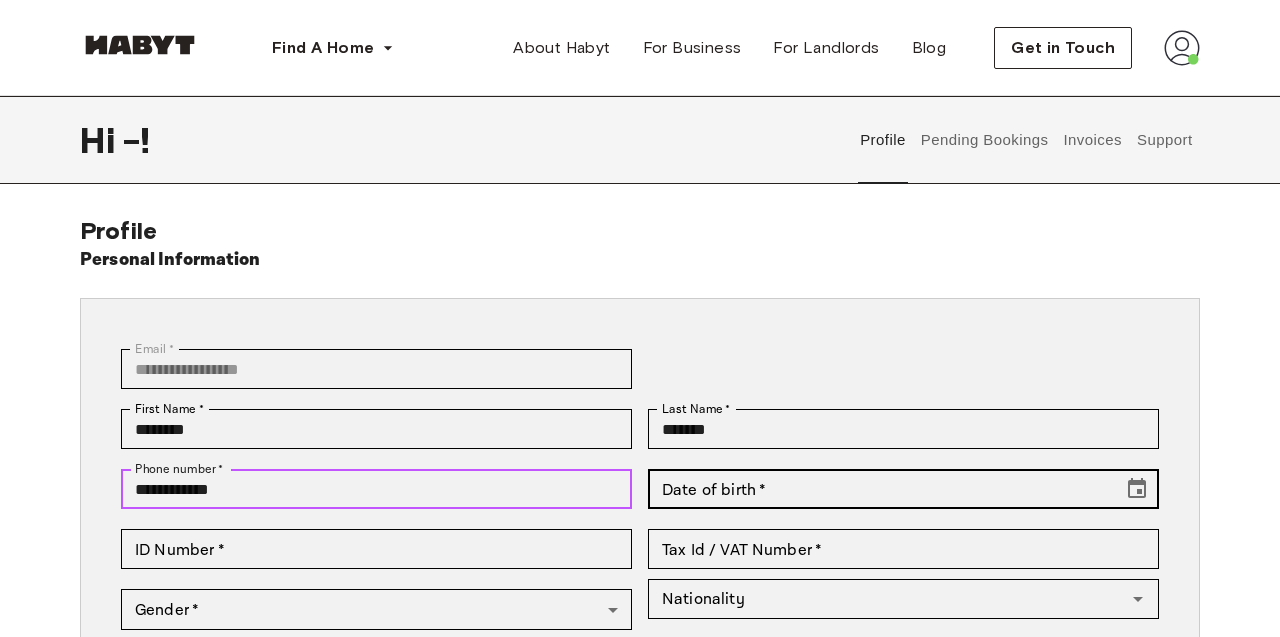 type on "**********" 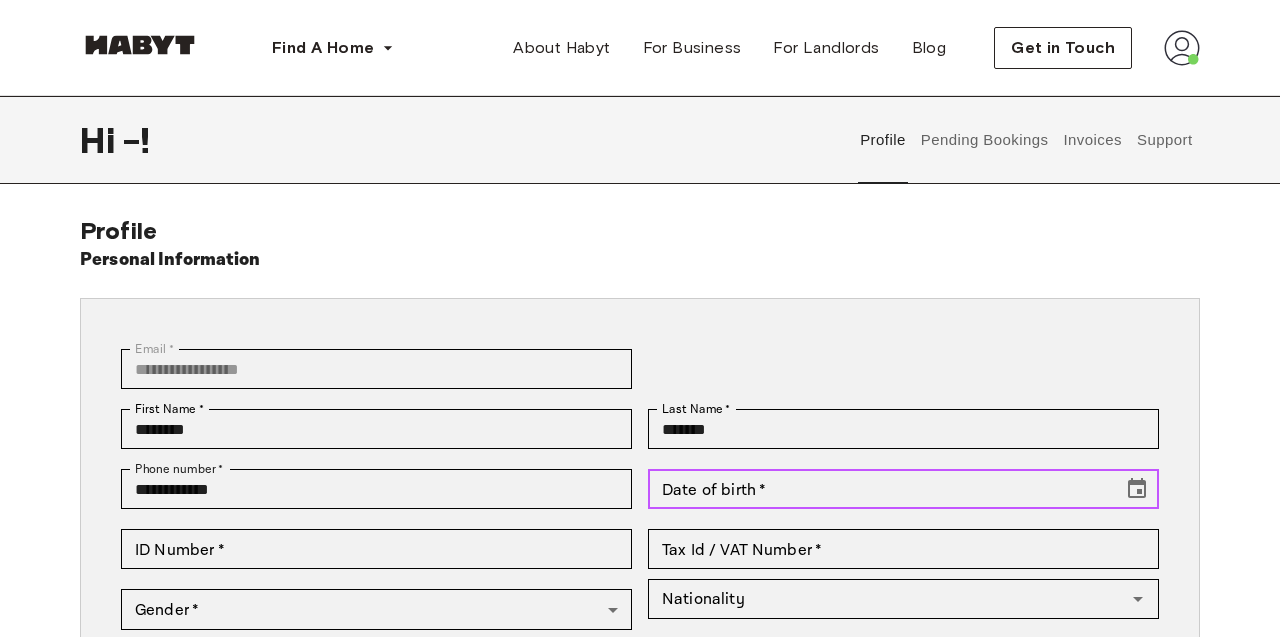 click on "Date of birth   *" at bounding box center [878, 489] 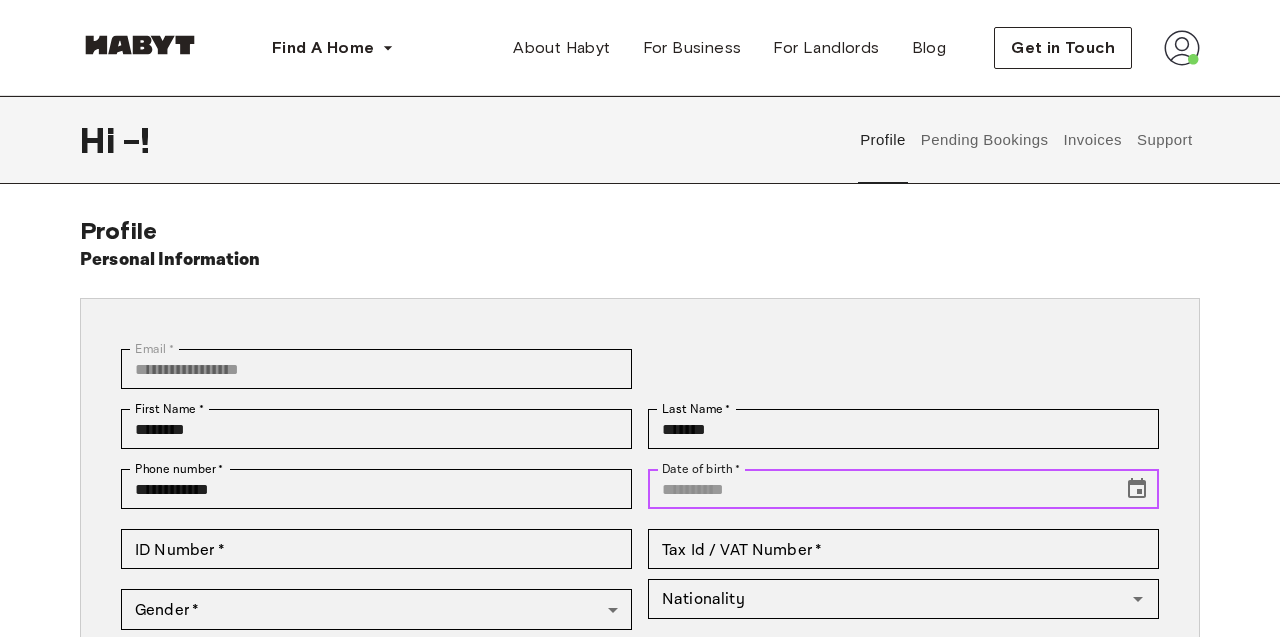 click 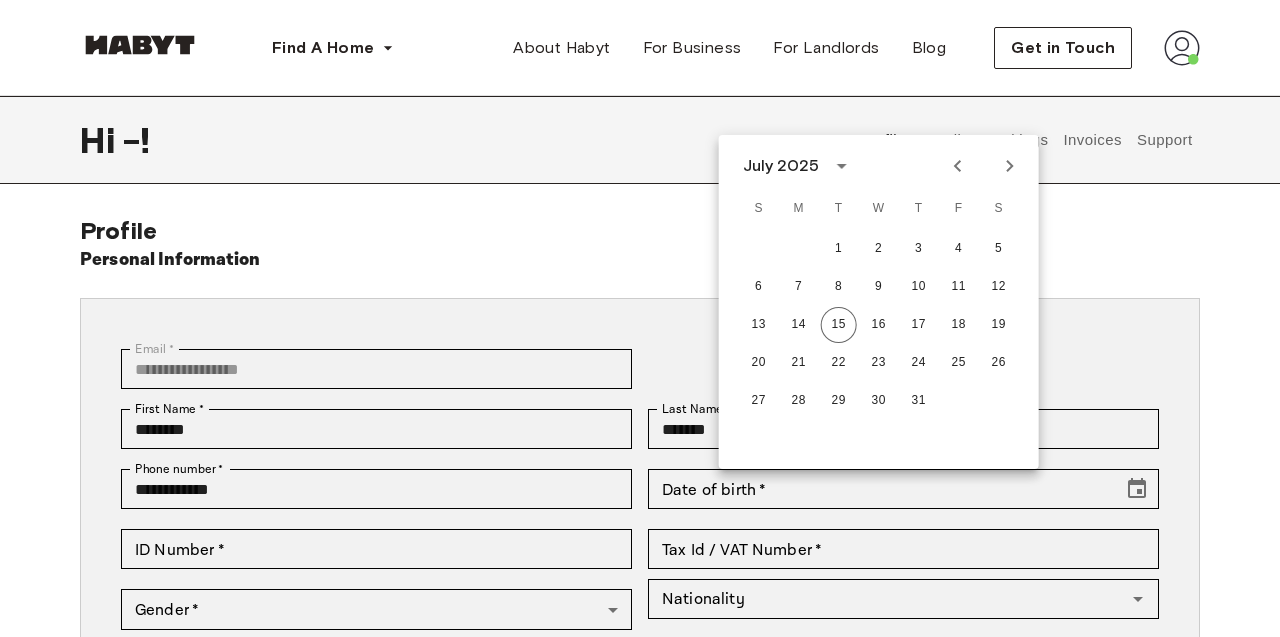 click 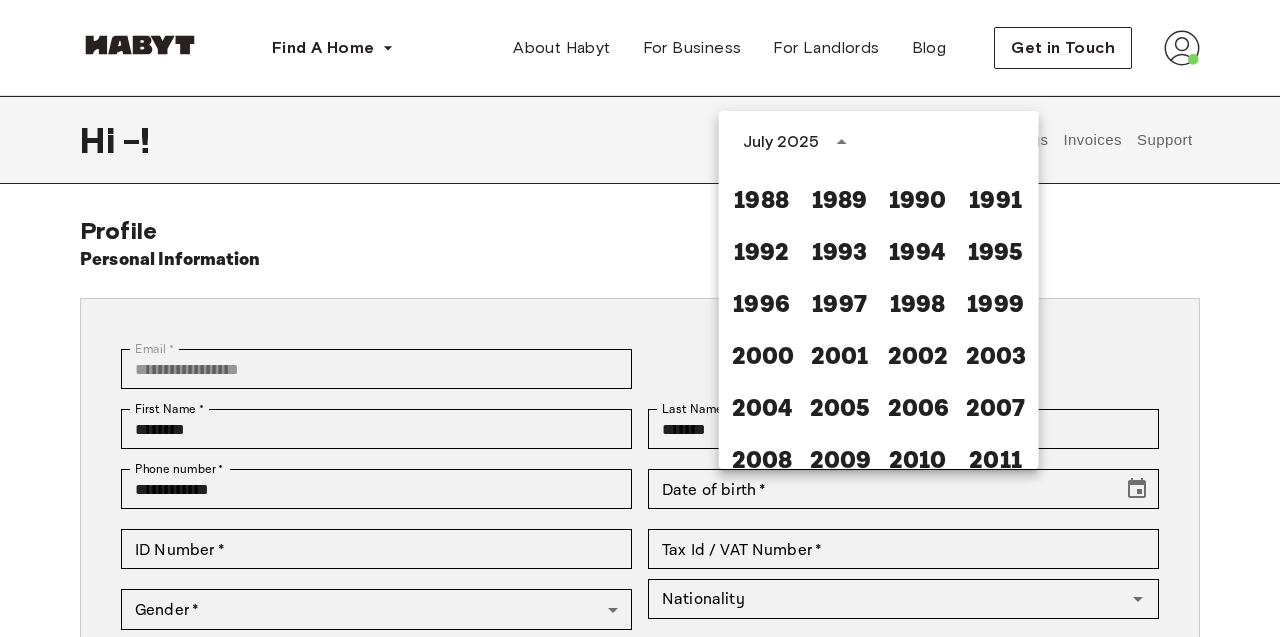 scroll, scrollTop: 1022, scrollLeft: 0, axis: vertical 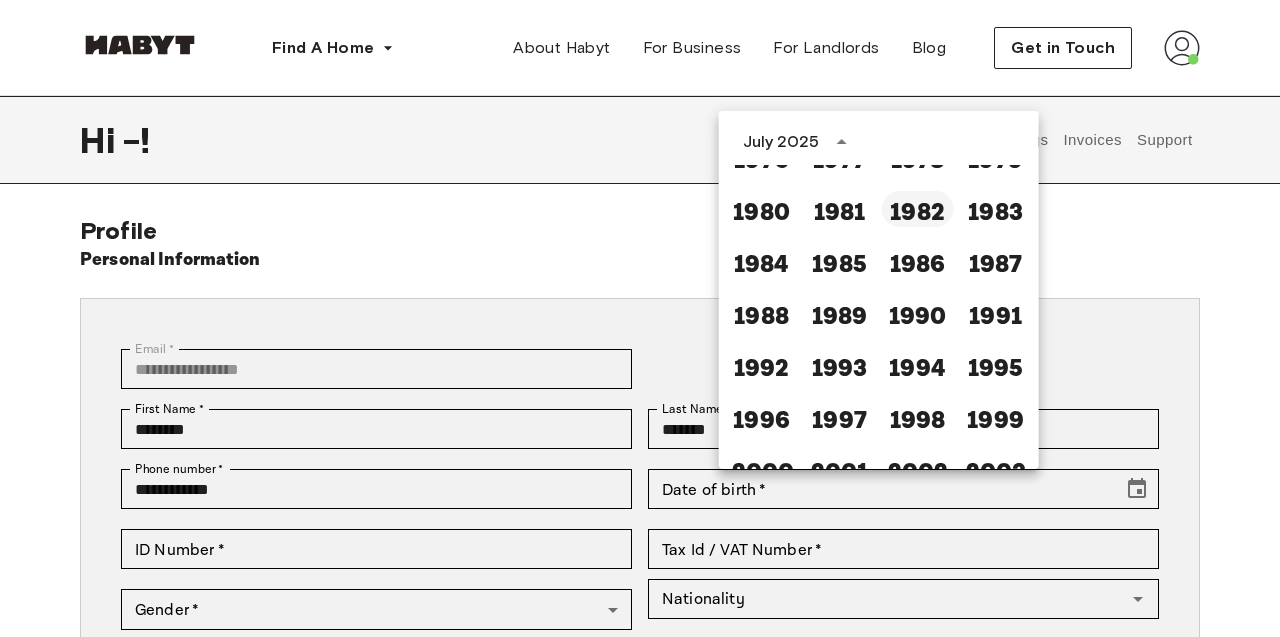 click on "1982" at bounding box center [918, 209] 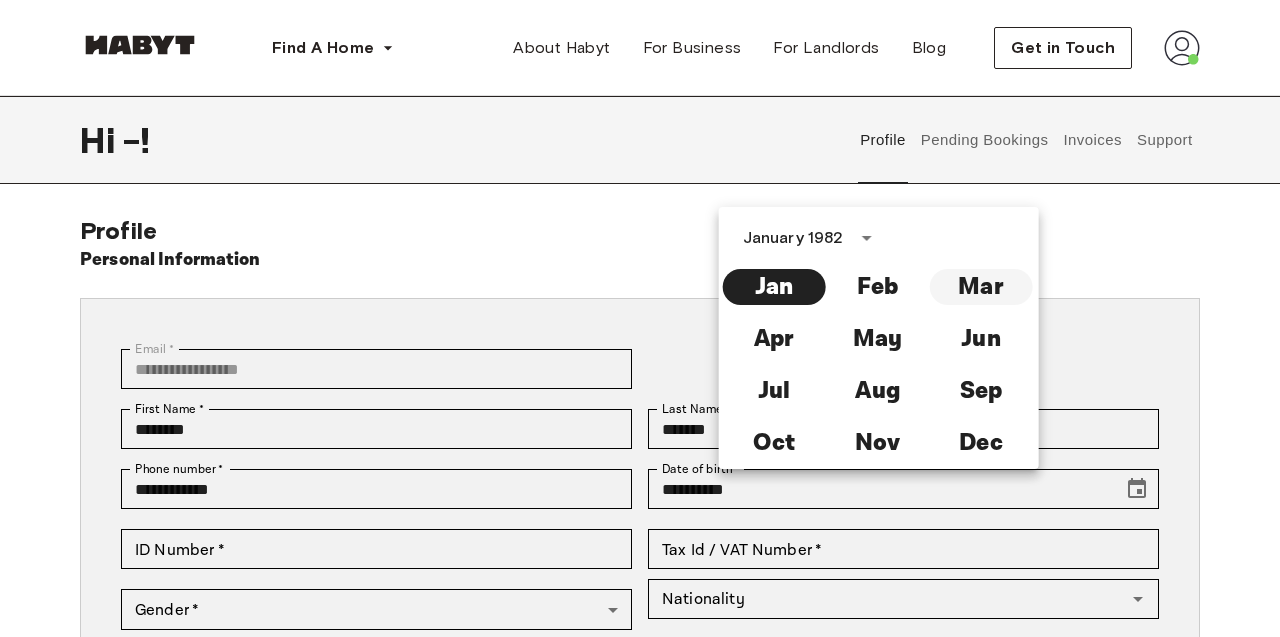 click on "Mar" at bounding box center [980, 287] 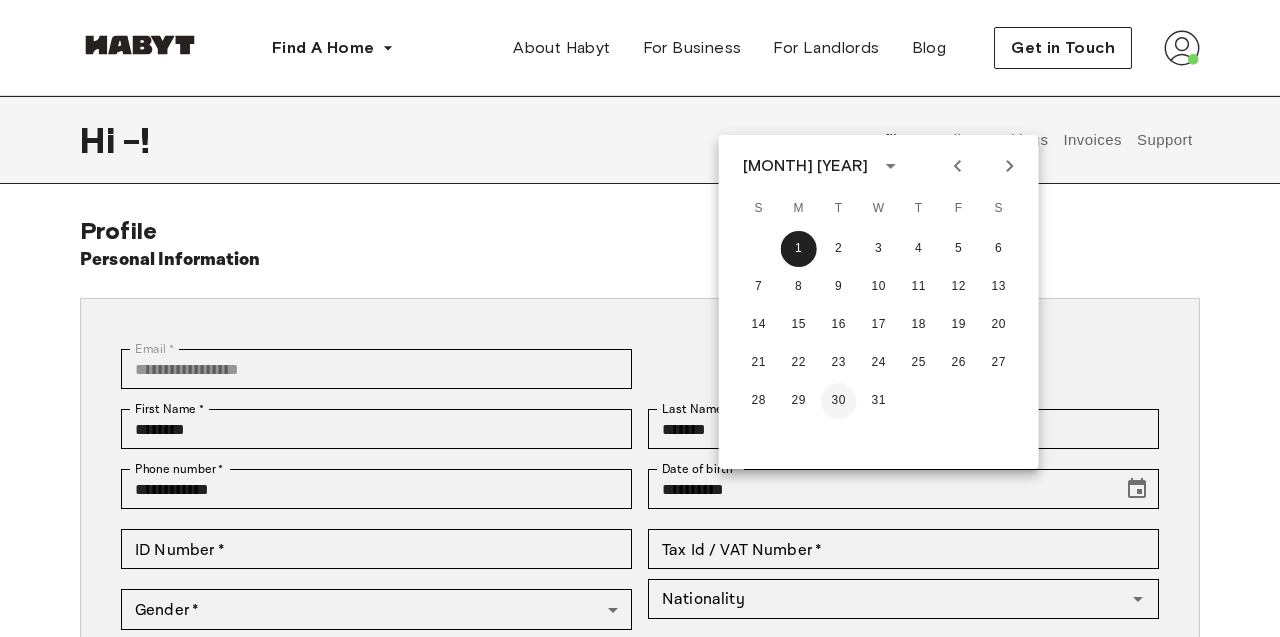click on "30" at bounding box center (839, 401) 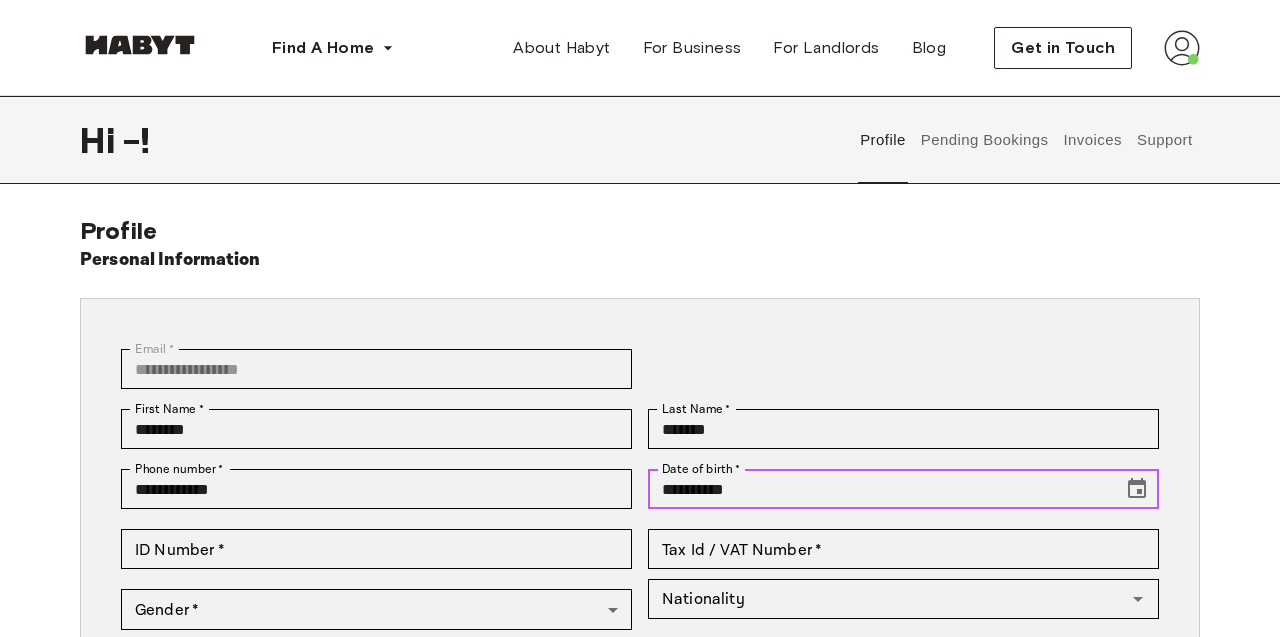 type on "**********" 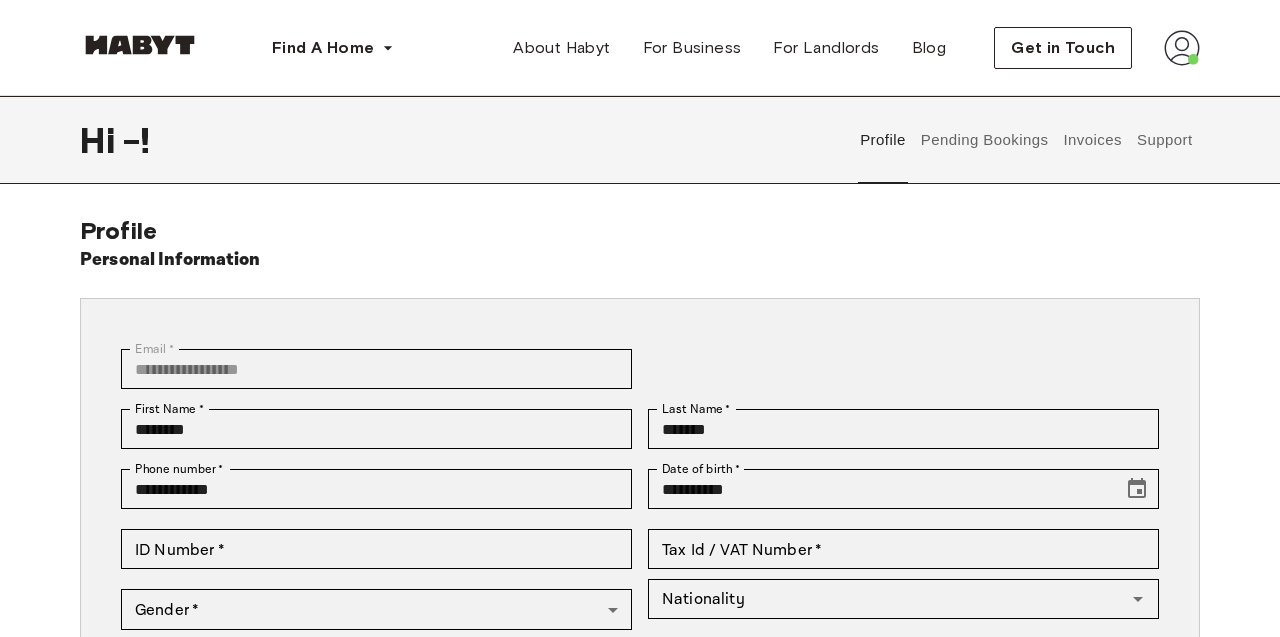 click on "**********" at bounding box center [632, 369] 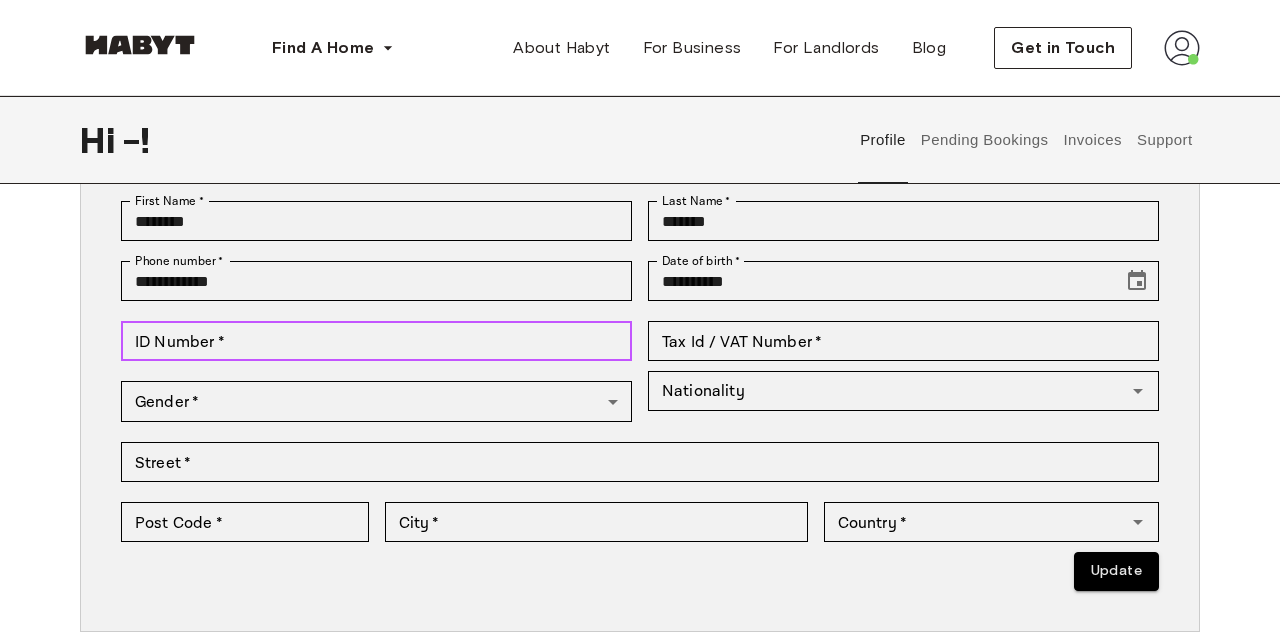 click on "ID Number   *" at bounding box center [376, 341] 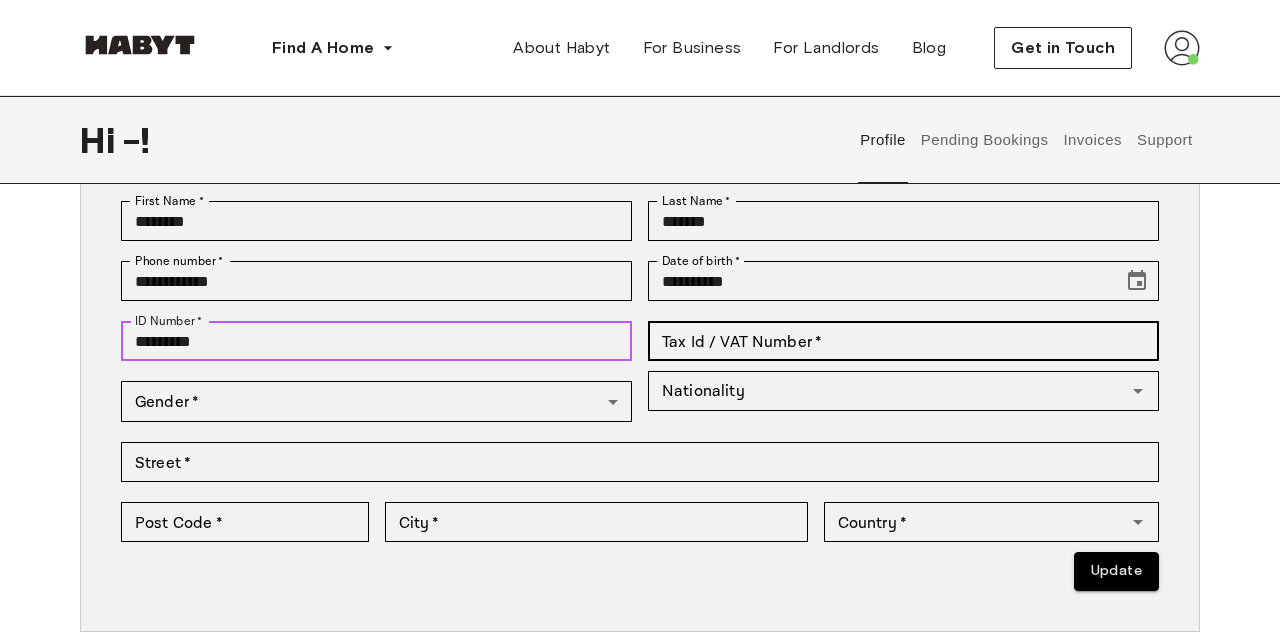 type on "*********" 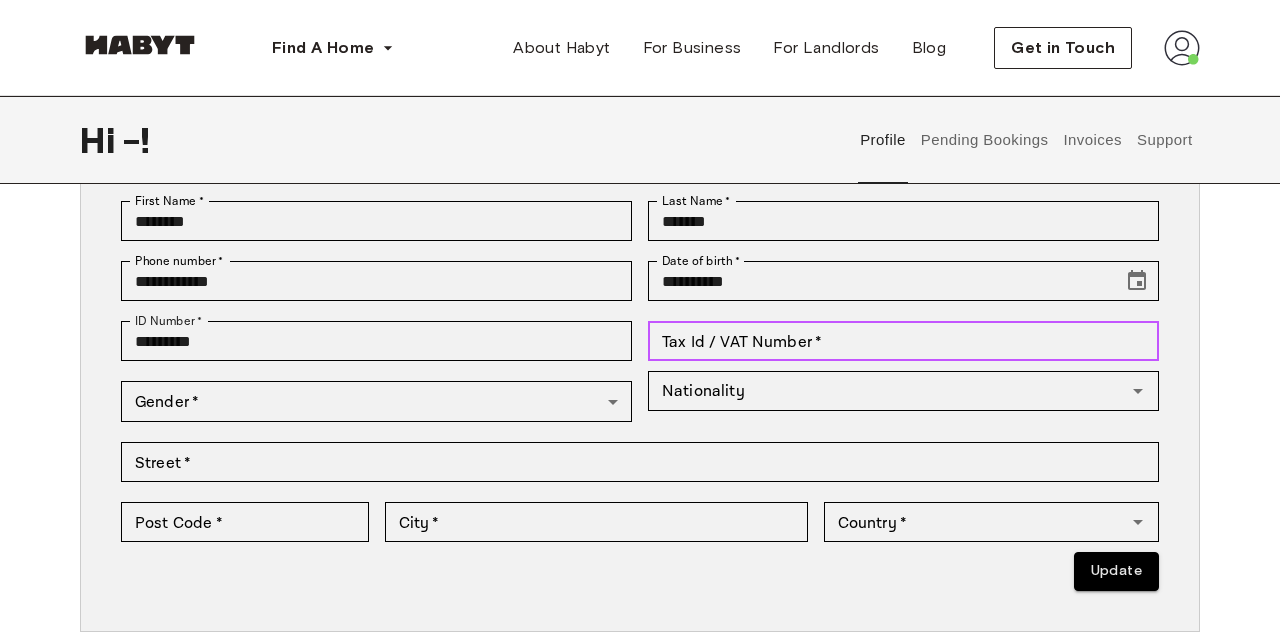 click on "Tax Id / VAT Number   *" at bounding box center [903, 341] 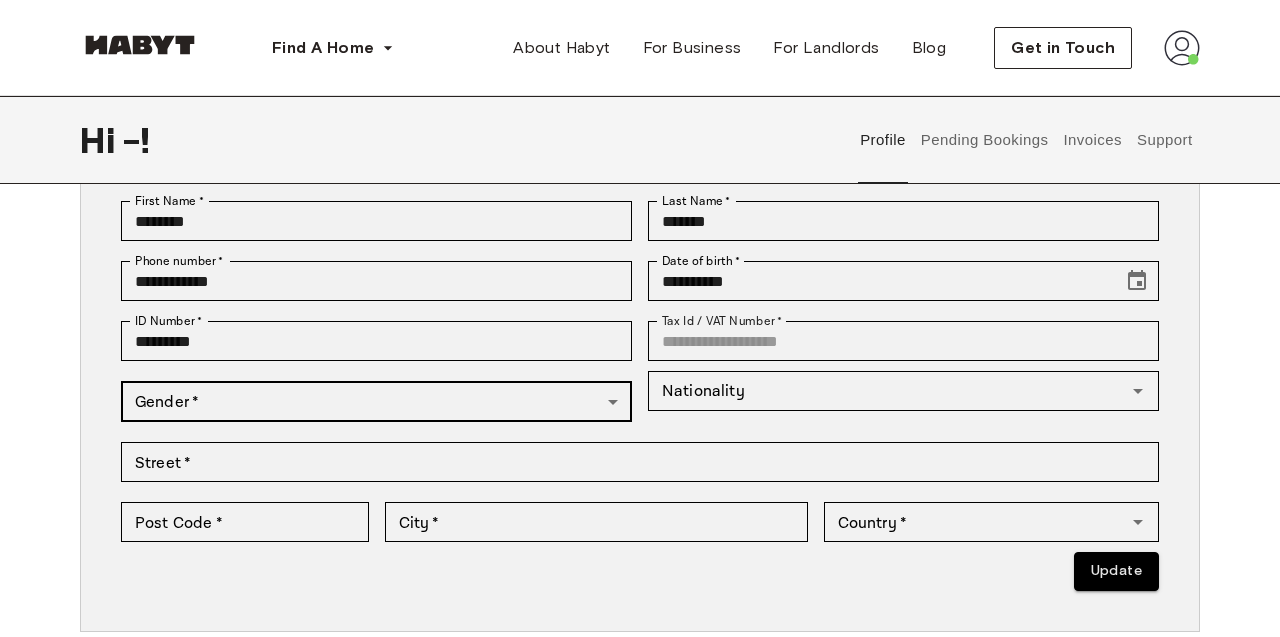 click on "**********" at bounding box center [640, 742] 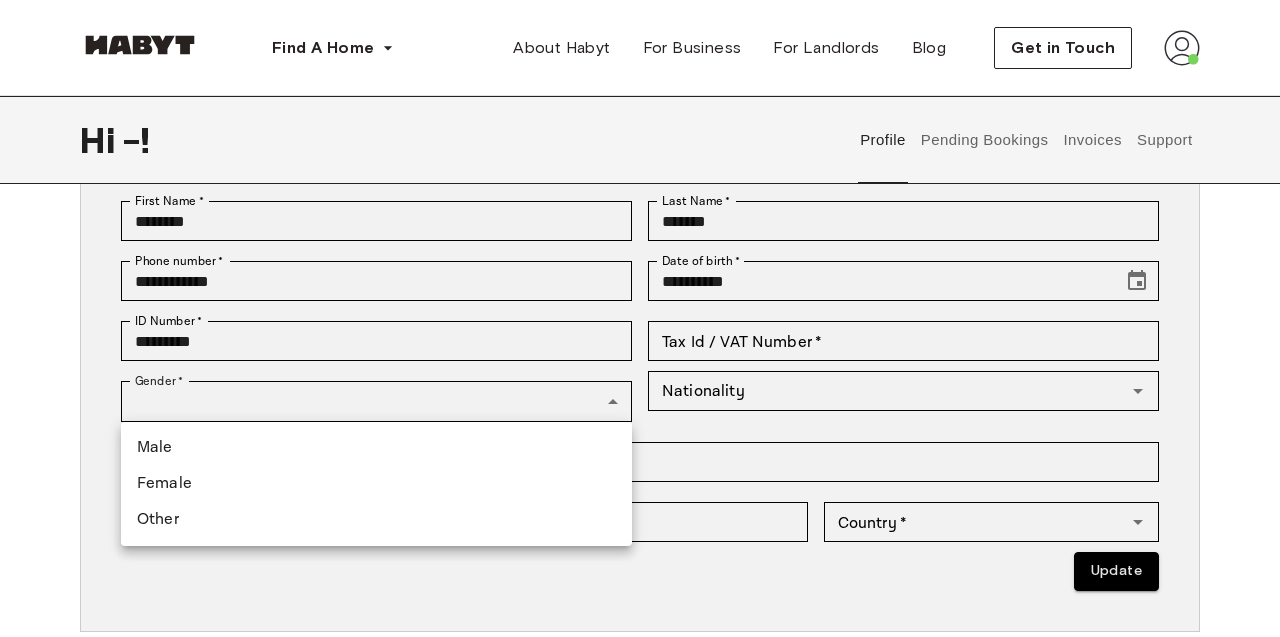 click on "Male" at bounding box center [376, 448] 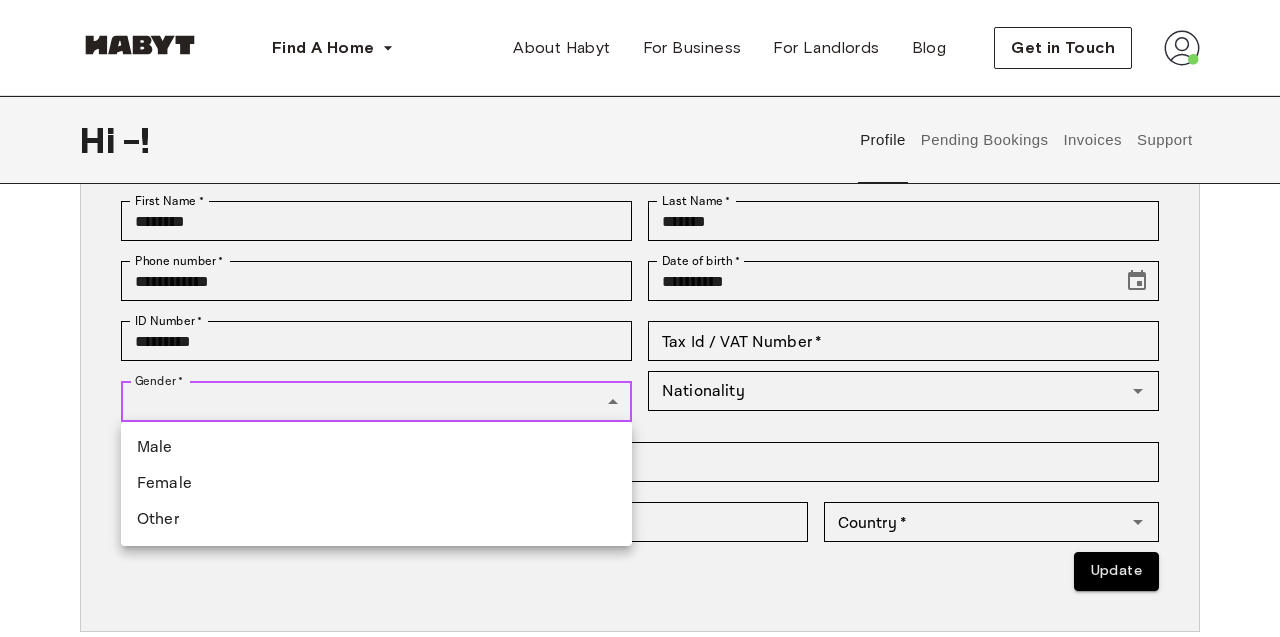type on "****" 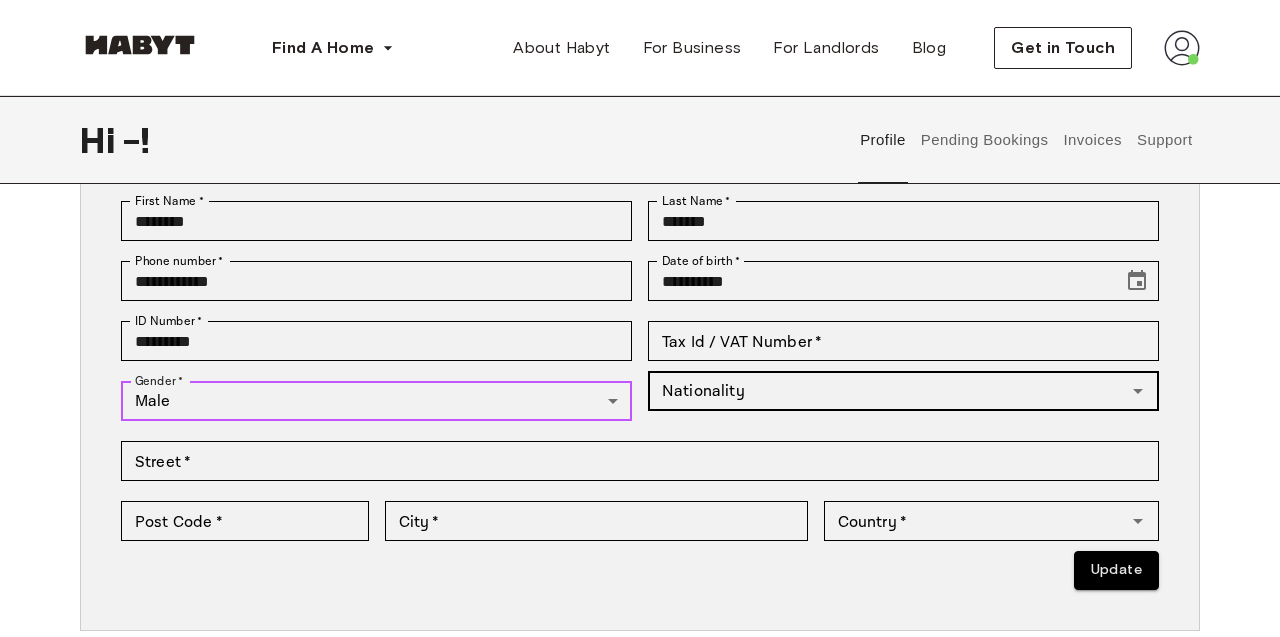 click on "Nationality" at bounding box center (903, 391) 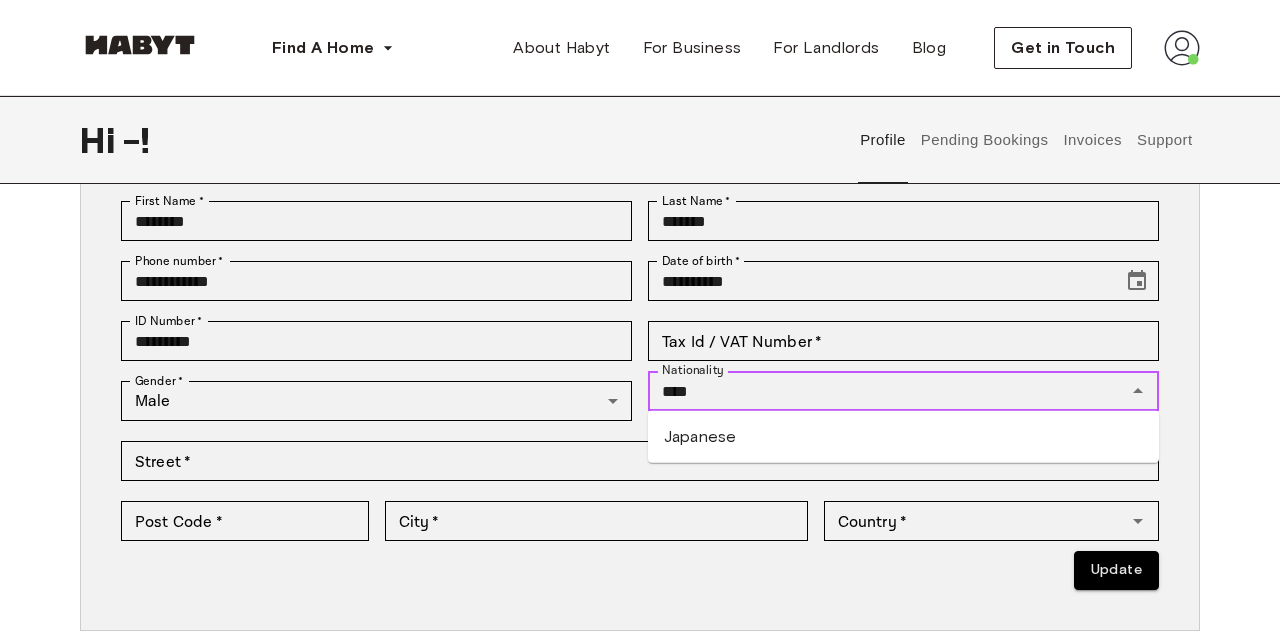 click on "Japanese" at bounding box center (903, 437) 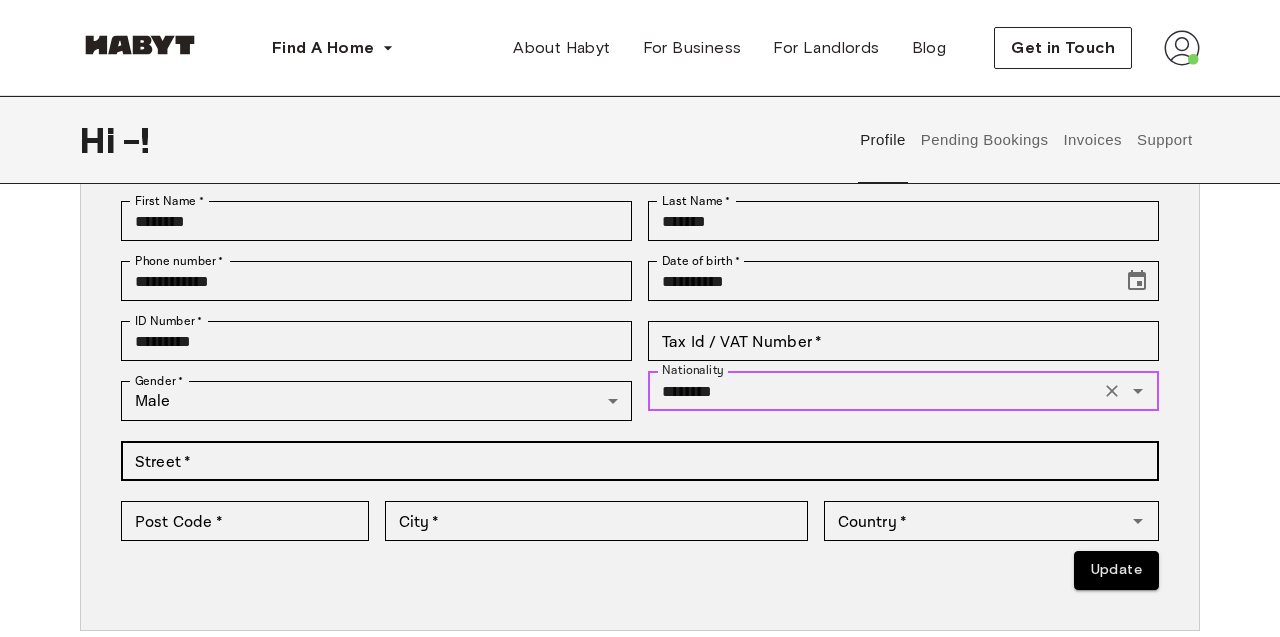 type on "********" 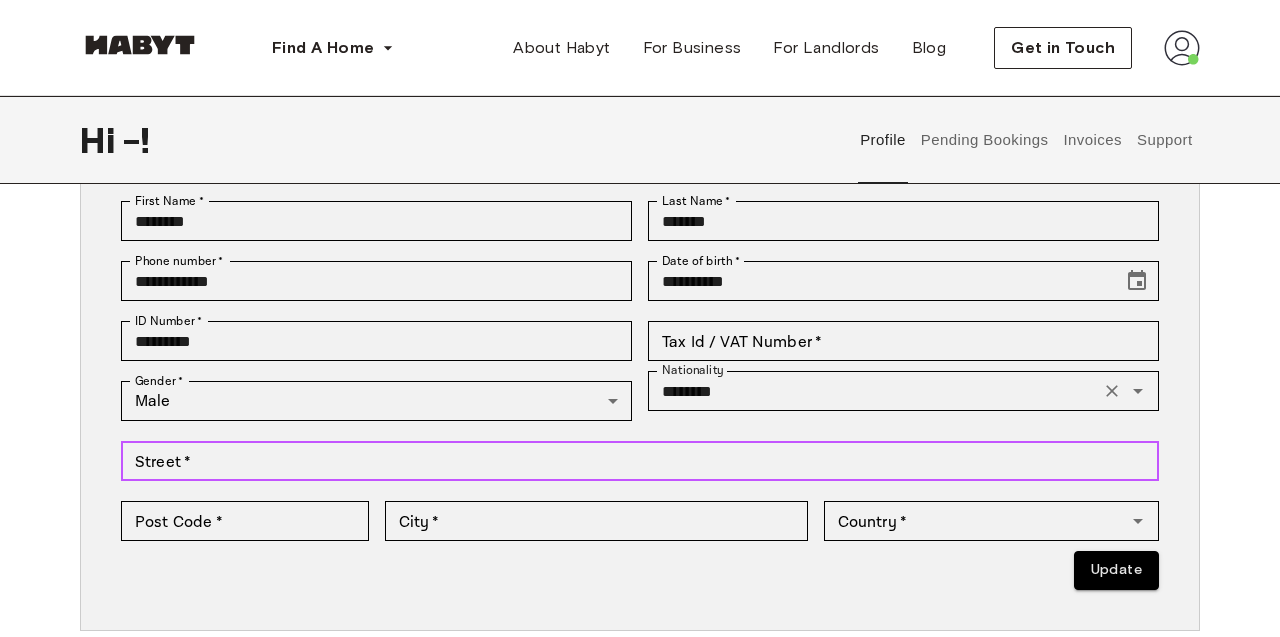 click on "Street   *" at bounding box center [640, 461] 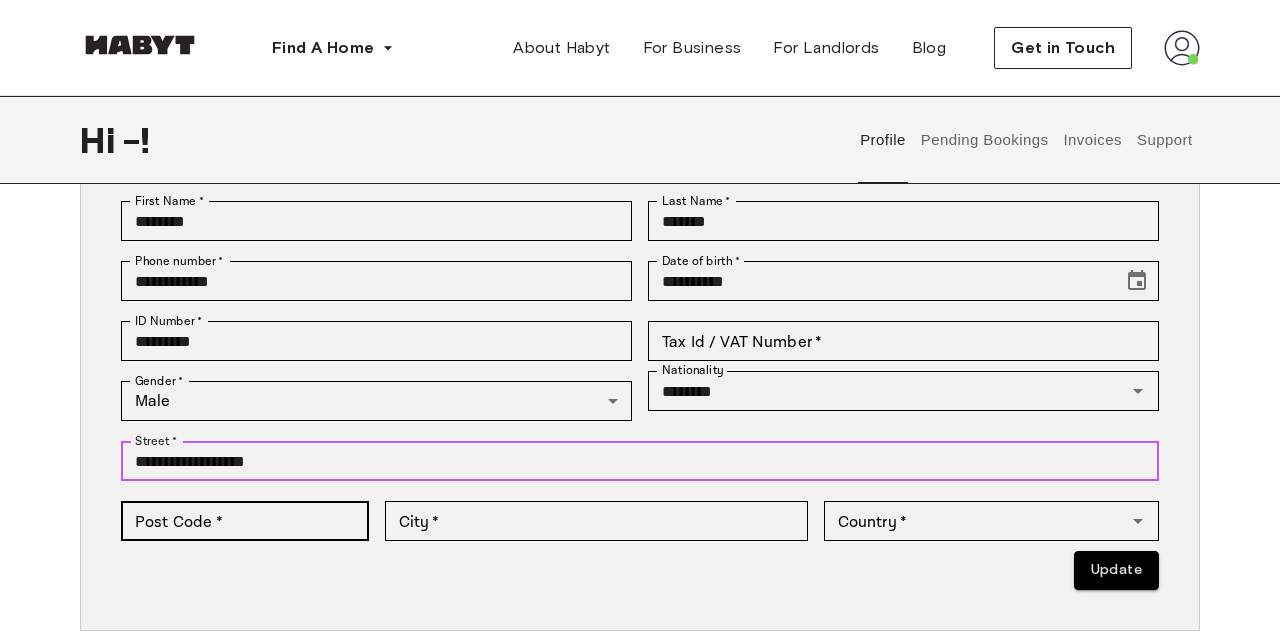 type on "**********" 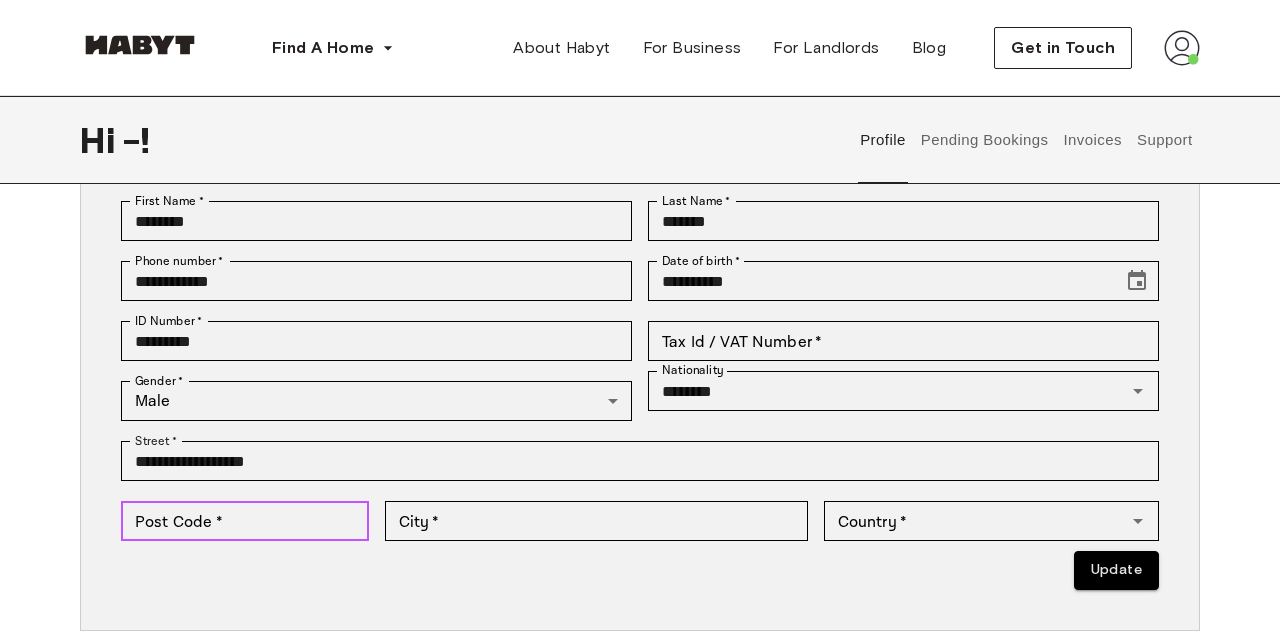 click on "Post Code   *" at bounding box center (245, 521) 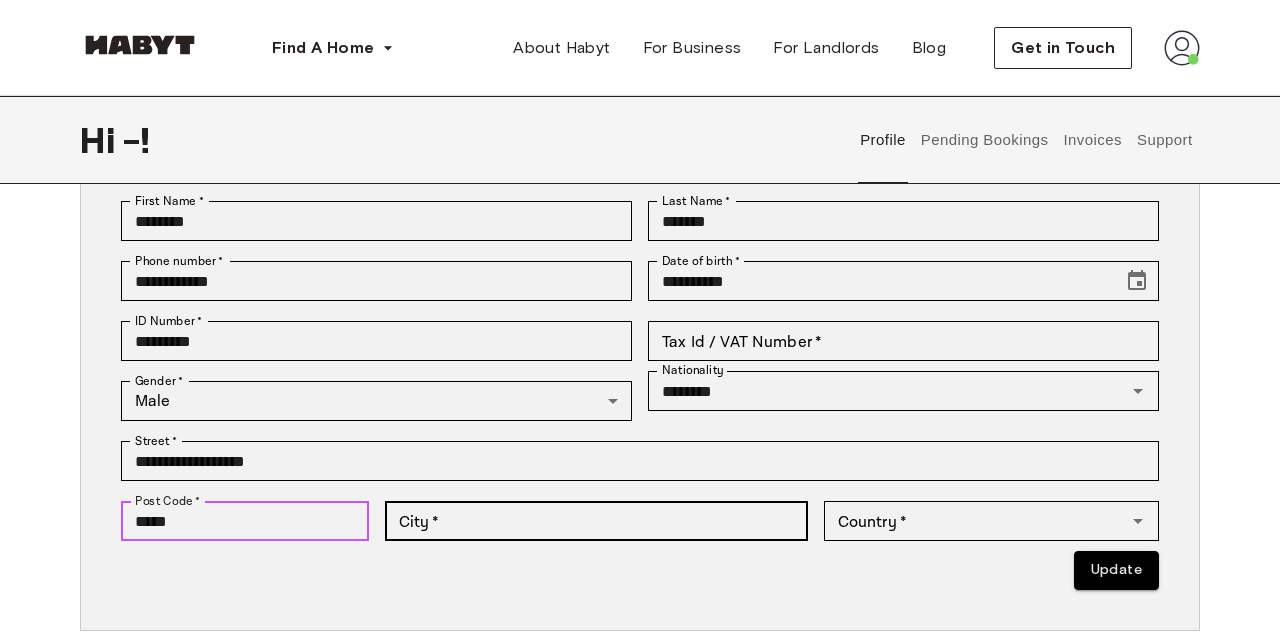 type on "*****" 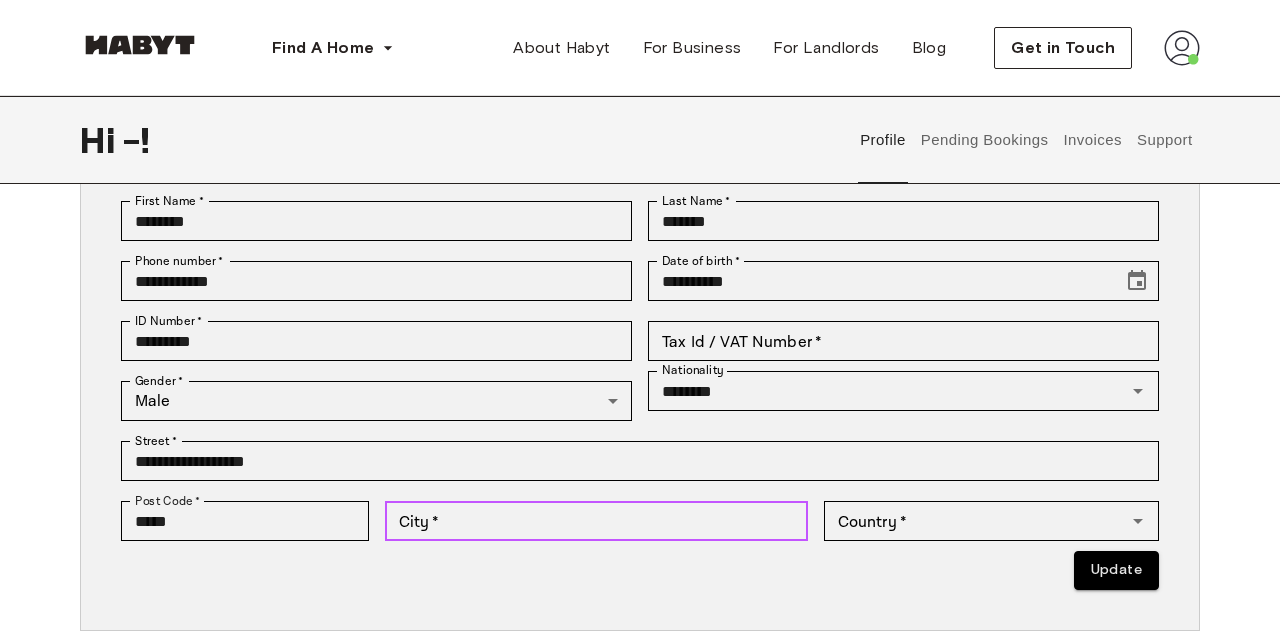 click on "City   *" at bounding box center [596, 521] 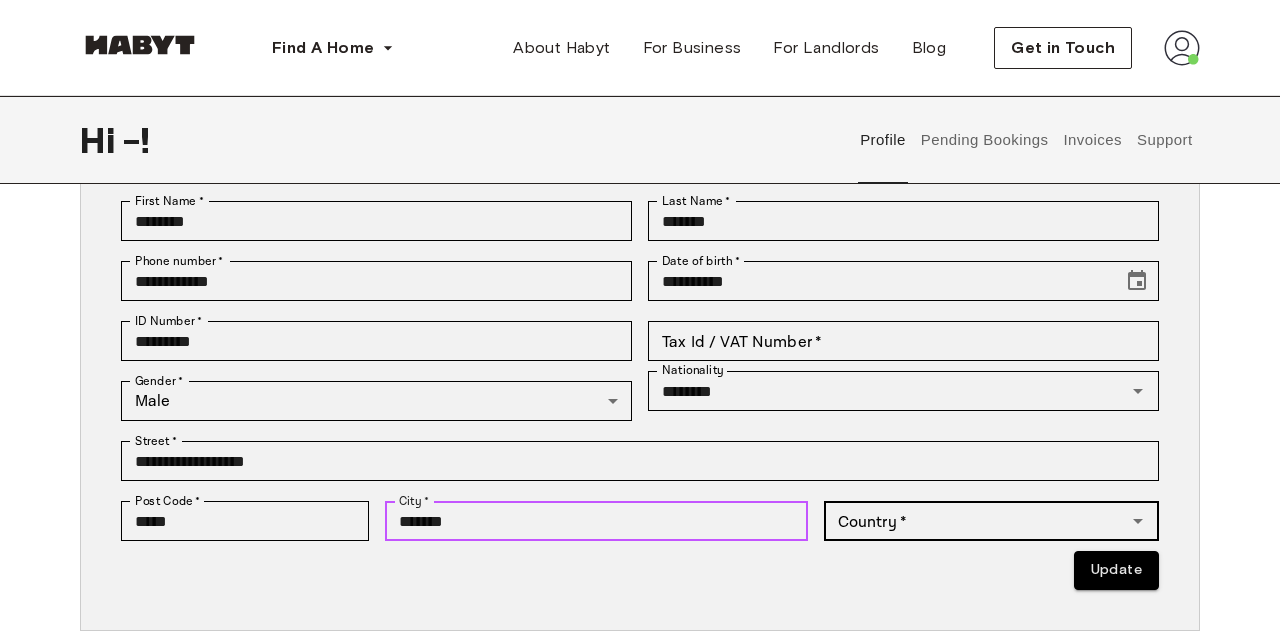 type on "*******" 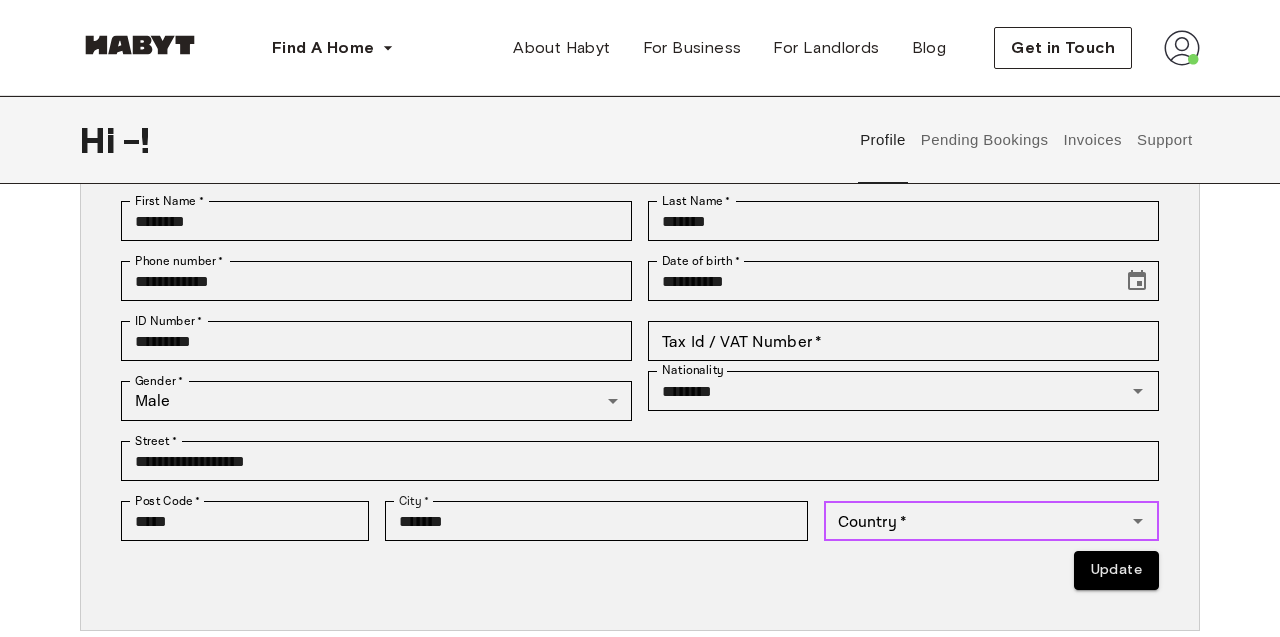 click on "Country   *" at bounding box center (975, 521) 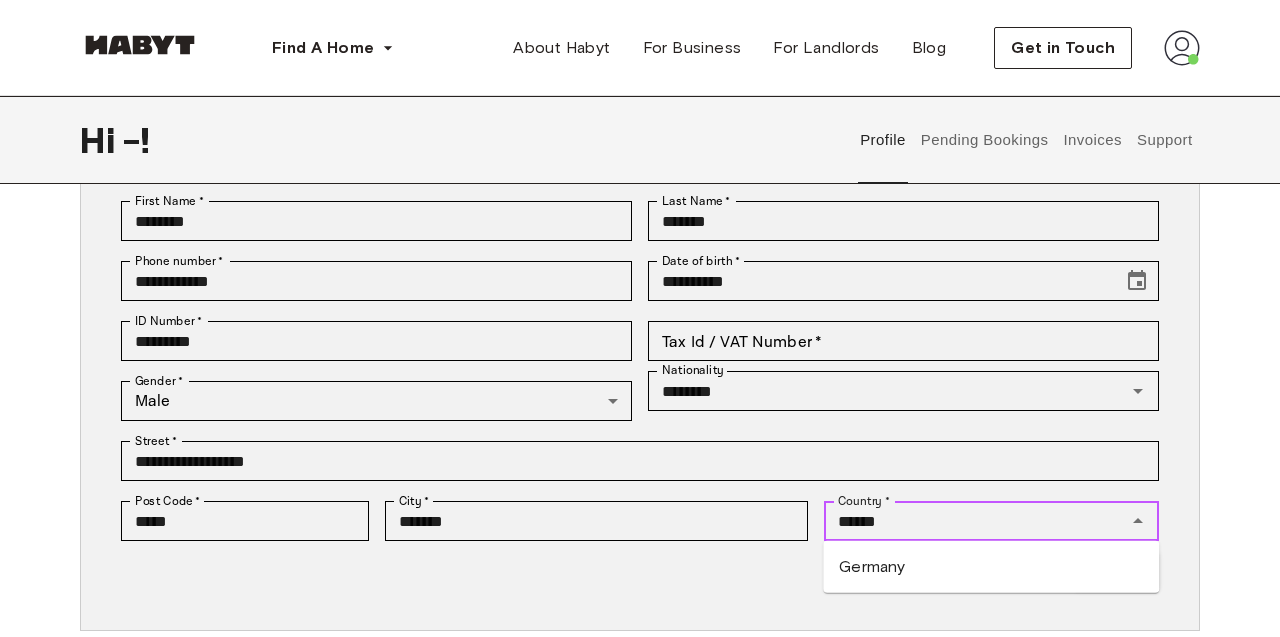 click on "Germany" at bounding box center [991, 567] 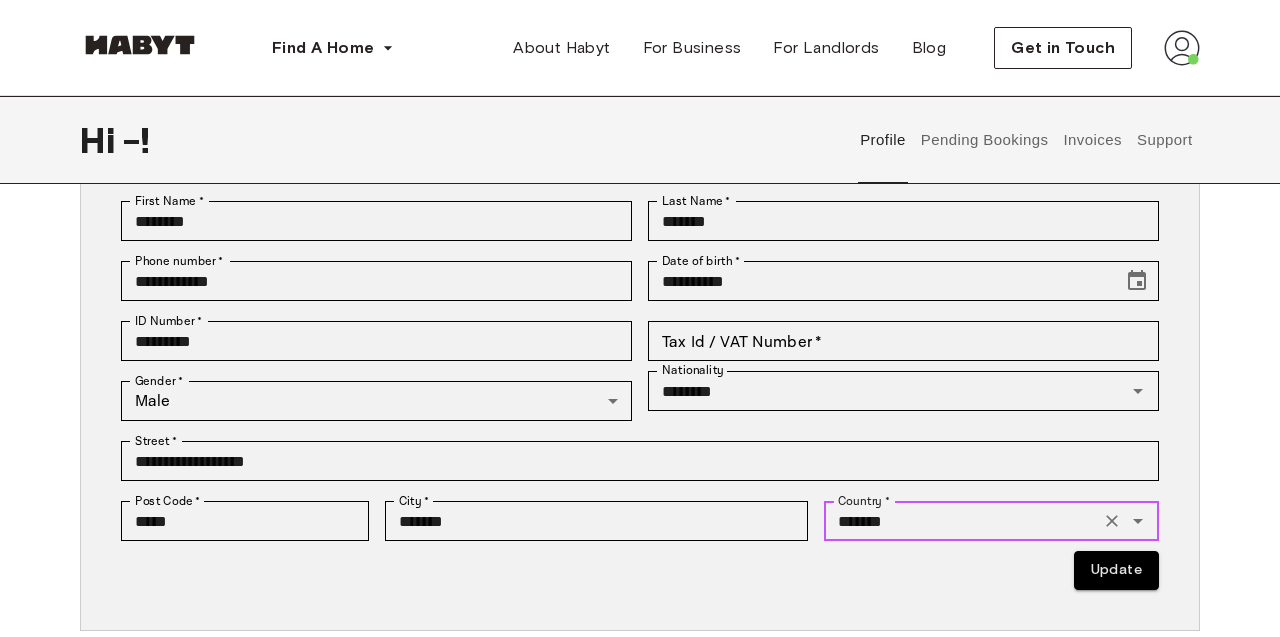 scroll, scrollTop: 312, scrollLeft: 0, axis: vertical 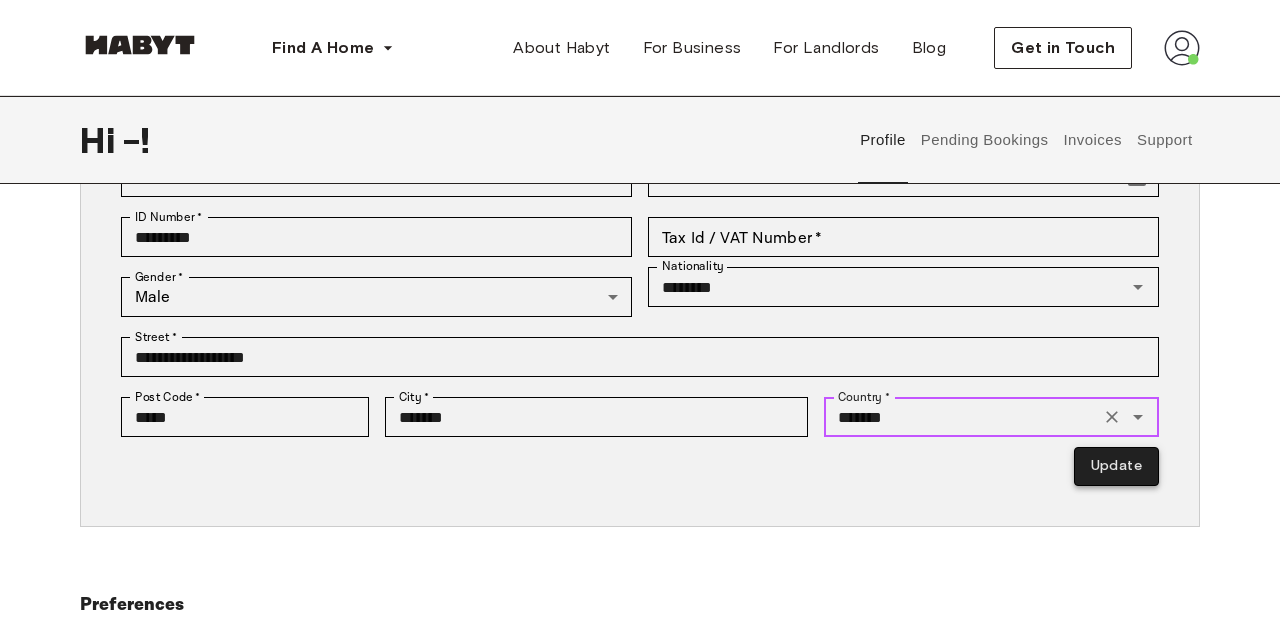 type on "*******" 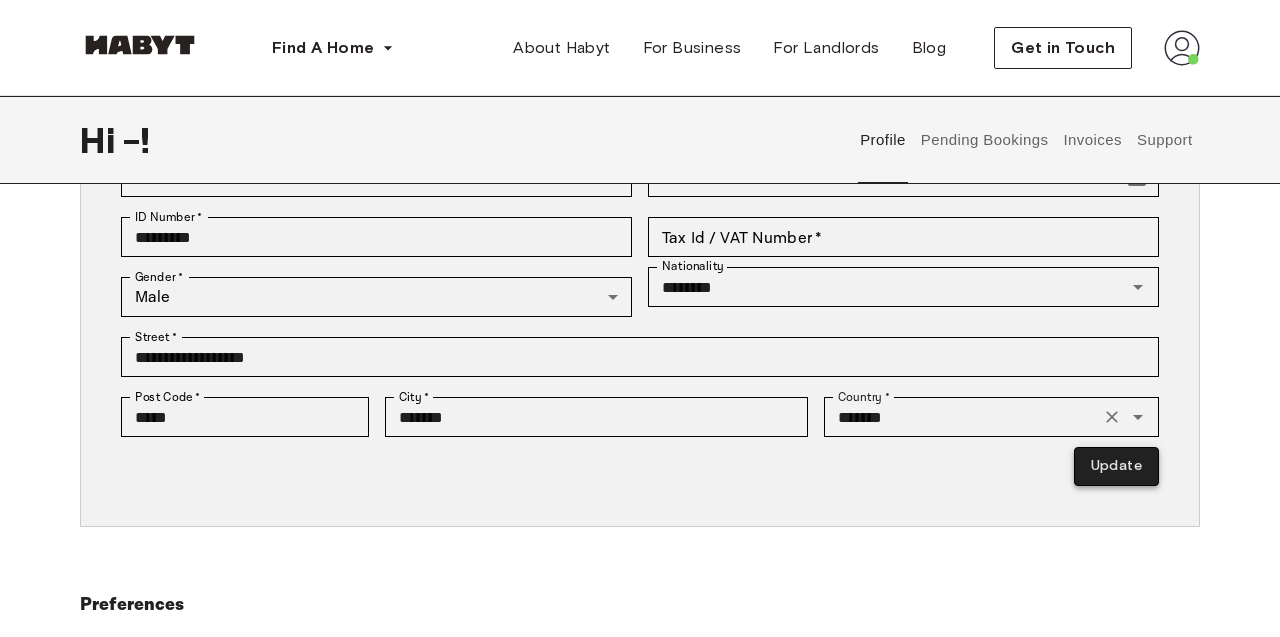 click on "Update" at bounding box center [1116, 466] 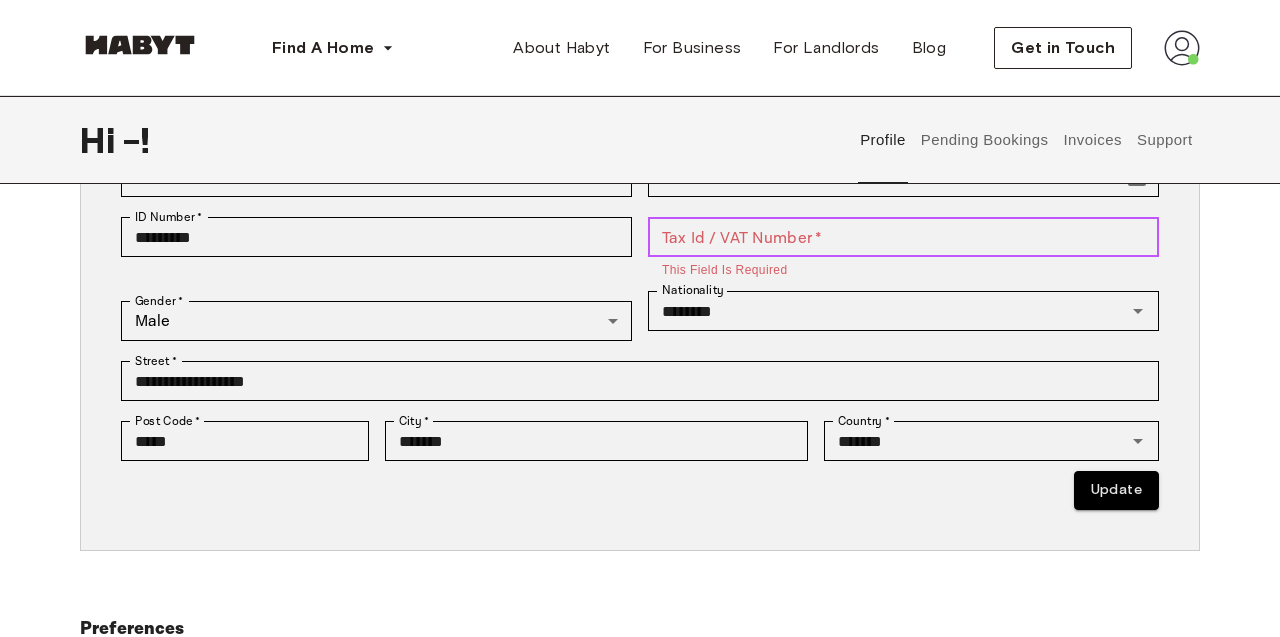 click on "Tax Id / VAT Number   *" at bounding box center (903, 237) 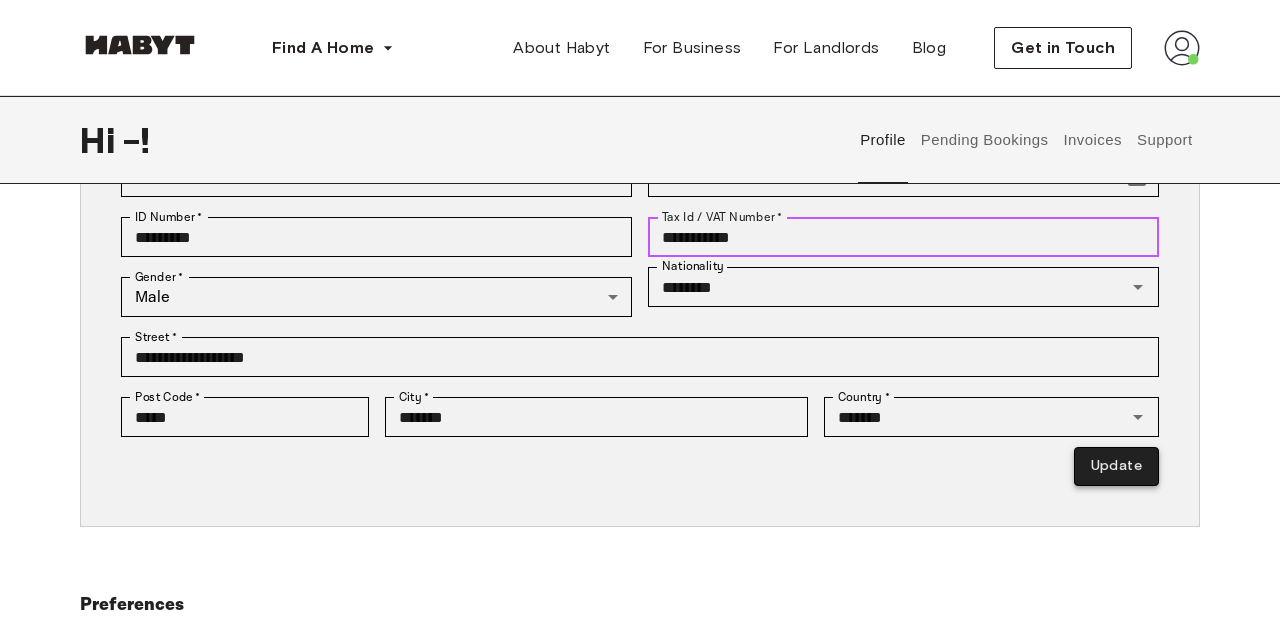 type on "**********" 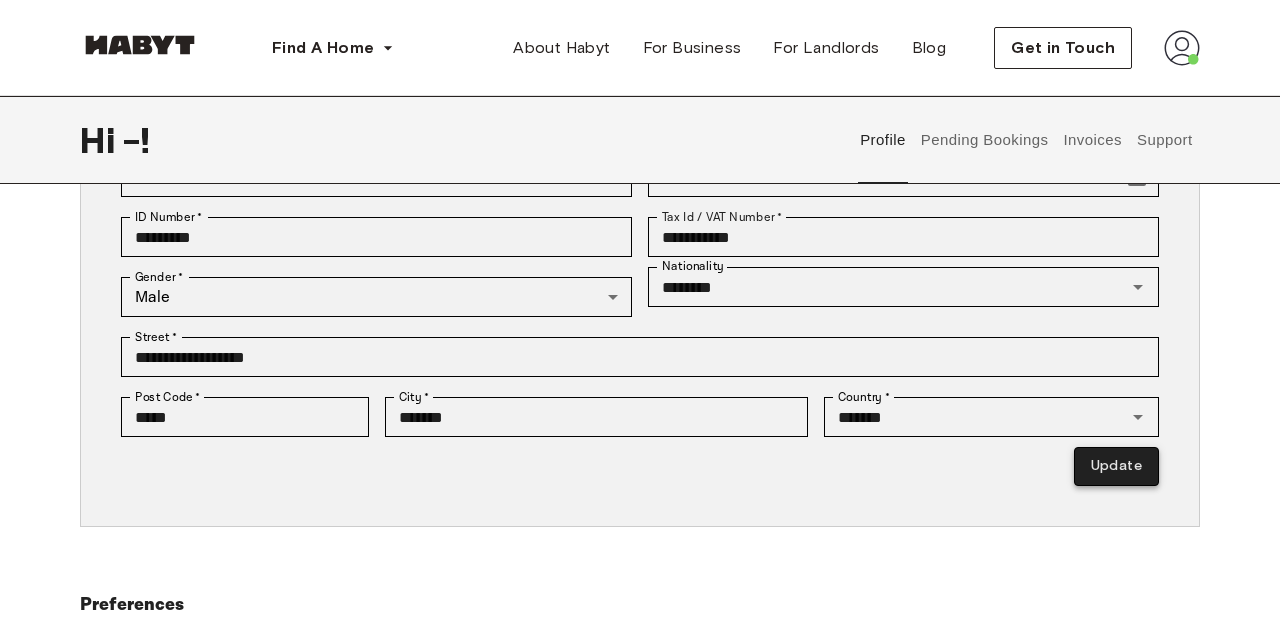 click on "Update" at bounding box center (1116, 466) 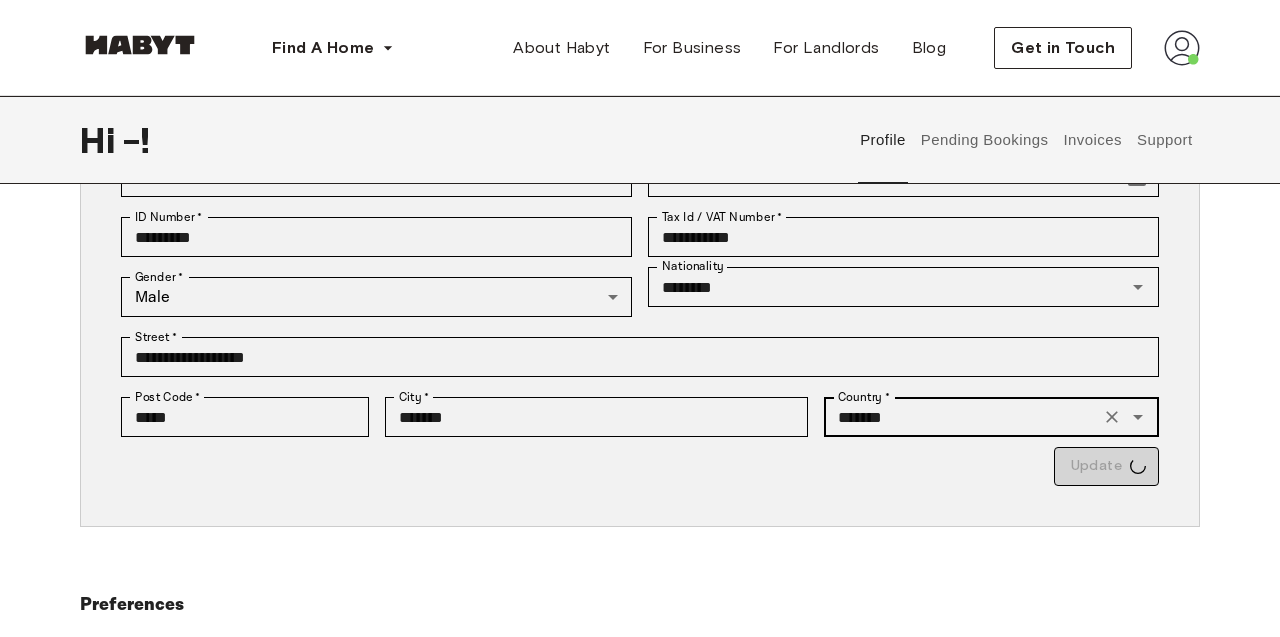 type on "*********" 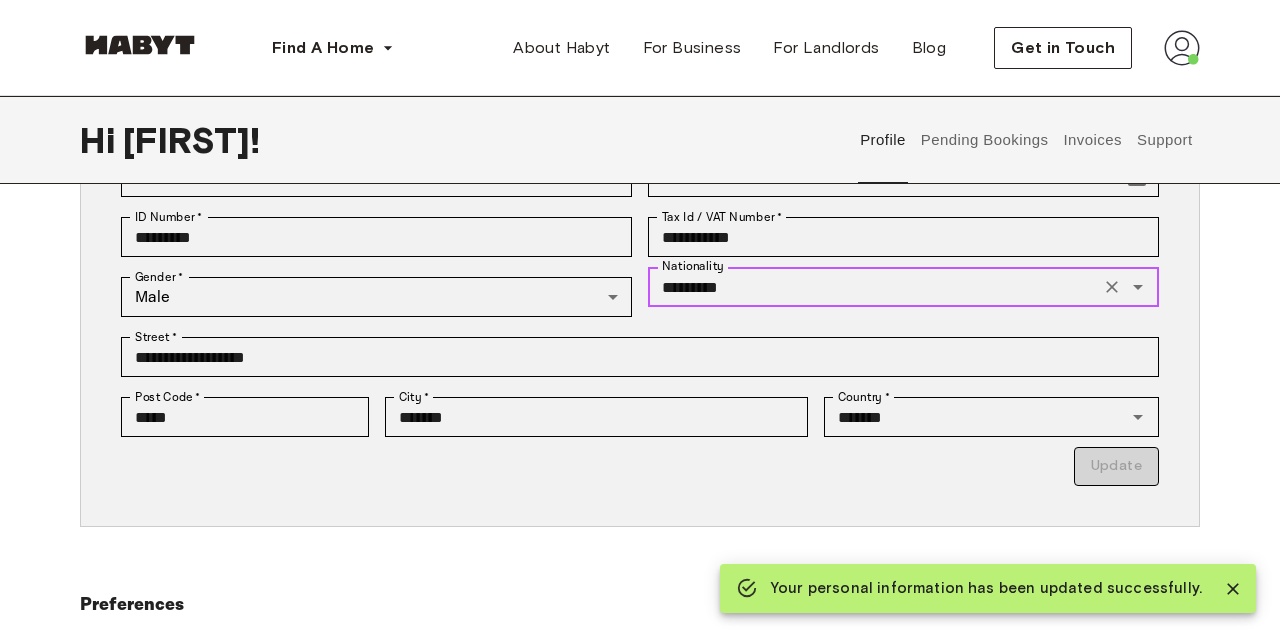 click on "*********" at bounding box center [874, 287] 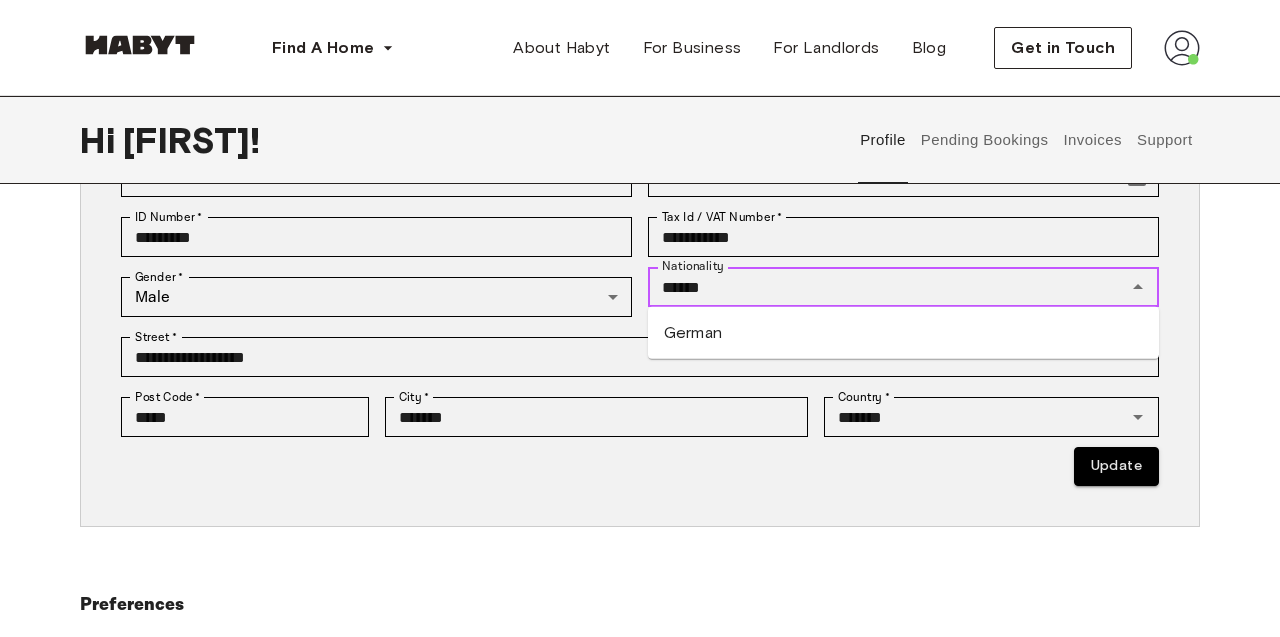 click on "German" at bounding box center (903, 333) 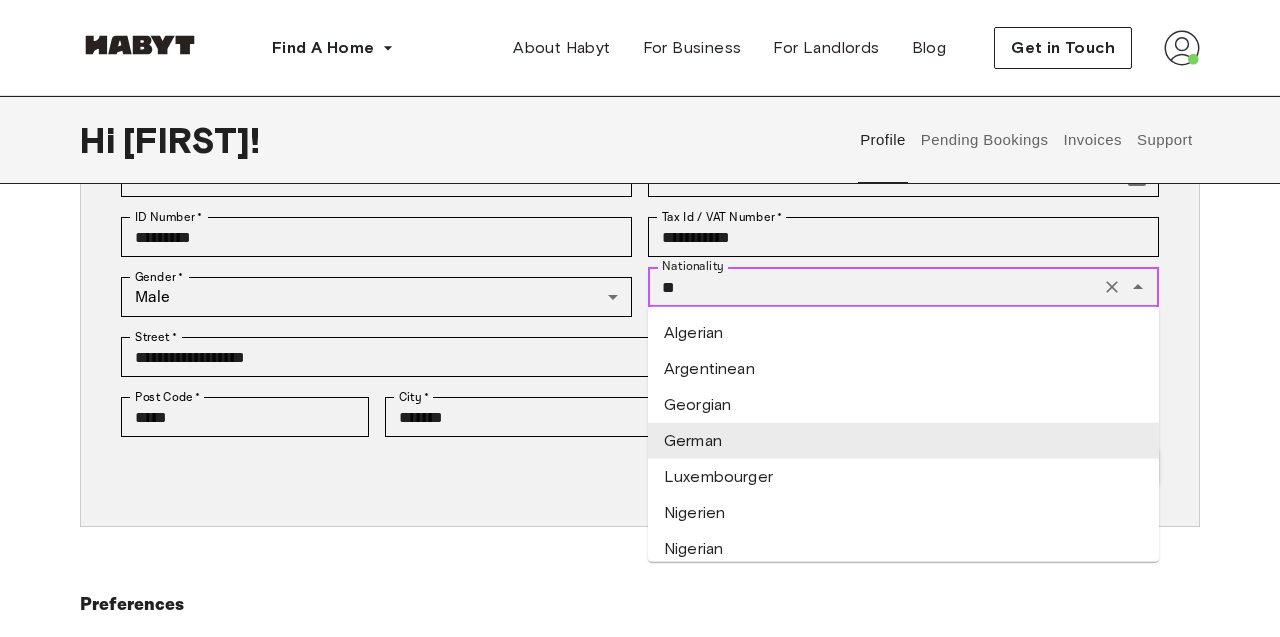 type on "*" 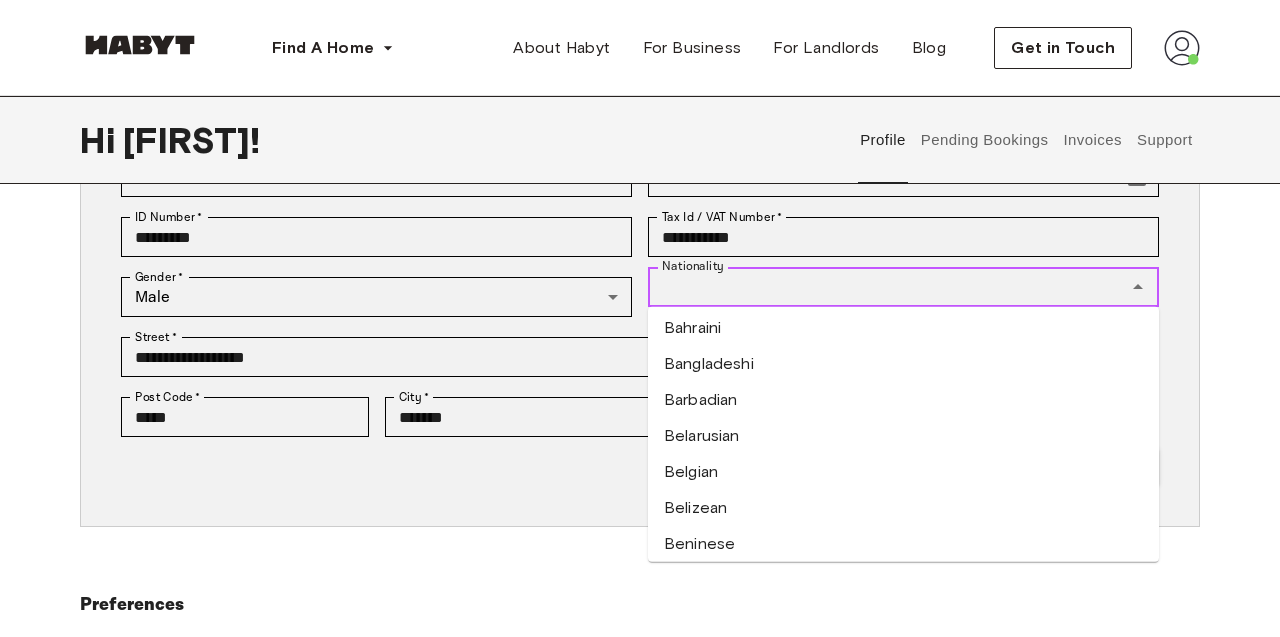 scroll, scrollTop: 0, scrollLeft: 0, axis: both 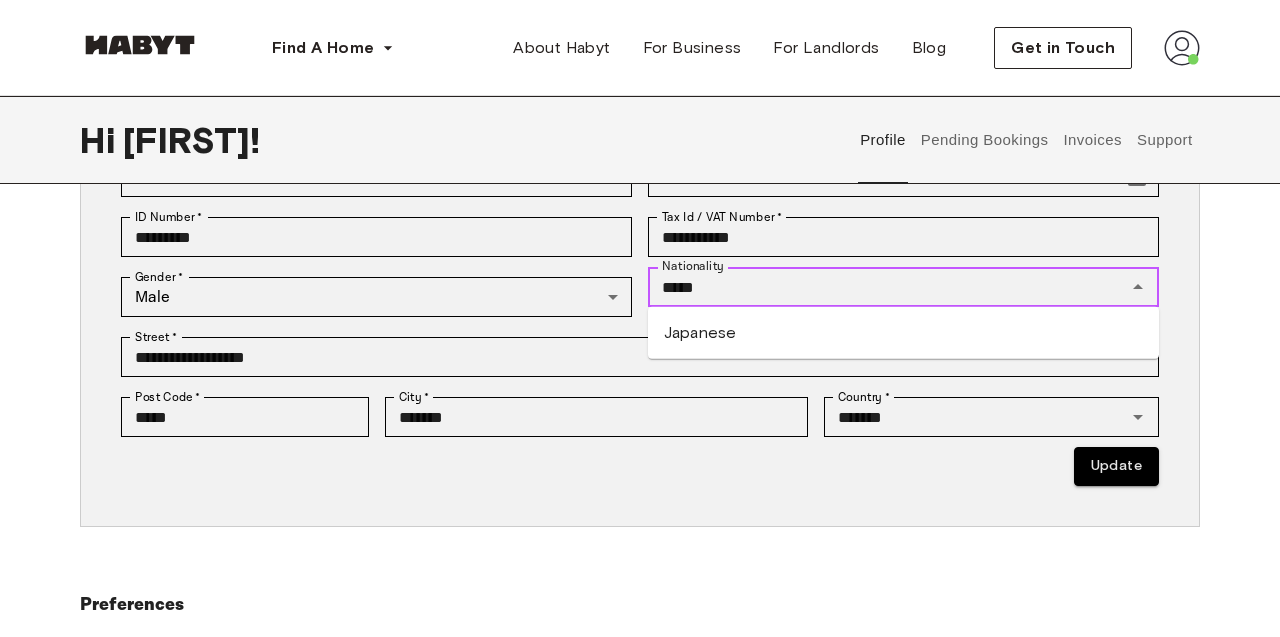 click on "Japanese" at bounding box center [903, 333] 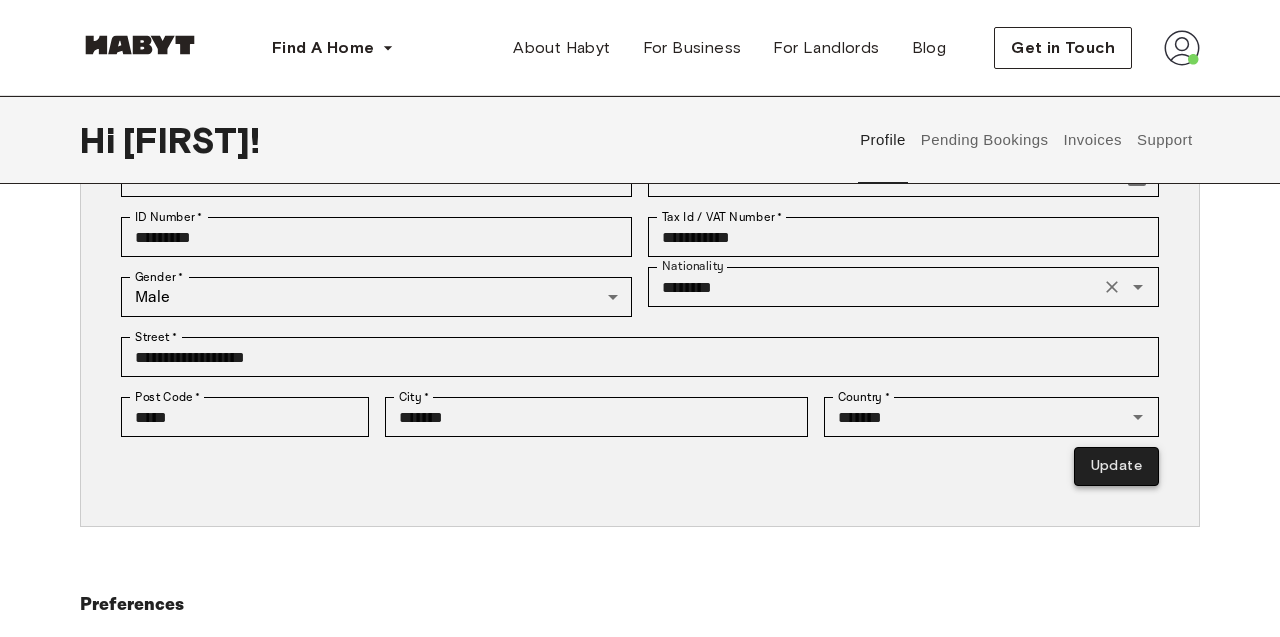 click on "Update" at bounding box center (1116, 466) 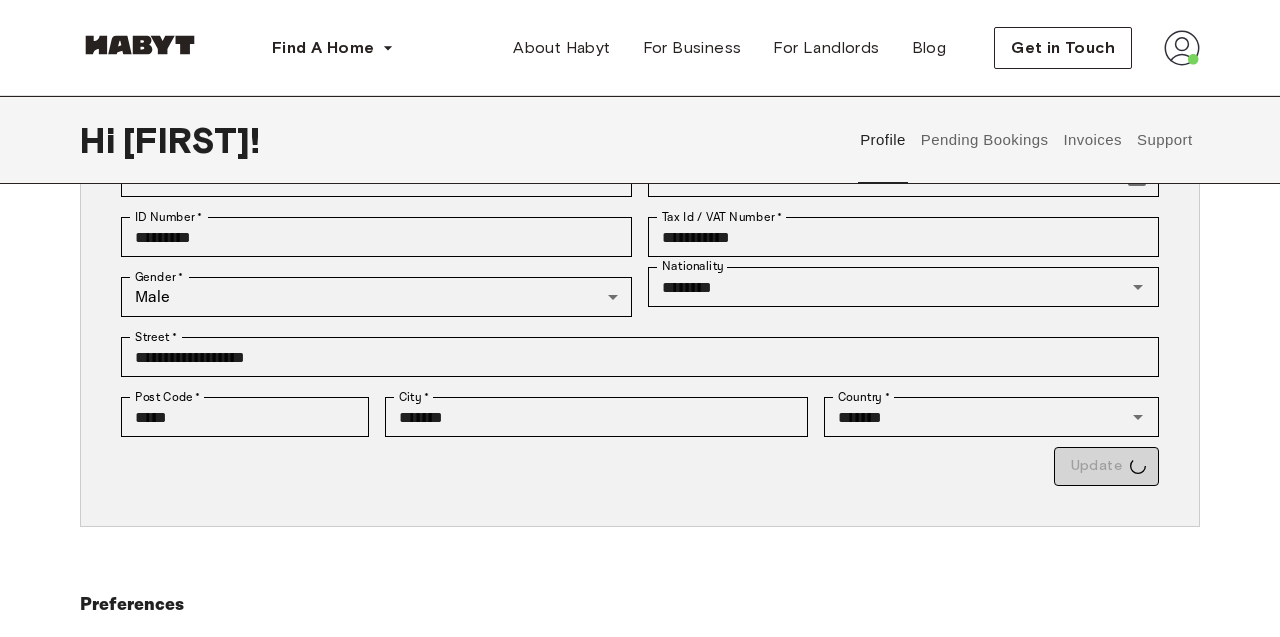 type on "*********" 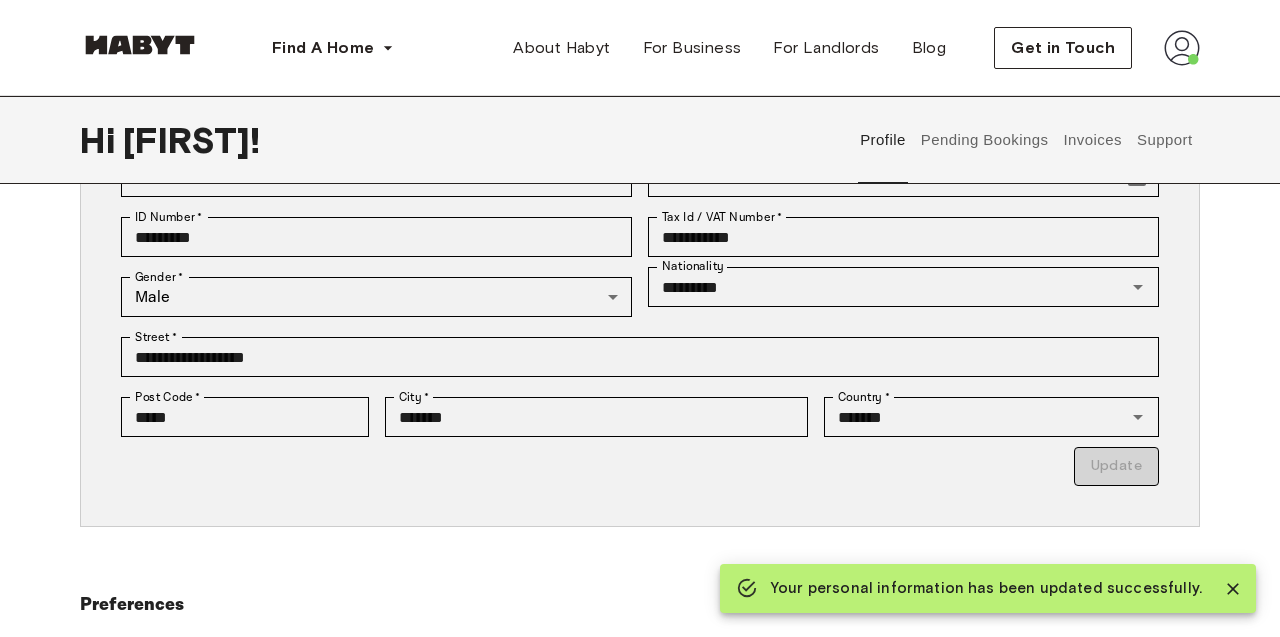 scroll, scrollTop: 0, scrollLeft: 0, axis: both 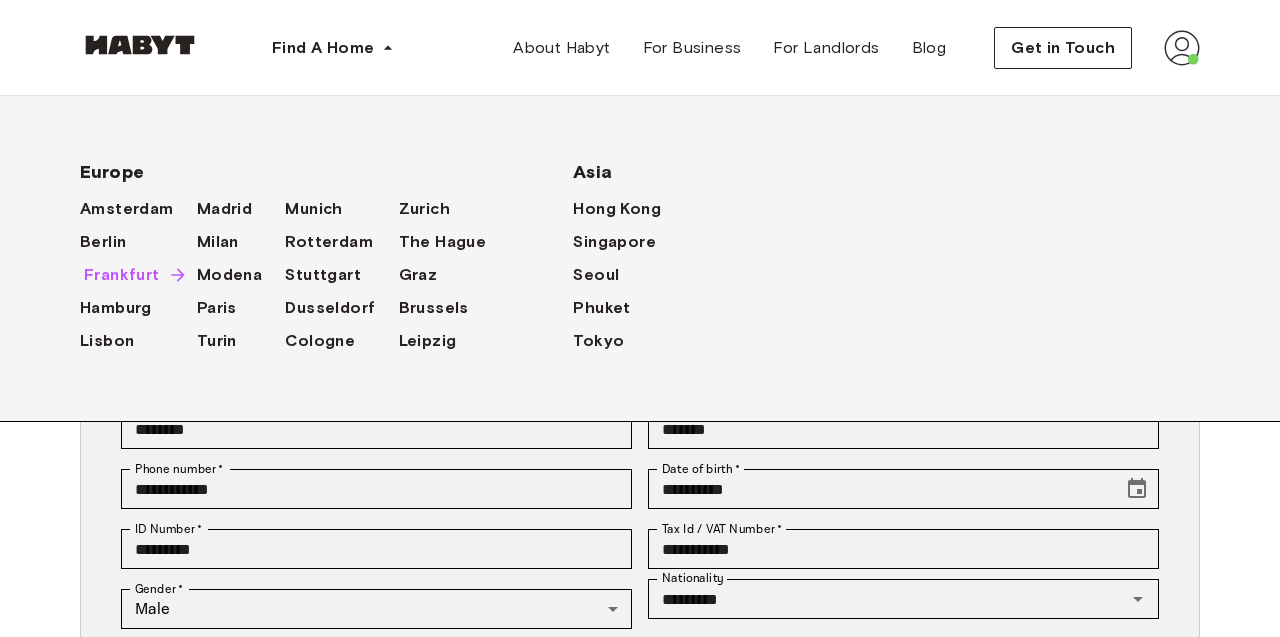 click on "Frankfurt" at bounding box center (122, 275) 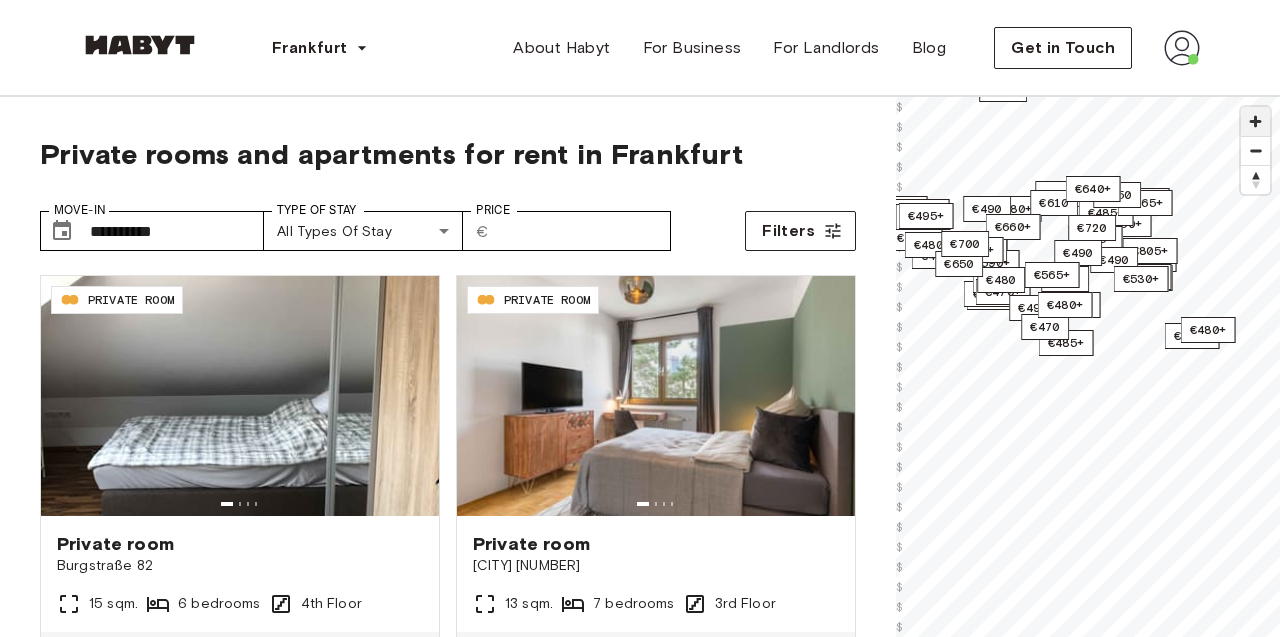 click at bounding box center (1255, 121) 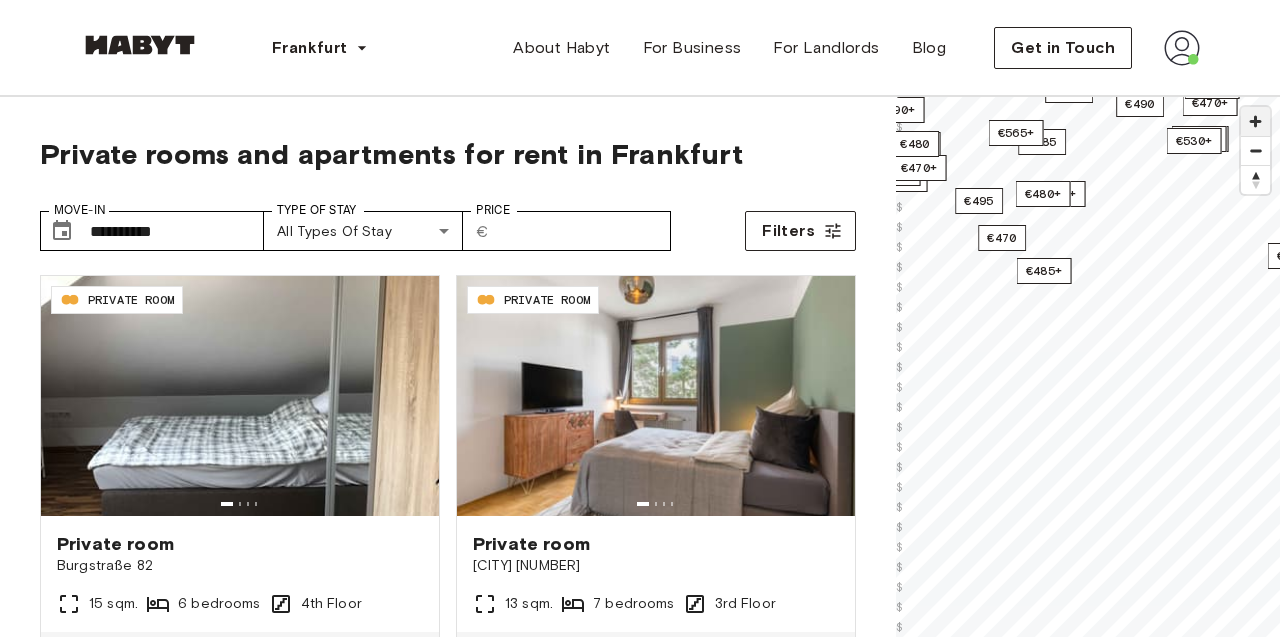 click at bounding box center [1255, 121] 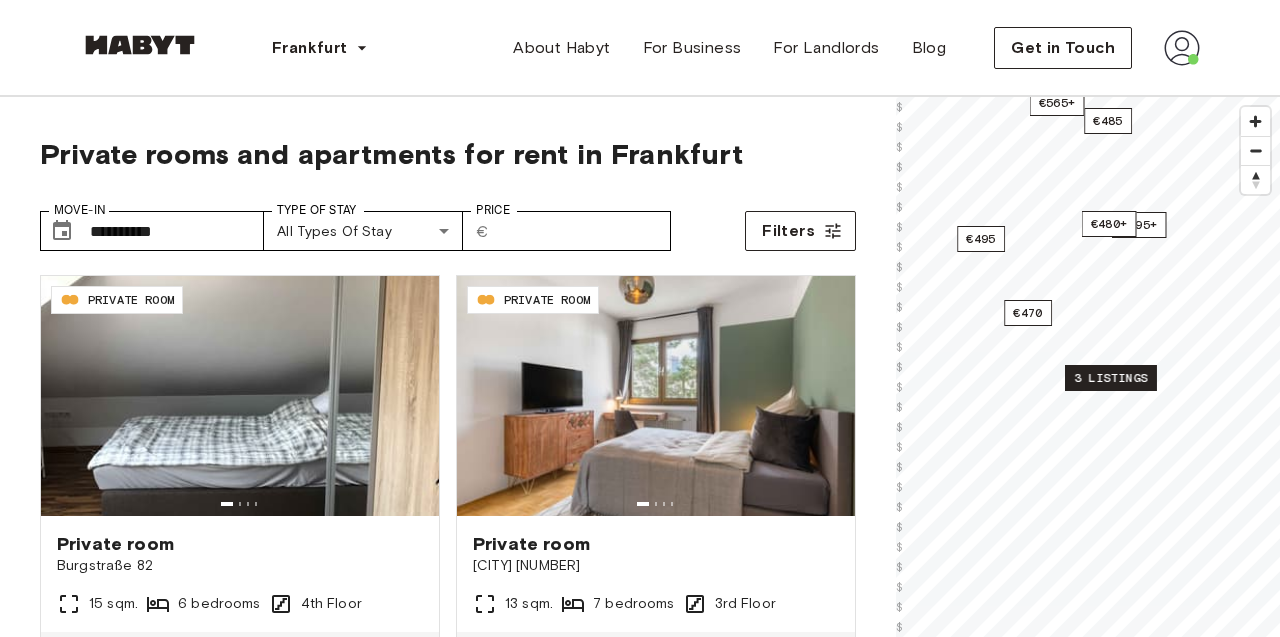 click on "3 listings" at bounding box center [1111, 378] 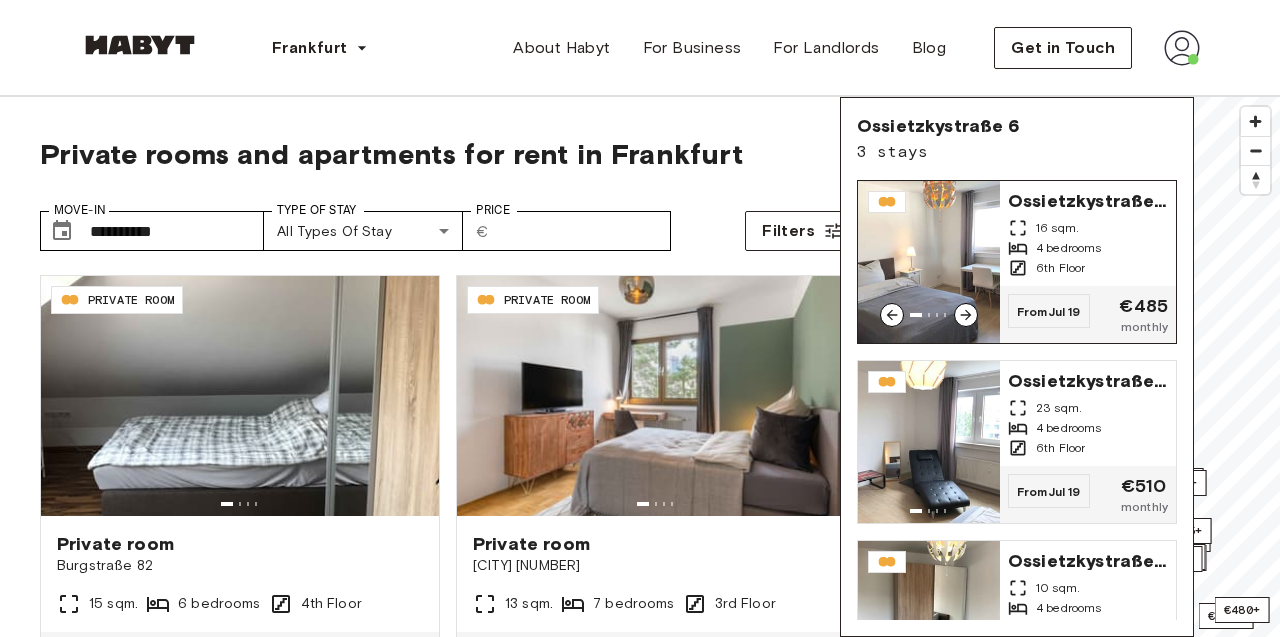 click on "Ossietzkystraße 6 16 sqm. 4 bedrooms 6th Floor" at bounding box center [1088, 233] 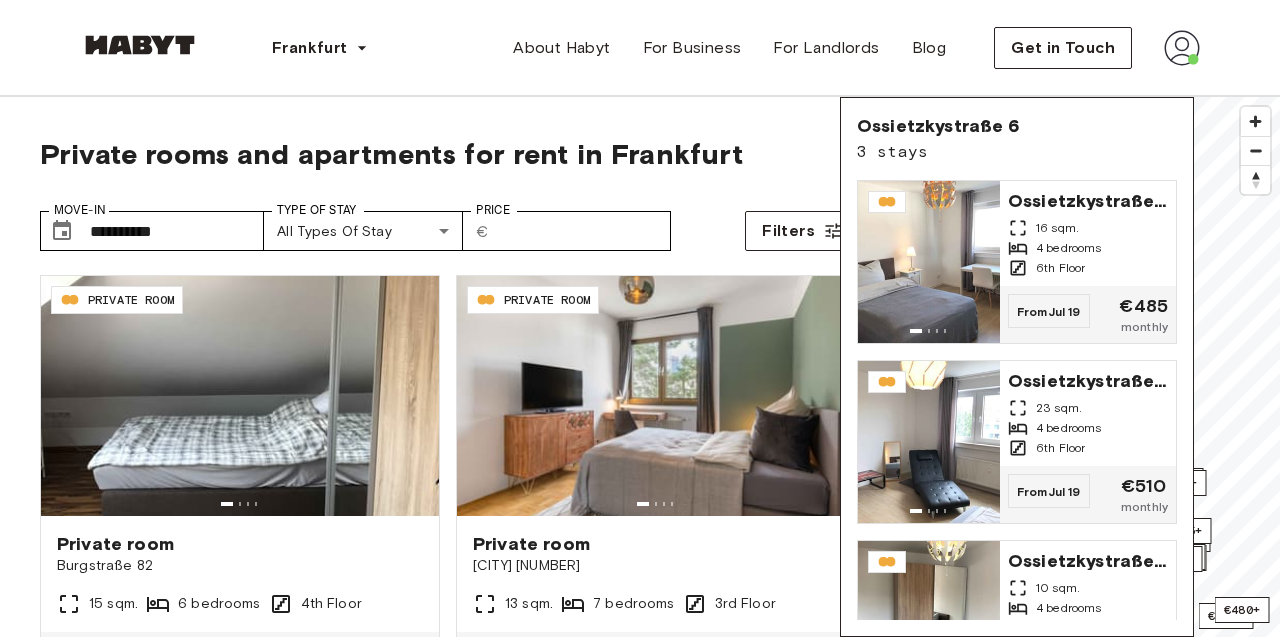 scroll, scrollTop: 602, scrollLeft: 0, axis: vertical 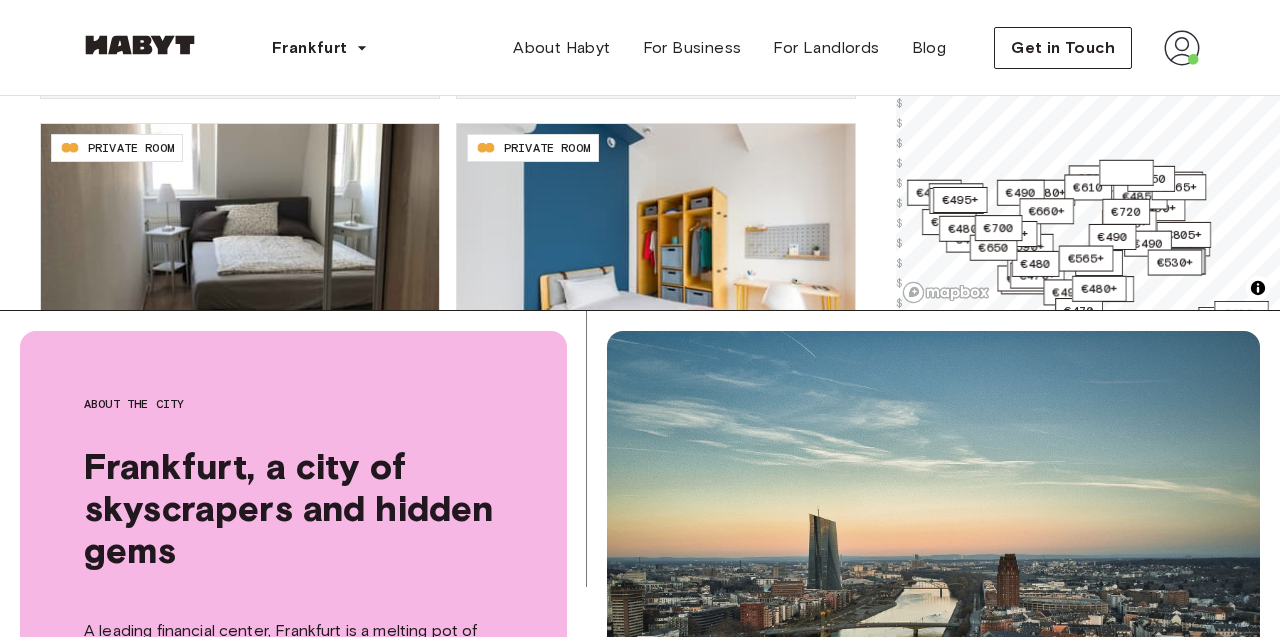 click on "**********" at bounding box center (640, 1425) 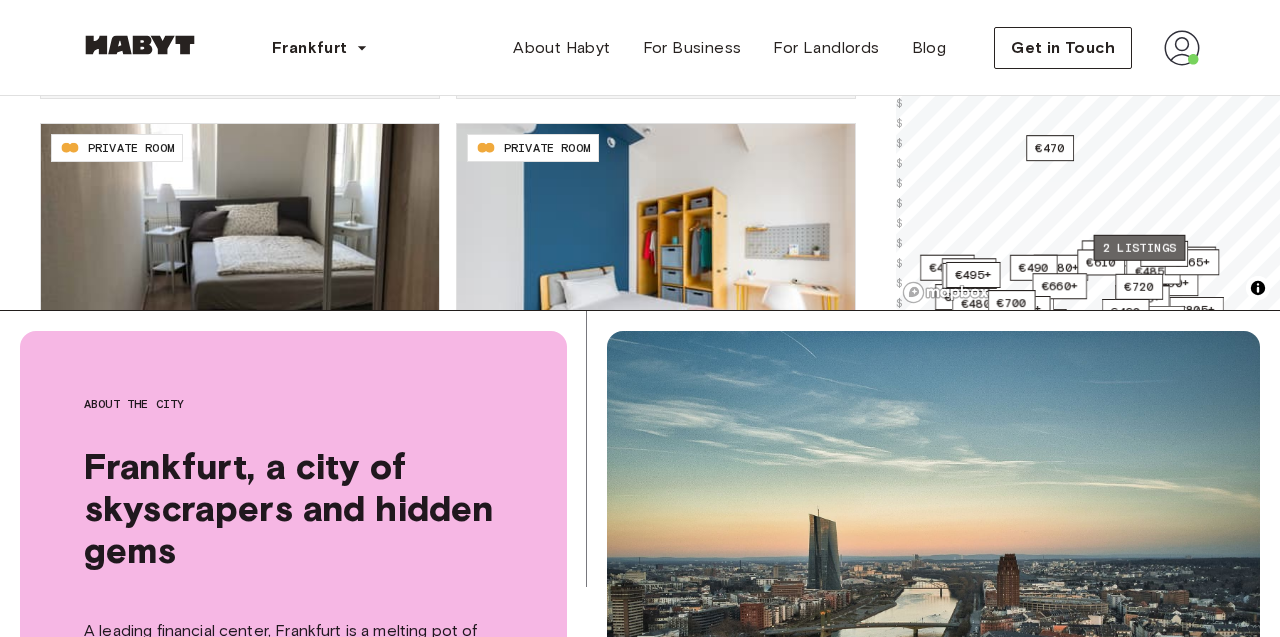 drag, startPoint x: 1143, startPoint y: 251, endPoint x: 1141, endPoint y: 225, distance: 26.076809 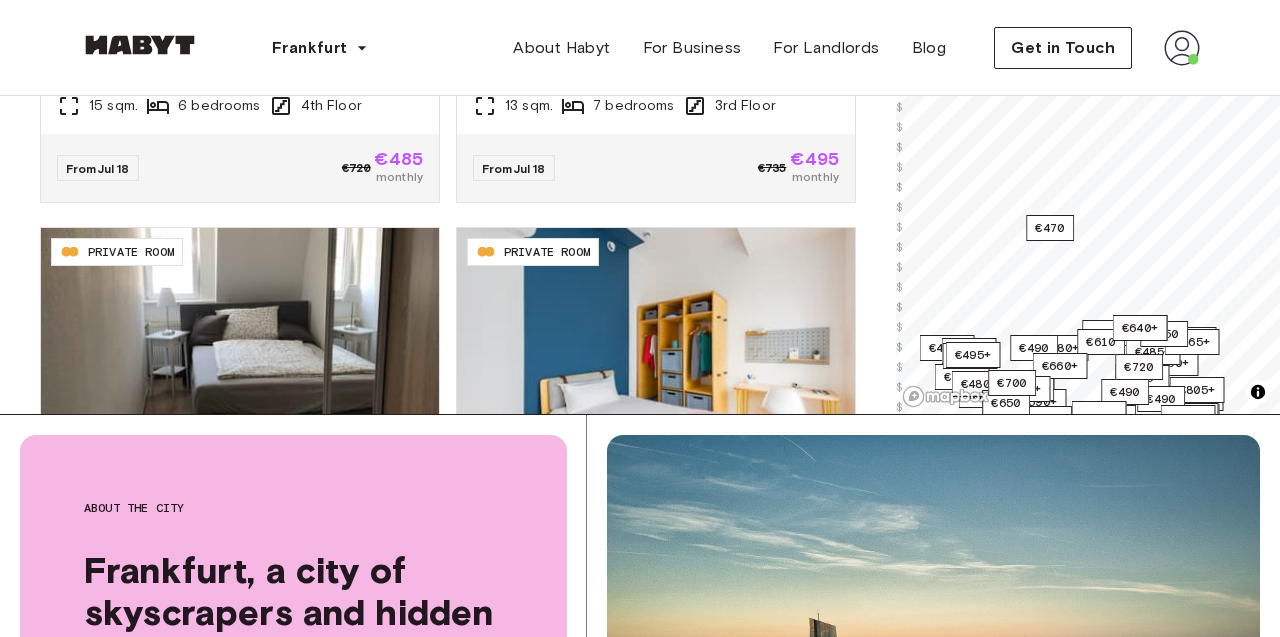 scroll, scrollTop: 290, scrollLeft: 0, axis: vertical 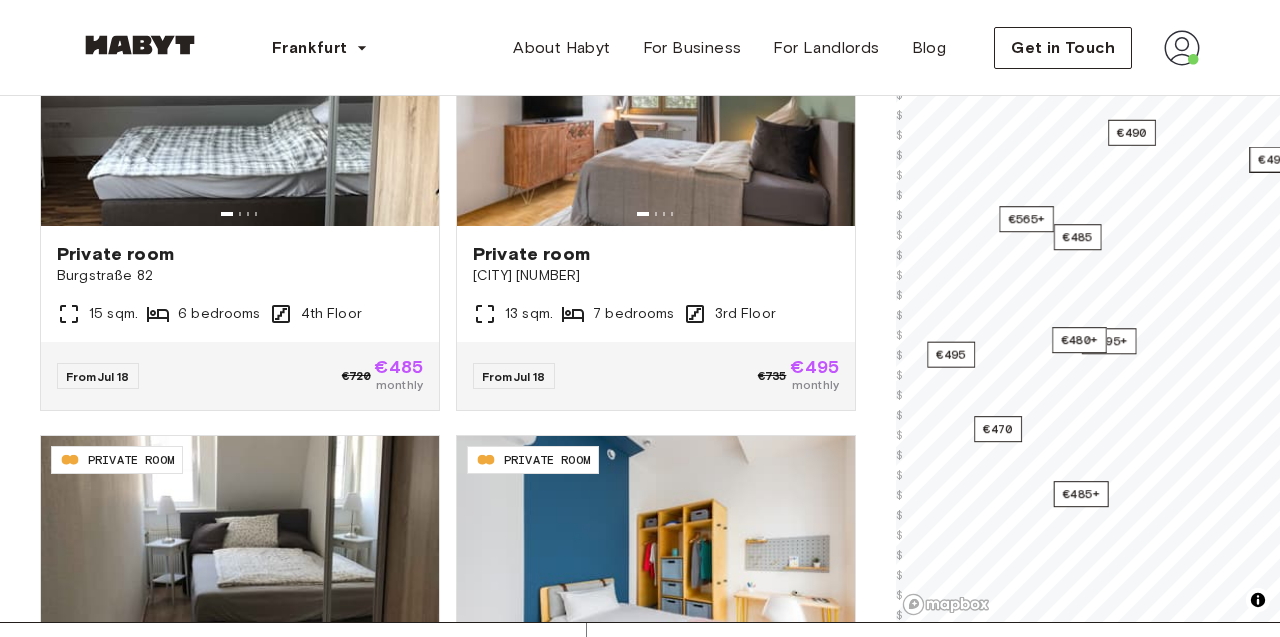 click on "**********" at bounding box center (640, 2148) 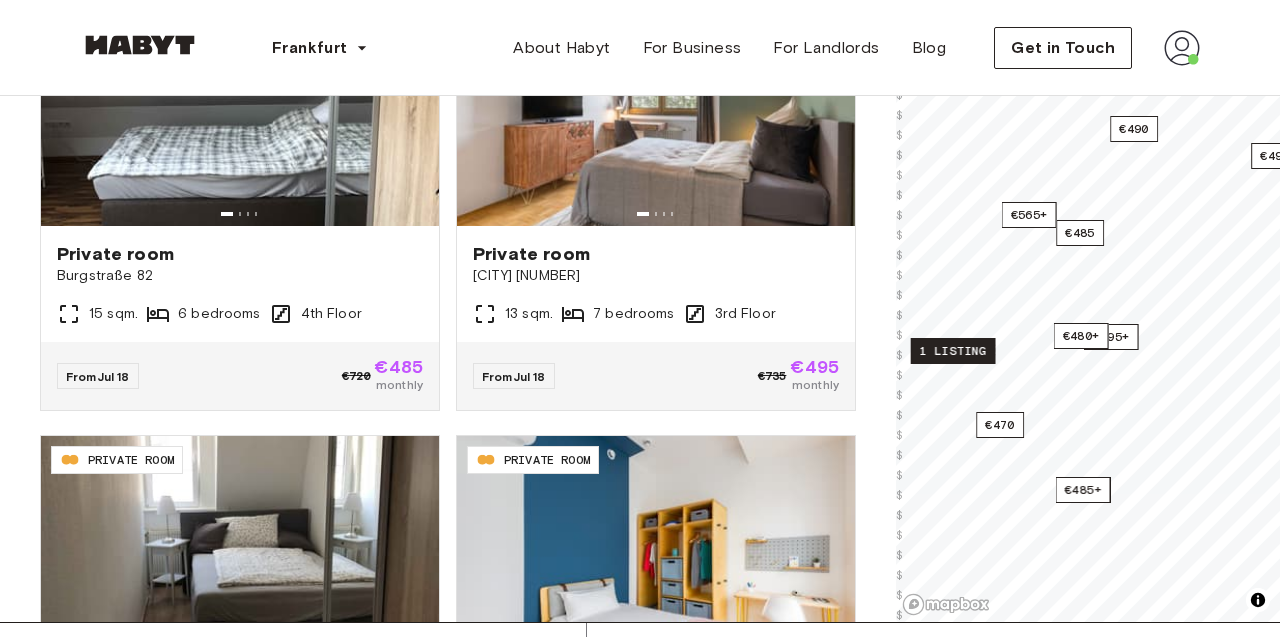 click on "1 listing" at bounding box center (953, 351) 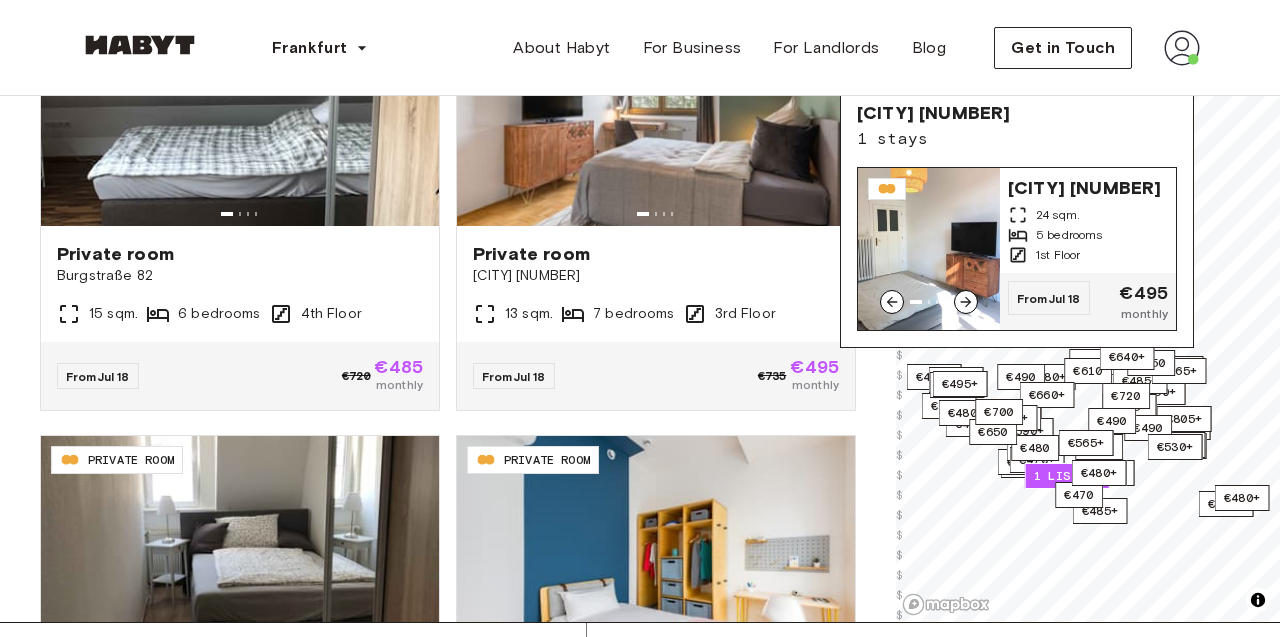 click on "24 sqm." at bounding box center (1058, 215) 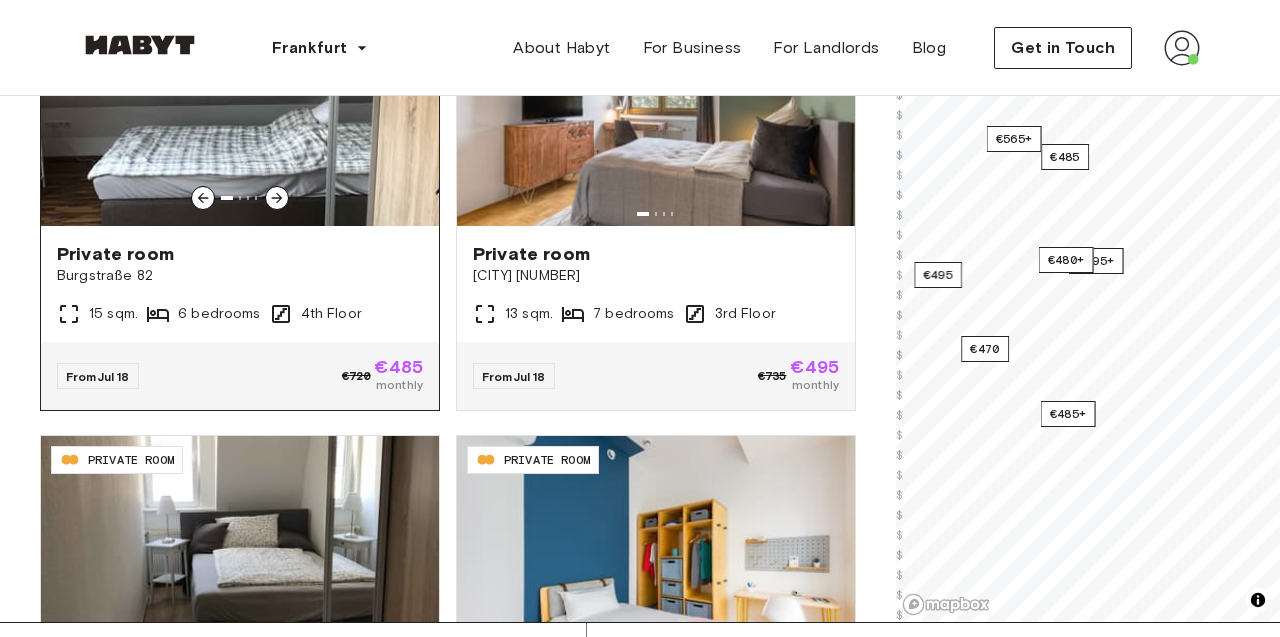 scroll, scrollTop: 0, scrollLeft: 0, axis: both 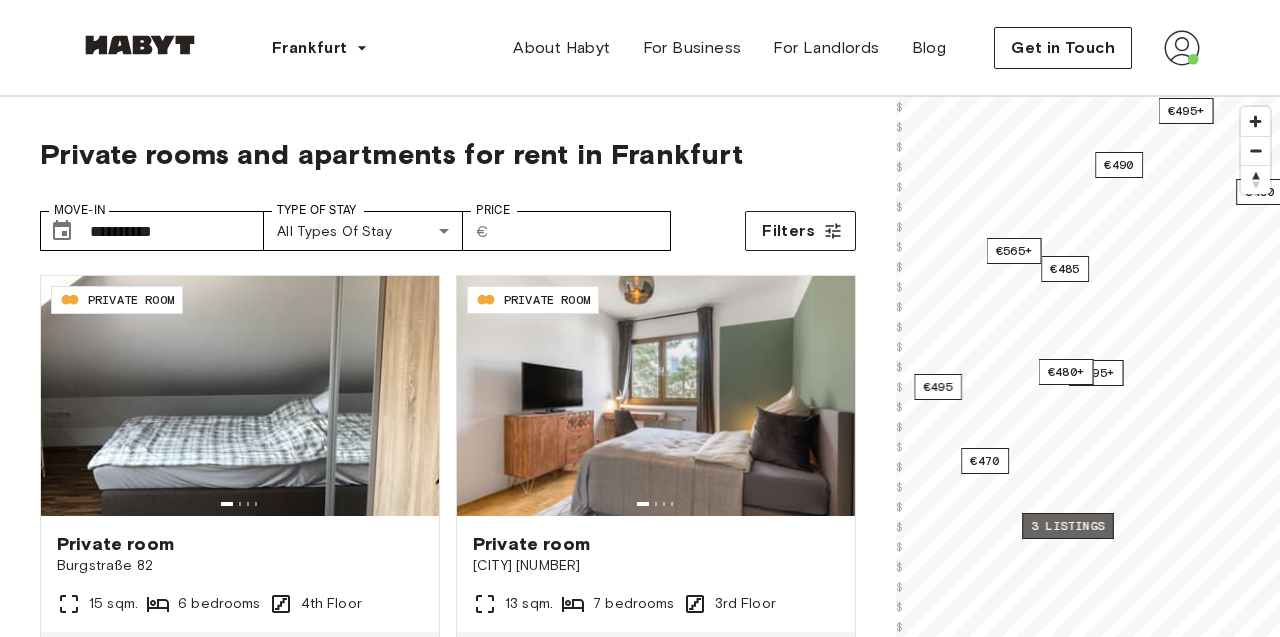 click on "3 listings" at bounding box center [1068, 526] 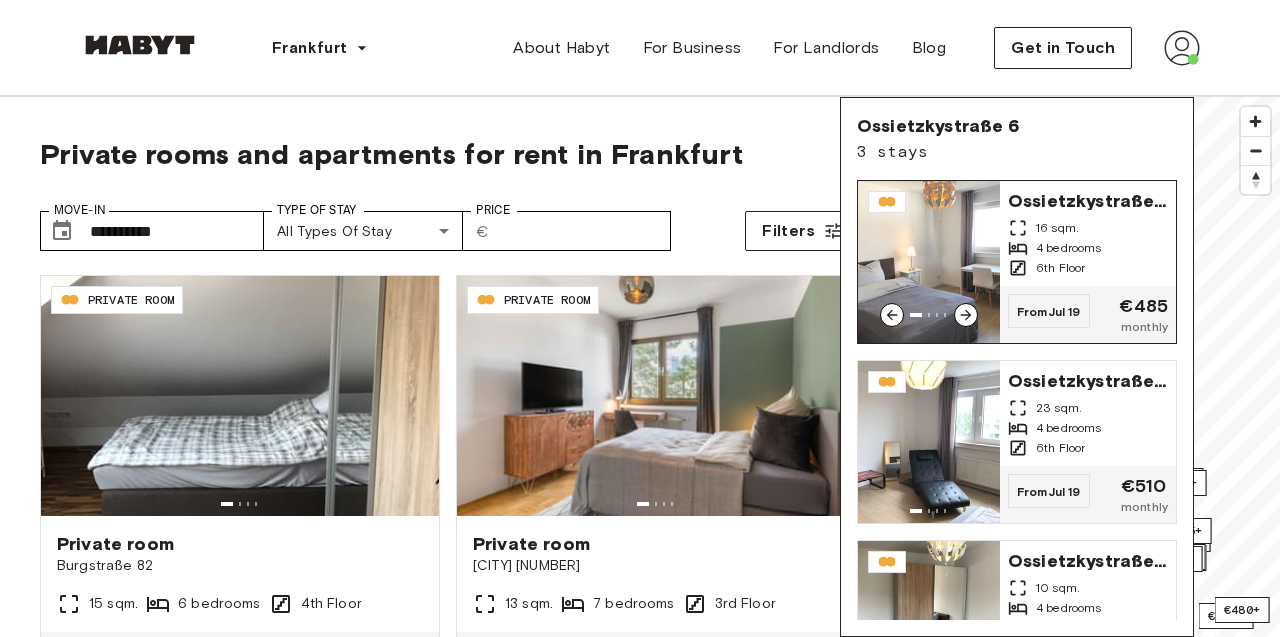 click on "6th Floor" at bounding box center [1060, 268] 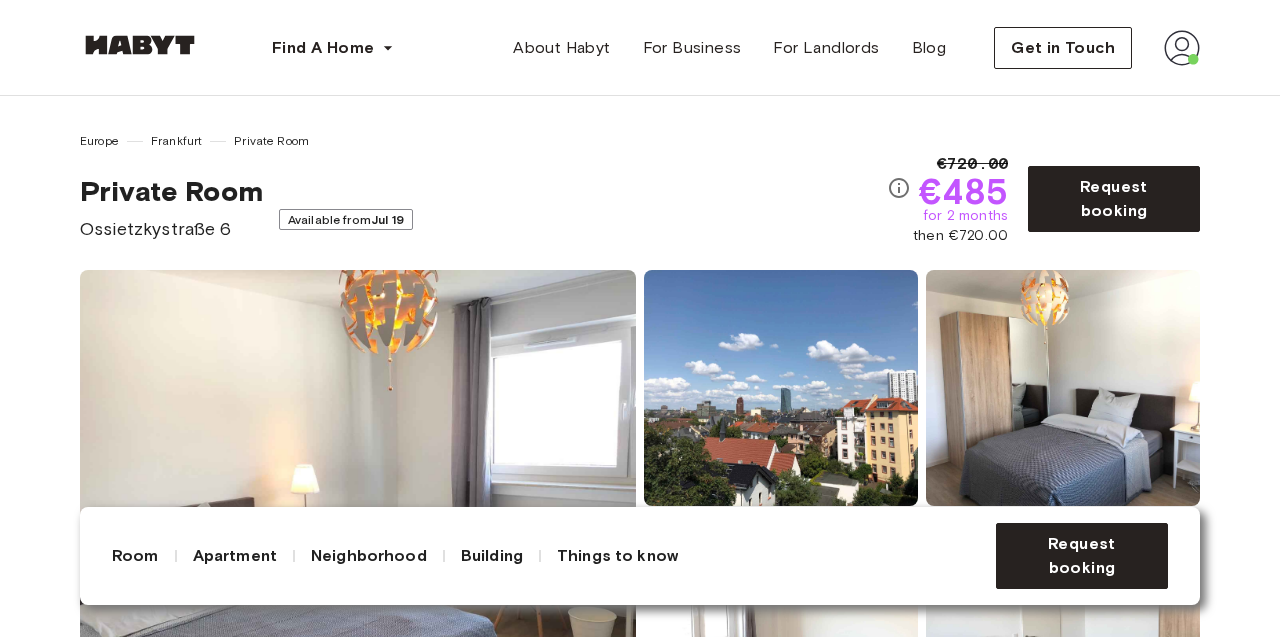 scroll, scrollTop: 104, scrollLeft: 0, axis: vertical 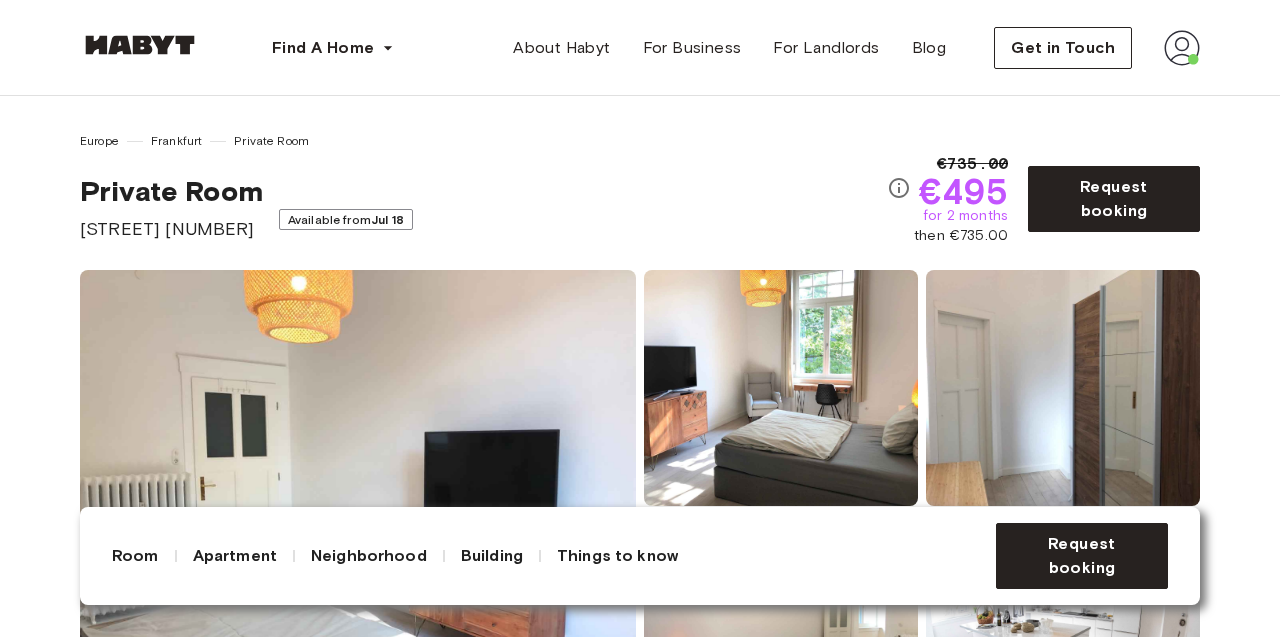 click on "Show all photos" at bounding box center (640, 510) 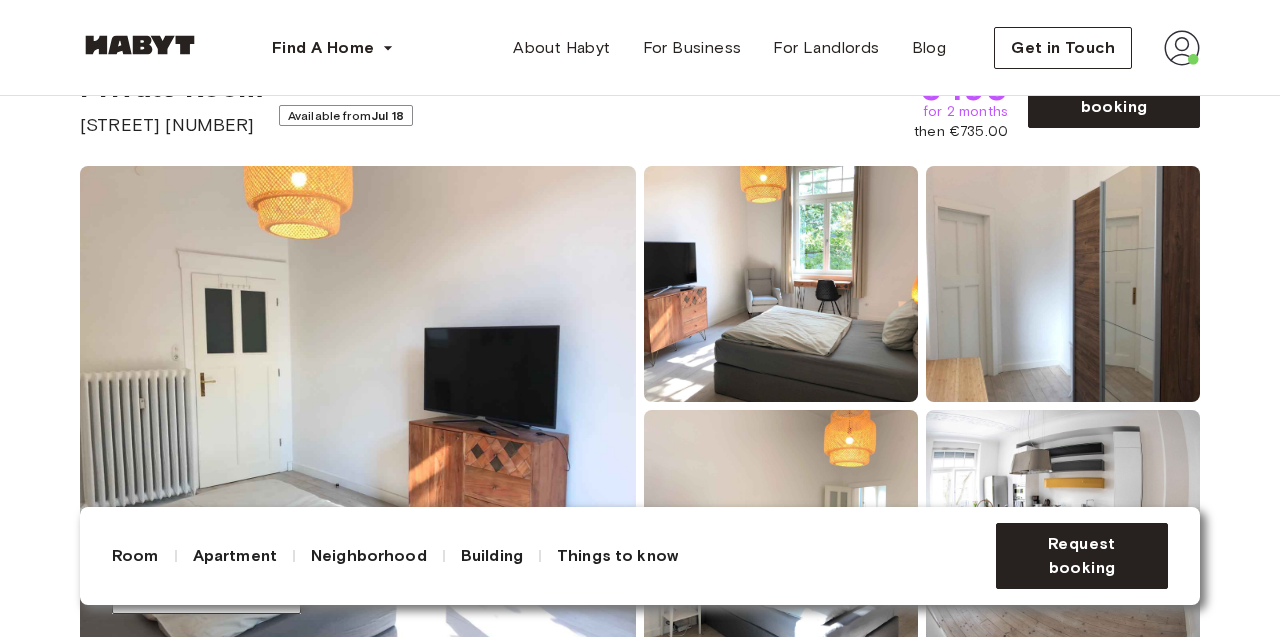 scroll, scrollTop: 0, scrollLeft: 0, axis: both 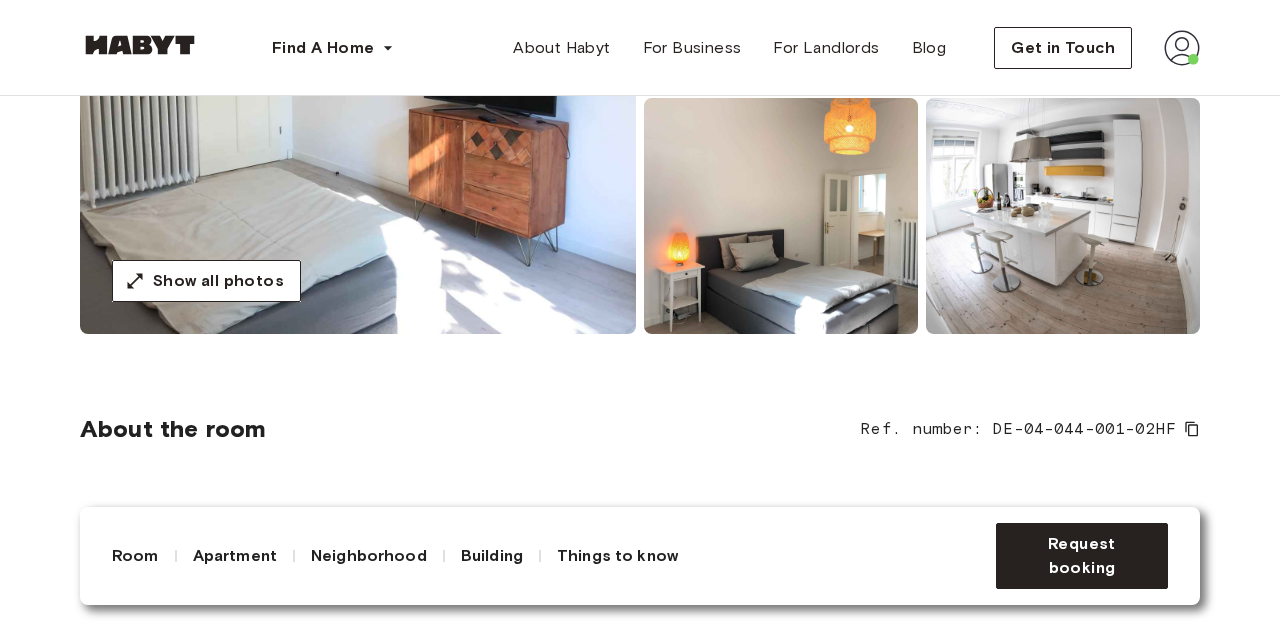 click on "Things to know" at bounding box center [617, 556] 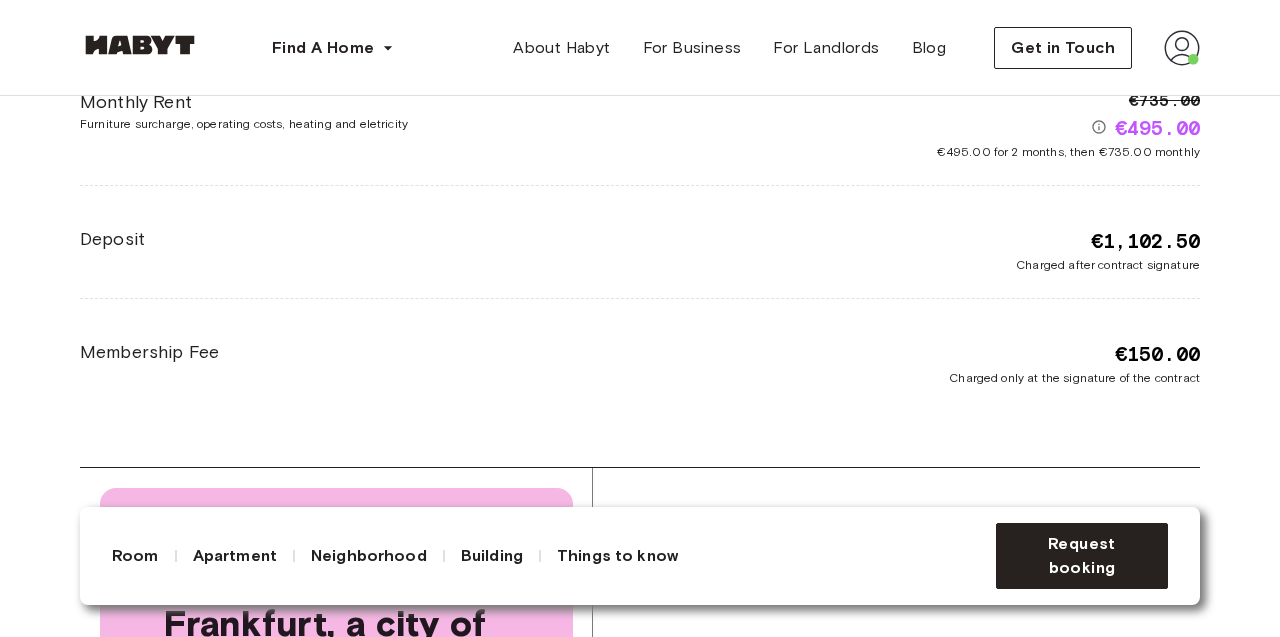 scroll, scrollTop: 3324, scrollLeft: 0, axis: vertical 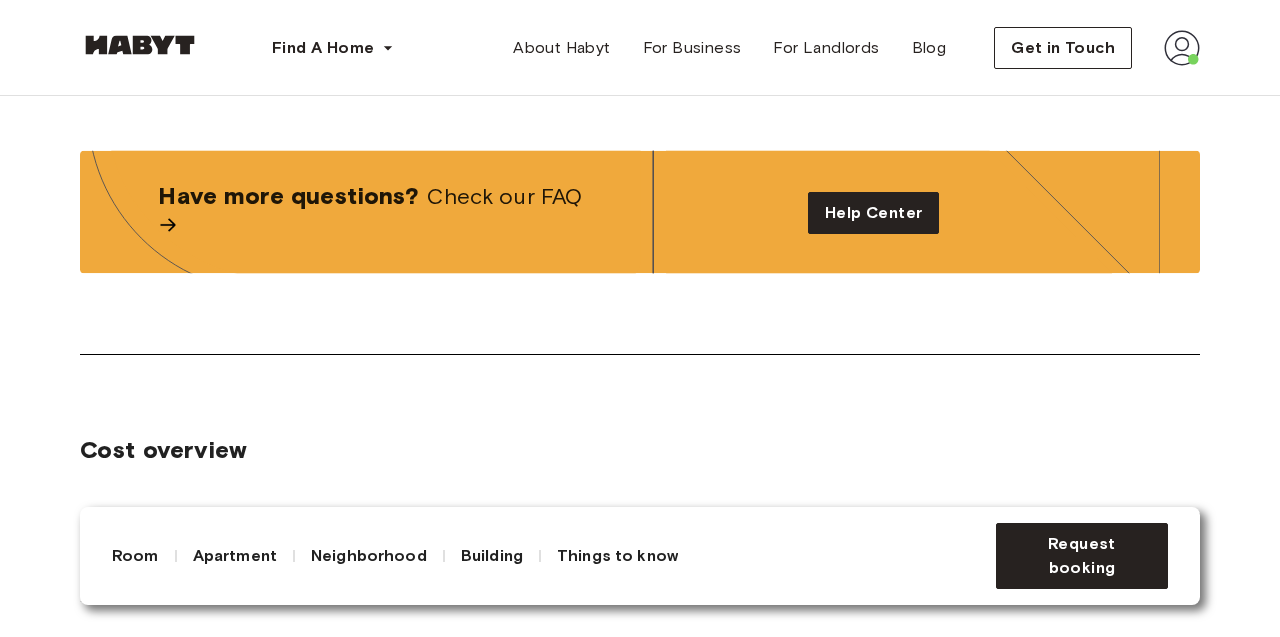 click on "Cost overview Monthly Rent Furniture surcharge, operating costs, heating and eletricity €735.00 €495.00 €495.00 for 2 months, then €735.00 monthly Deposit €1,102.50 Charged after contract signature Membership Fee €150.00 Charged only at the signature of the contract" at bounding box center (640, 619) 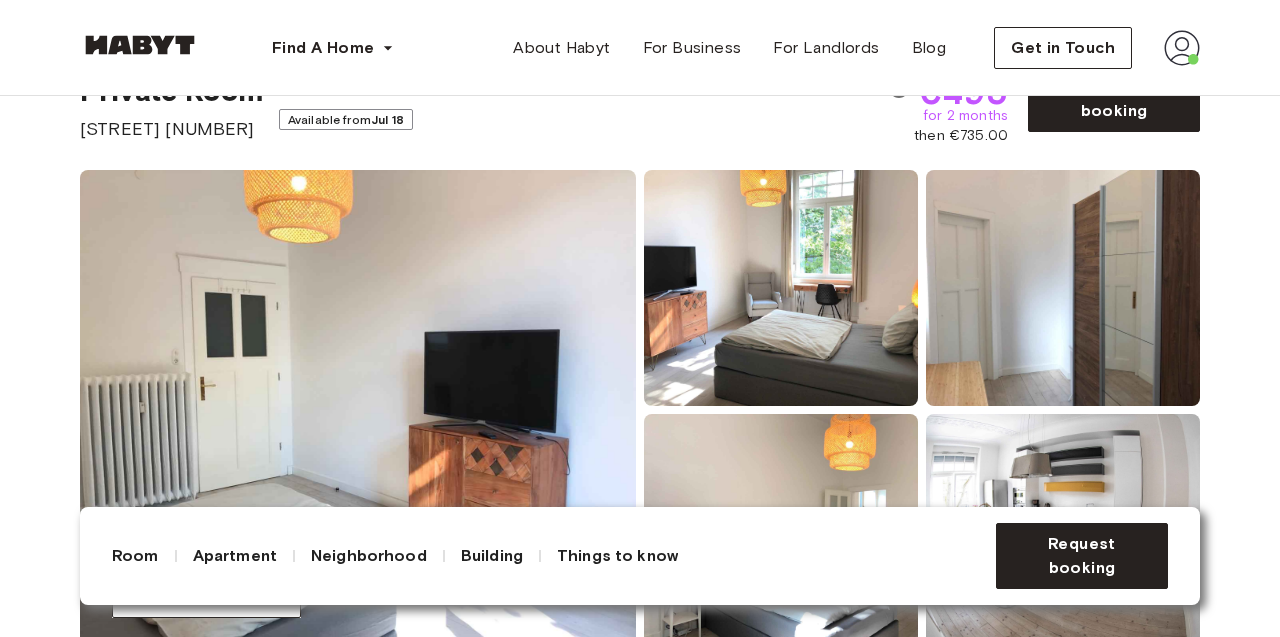 scroll, scrollTop: 0, scrollLeft: 0, axis: both 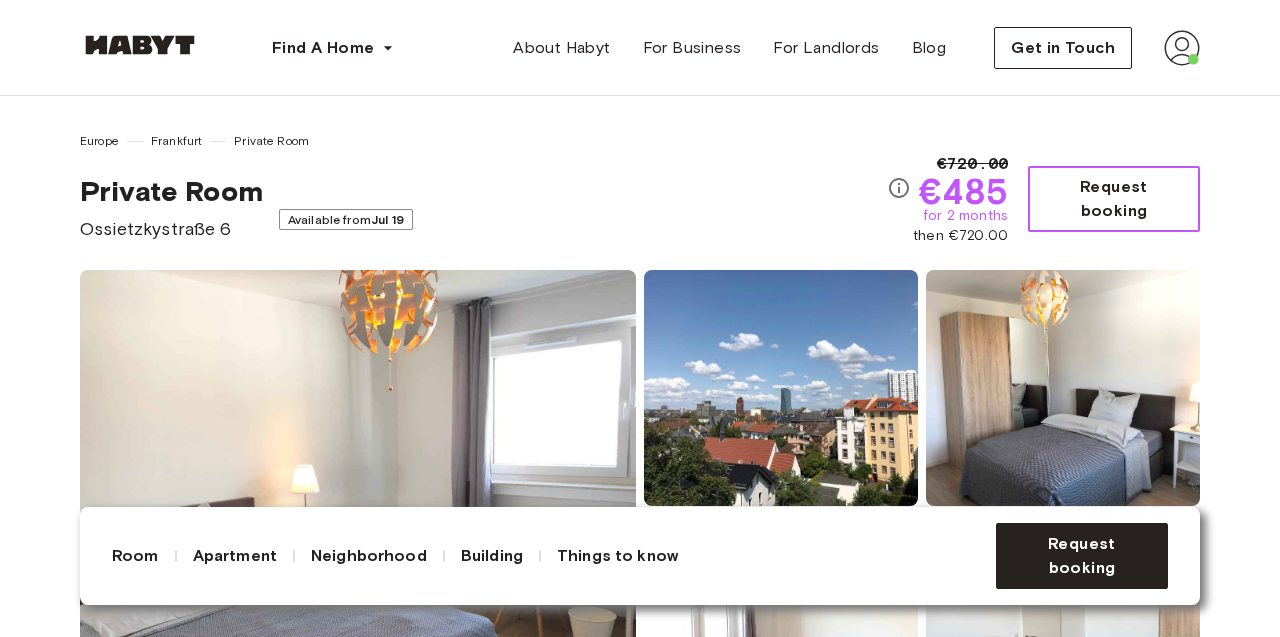 click on "Request booking" at bounding box center (1114, 199) 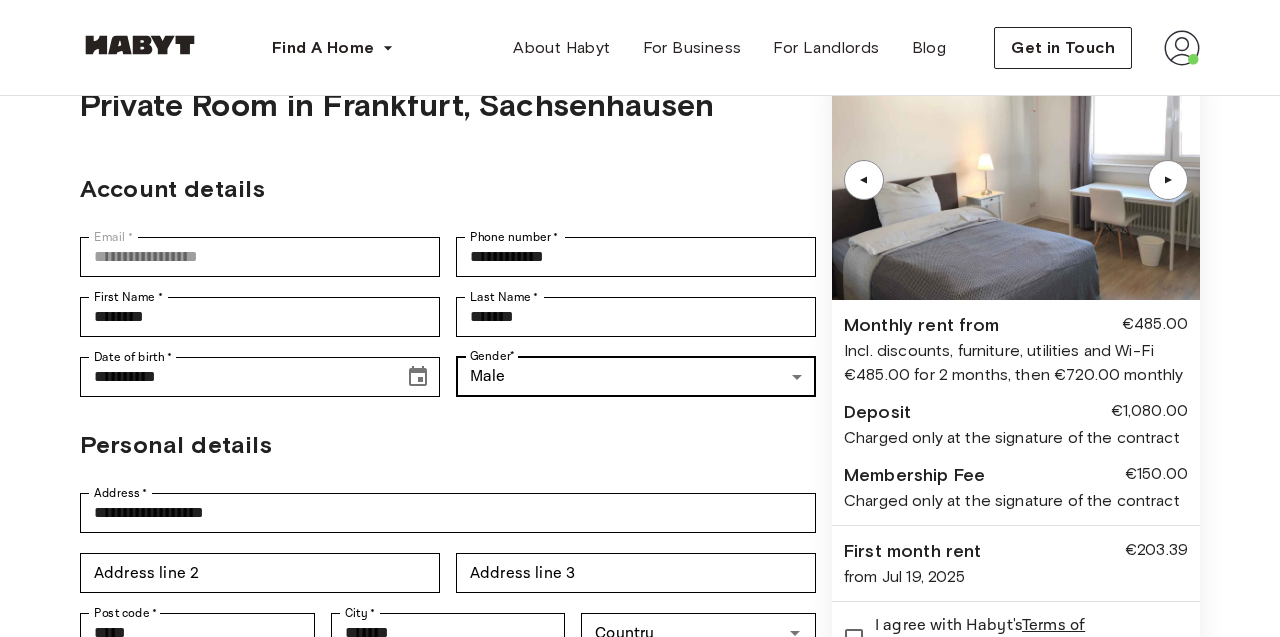 scroll, scrollTop: 416, scrollLeft: 0, axis: vertical 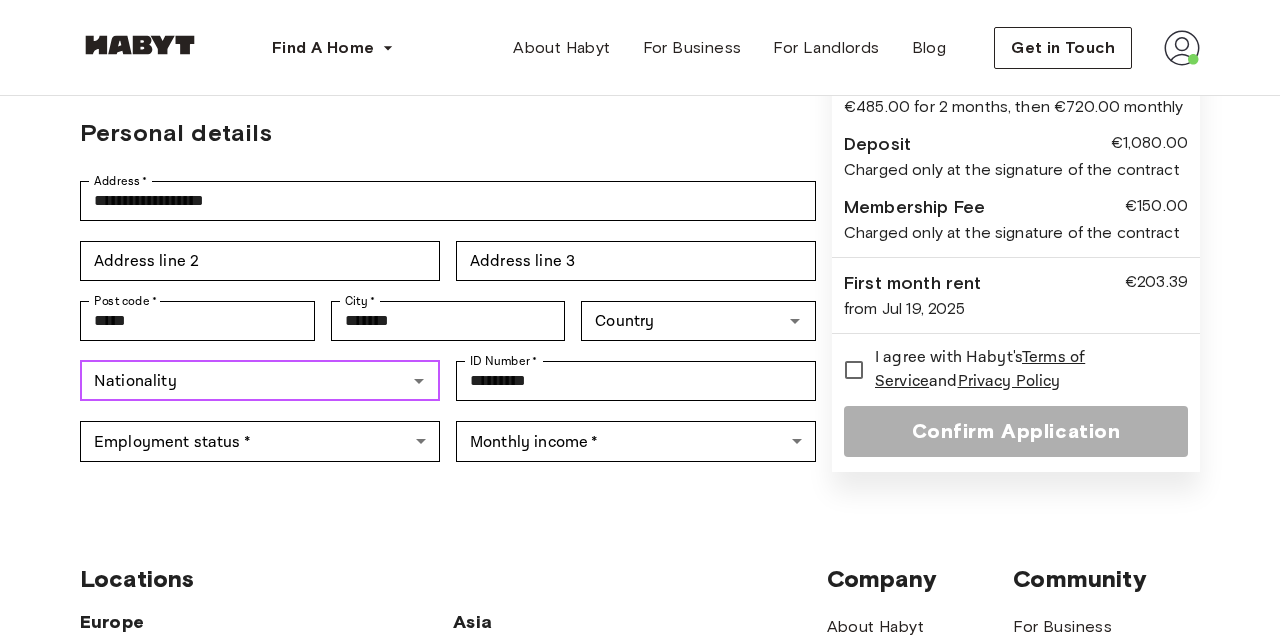click on "Nationality" at bounding box center (243, 381) 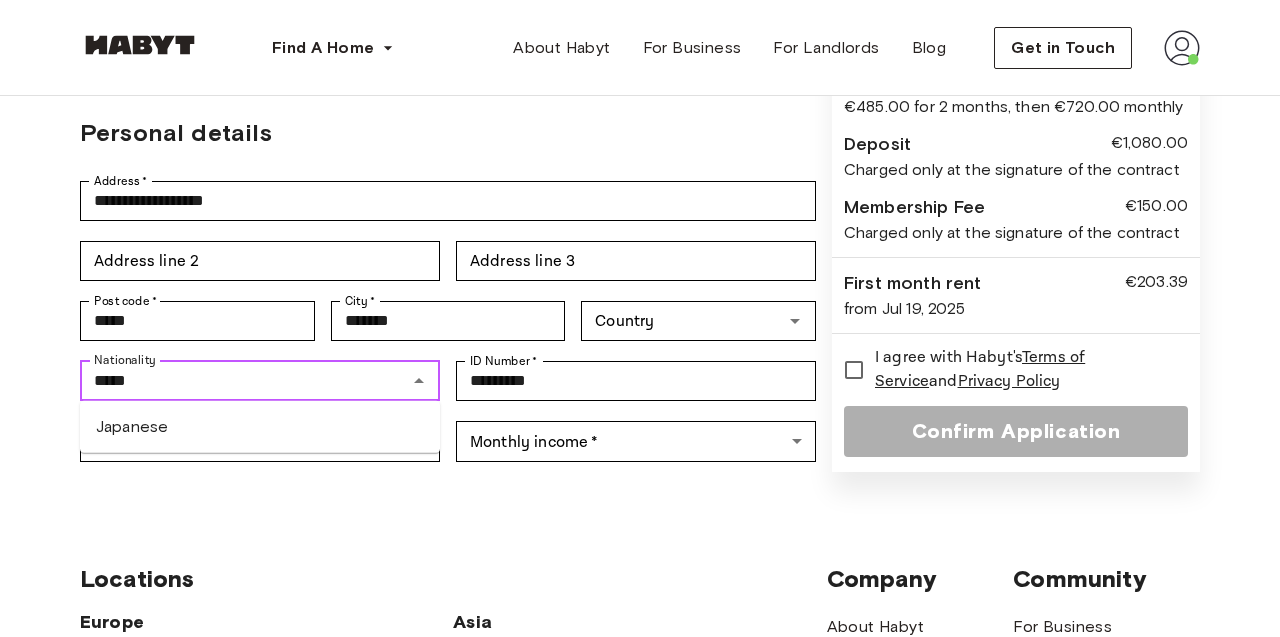 click on "Japanese" at bounding box center [260, 427] 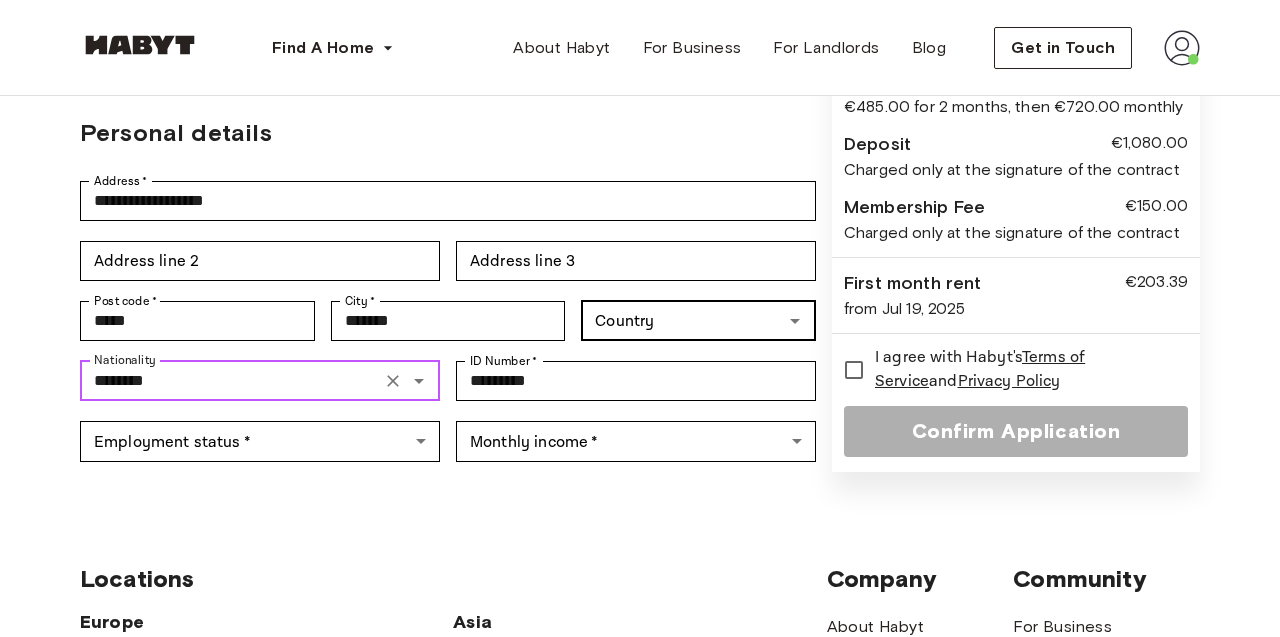 type on "********" 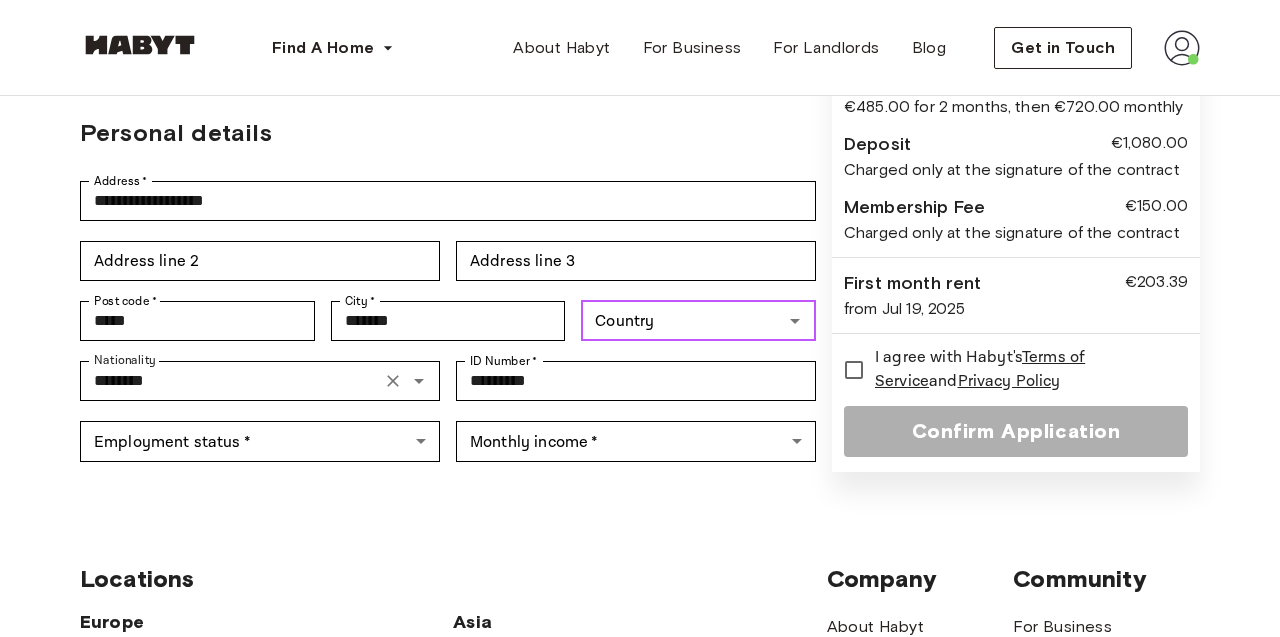 click on "Country" at bounding box center [682, 321] 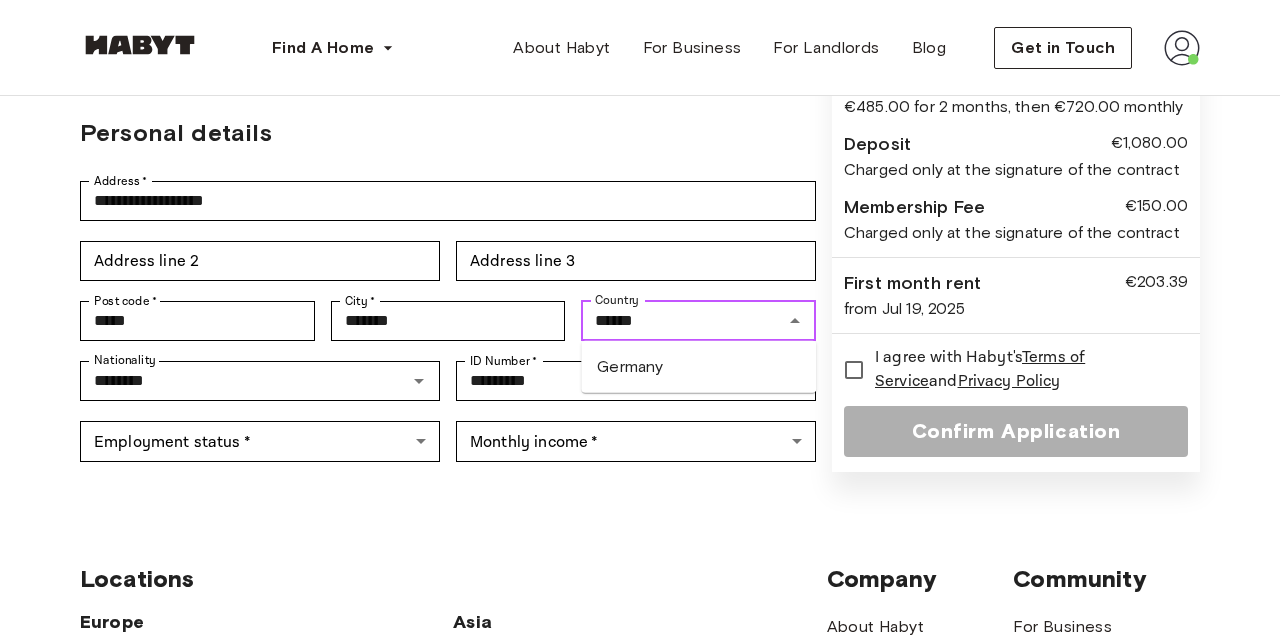 click on "Germany" at bounding box center [698, 367] 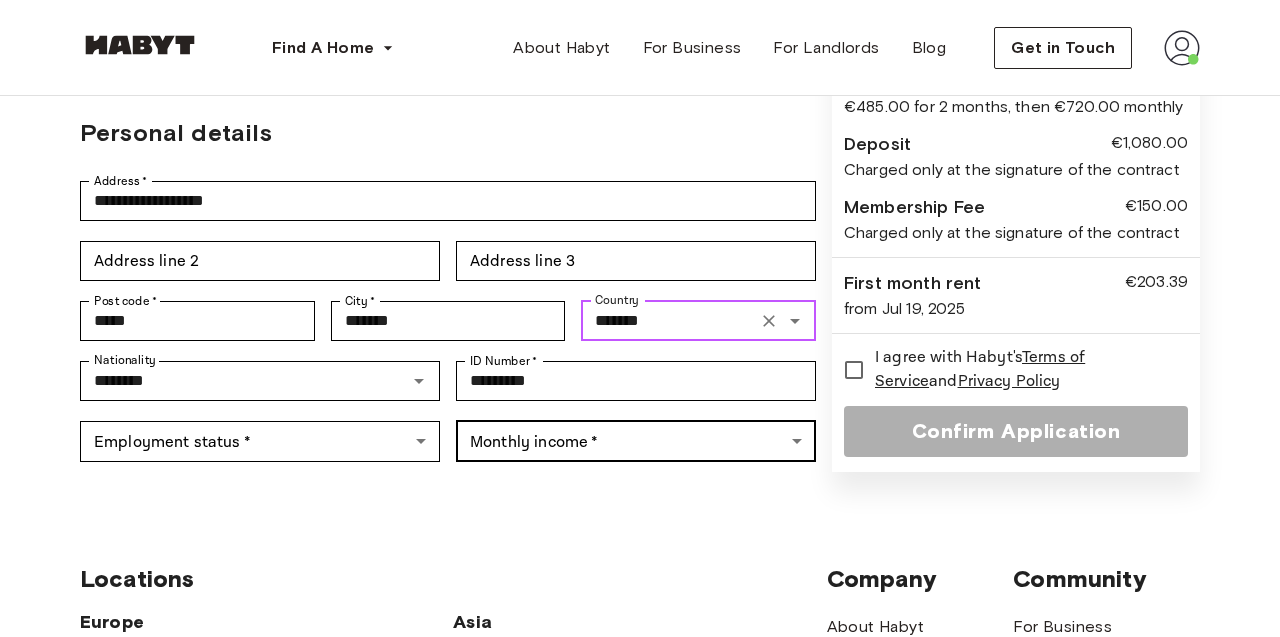 type on "*******" 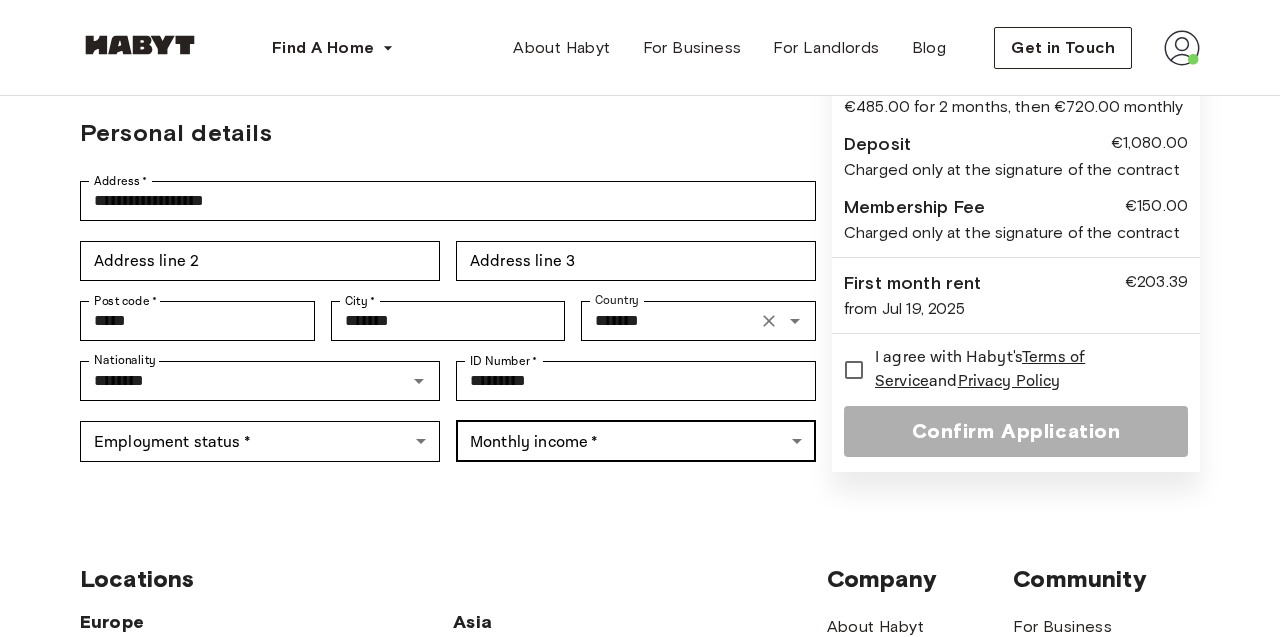 click on "Find A Home Europe Amsterdam Berlin Frankfurt Hamburg Lisbon Madrid Milan Modena Paris Turin Munich Rotterdam Stuttgart Dusseldorf Cologne Zurich The Hague Graz Brussels Leipzig Asia Hong Kong Singapore Seoul Phuket Tokyo About Habyt For Business For Landlords Blog Get in Touch Back to room details Private Room in Frankfurt, Sachsenhausen Account details Email   * [EMAIL] Email   * Phone number   * [PHONE] Phone number   * [FIRST] First Name   * Last Name   * [LAST] Last Name   * Date of birth   * [DATE] Date of birth   * Gender  * Male [GENDER] Gender Personal details Address   * [ADDRESS] Address   * Address line 2 Address line 2 Address line 3 Address line 3 Post code   * [POSTAL_CODE] Post code   * [POSTAL_CODE] City   * [CITY] City   * [CITY] Country * [COUNTRY] Country Nationality * [NATIONALITY] Nationality ID Number   * [ID_NUMBER] ID Number   * [ID_NUMBER] Employment status   * [EMPLOYMENT_STATUS] Employment status   * Monthly income   * ​ Monthly income   * ▲ ▲ €485.00  and" at bounding box center (640, 493) 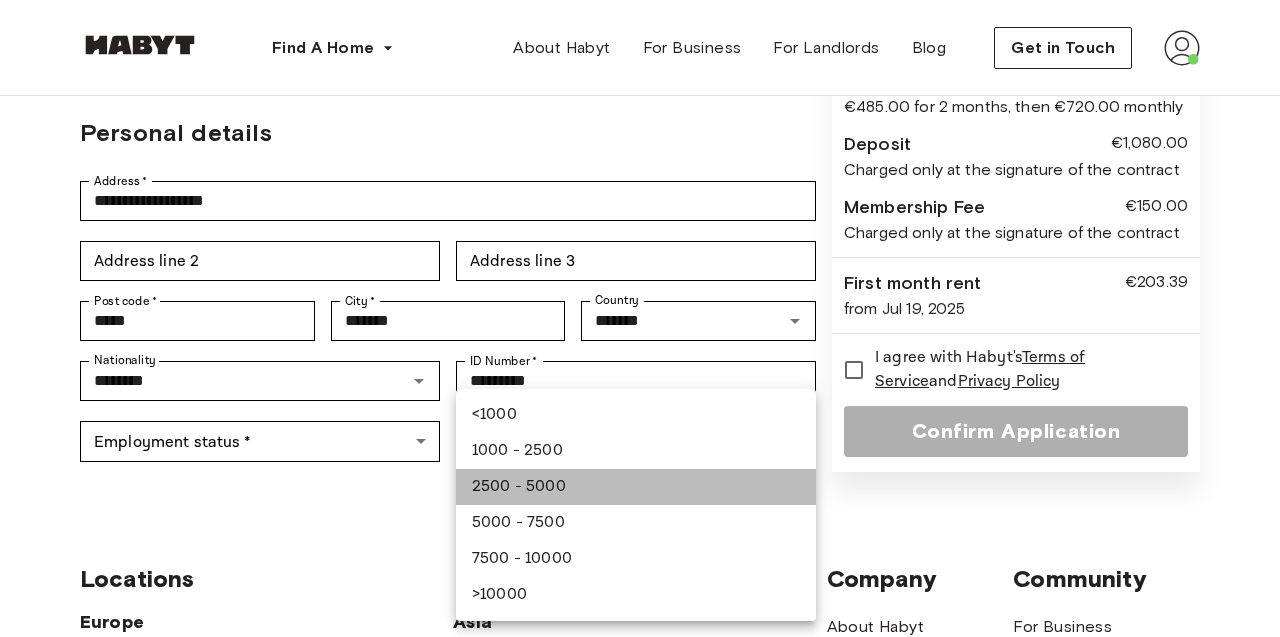 click on "2500 - 5000" at bounding box center (636, 487) 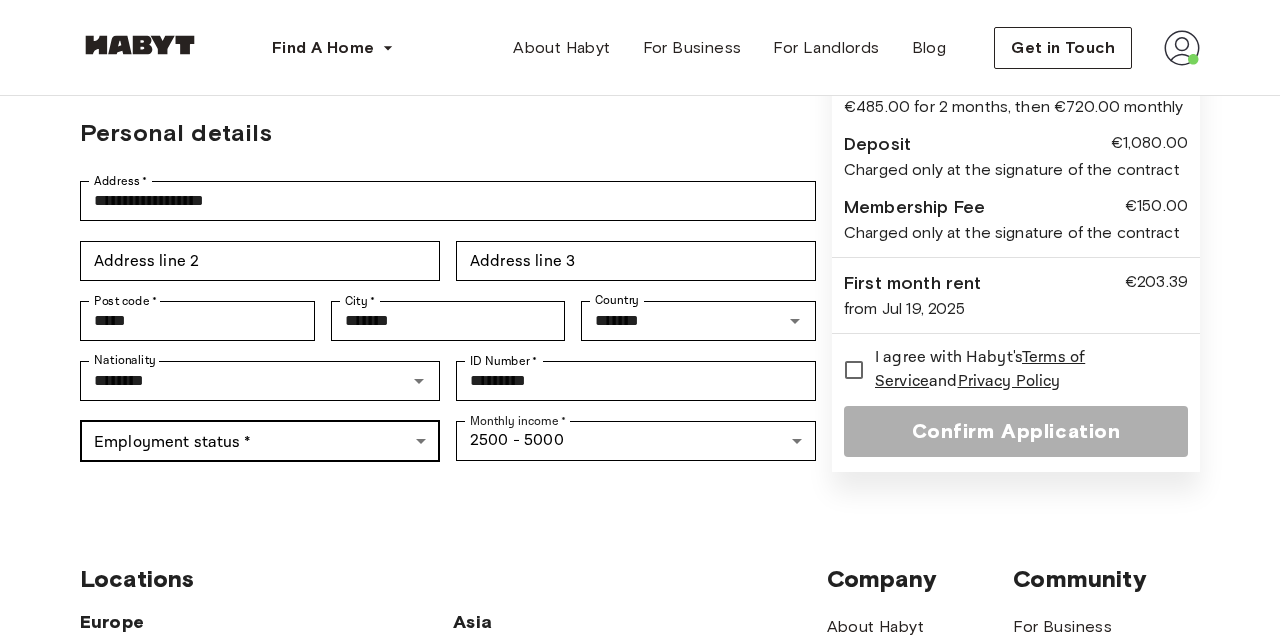 click on "**********" at bounding box center (640, 493) 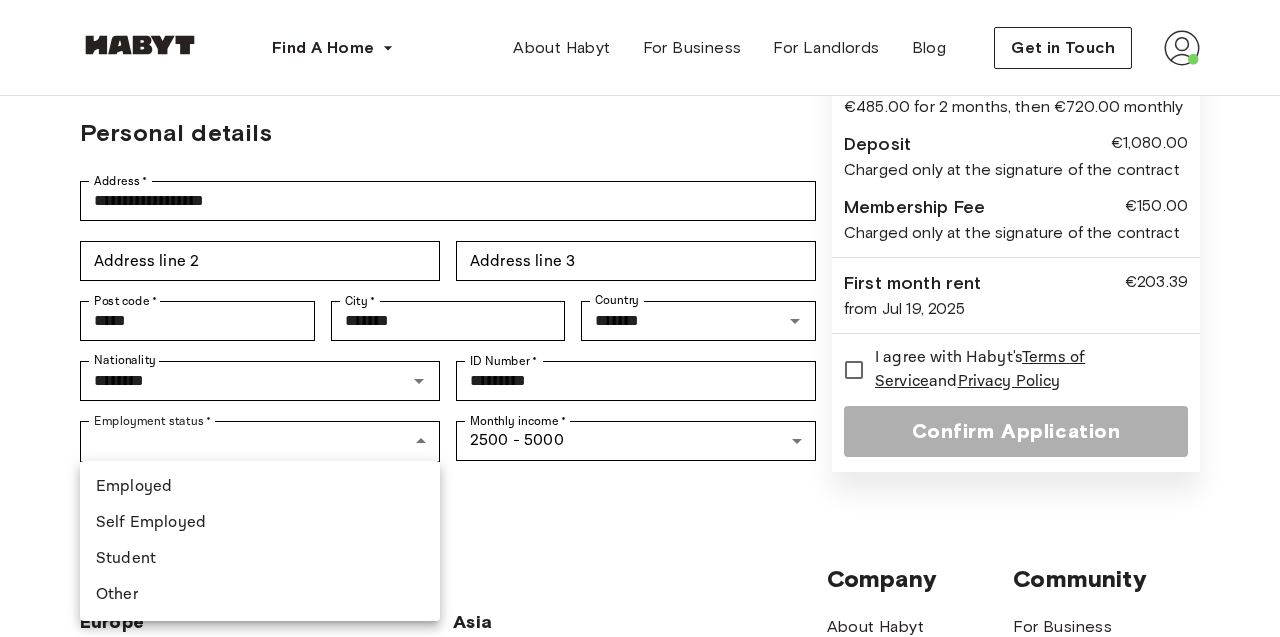 click on "Employed" at bounding box center (260, 487) 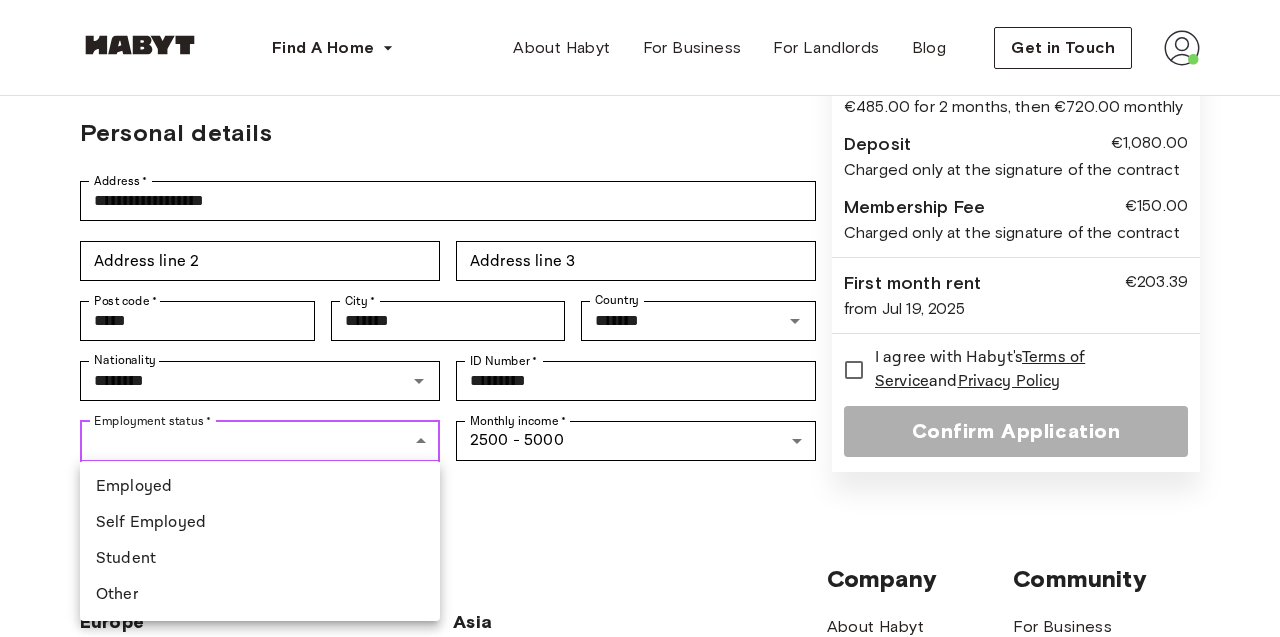 type on "********" 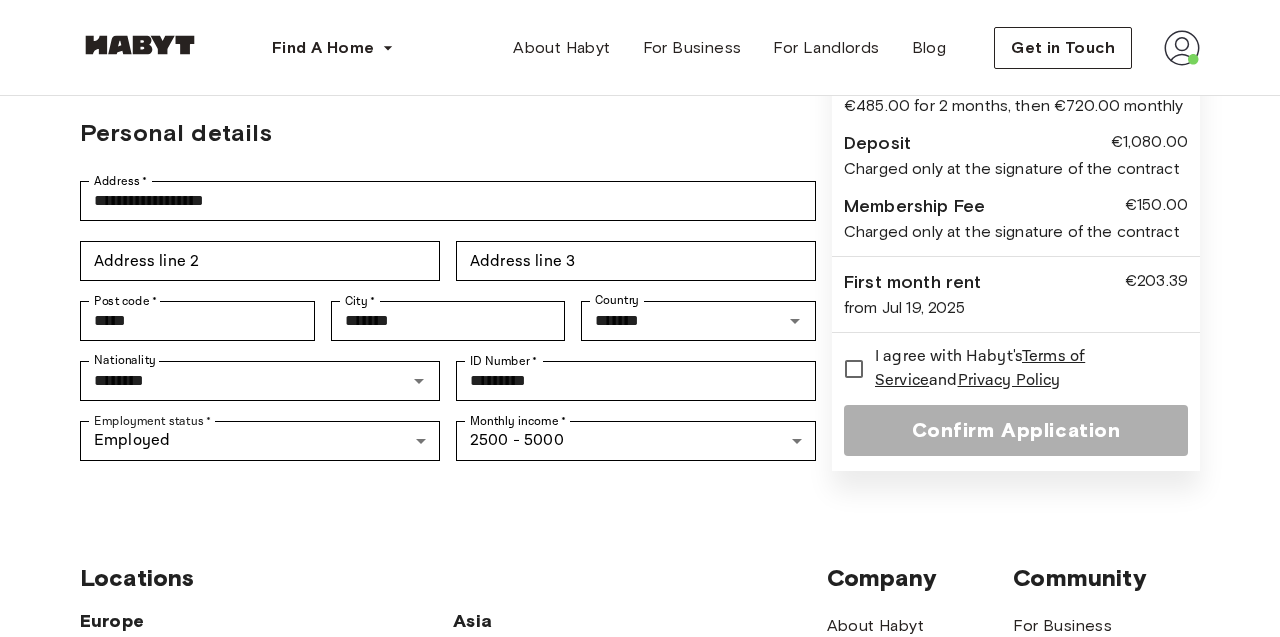 click on "Locations Europe Amsterdam Berlin Frankfurt Hamburg Lisbon Madrid Milan Modena Paris Turin Munich Rotterdam Stuttgart Dusseldorf Cologne Zurich The Hague Graz Brussels Leipzig Asia Hong Kong Singapore Seoul Phuket Tokyo Company About Habyt Help Center Blog Careers Terms Imprint Privacy Press Community For Business For Landlords Universities Corporates" at bounding box center (640, 816) 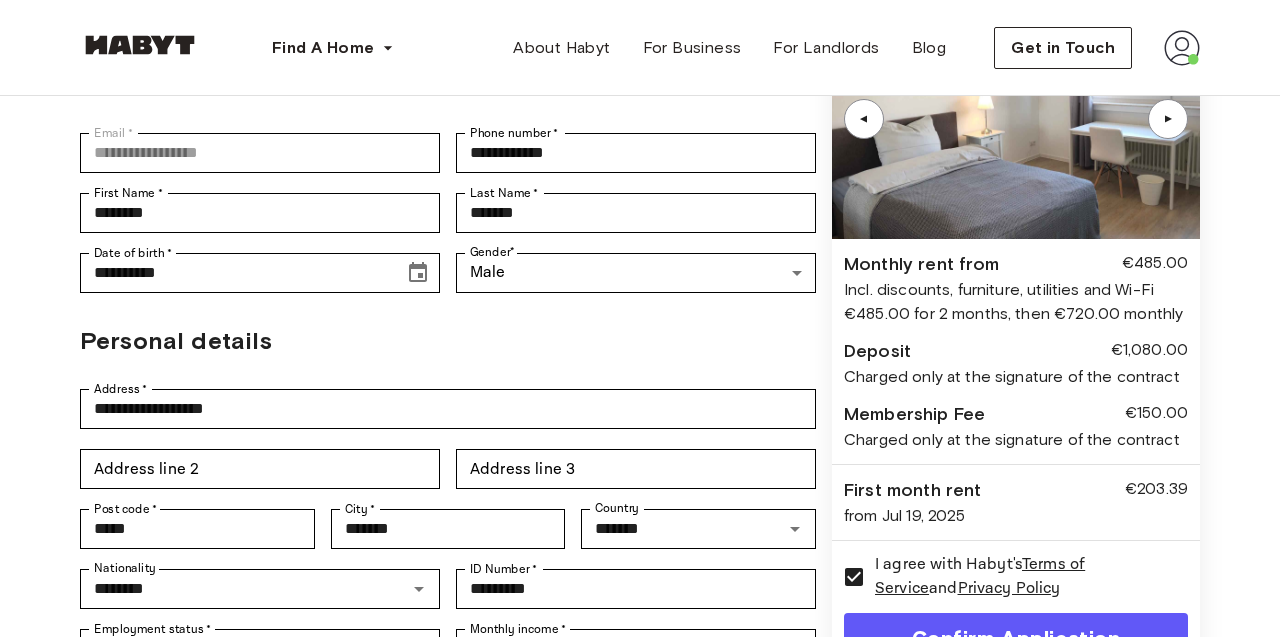 scroll, scrollTop: 416, scrollLeft: 0, axis: vertical 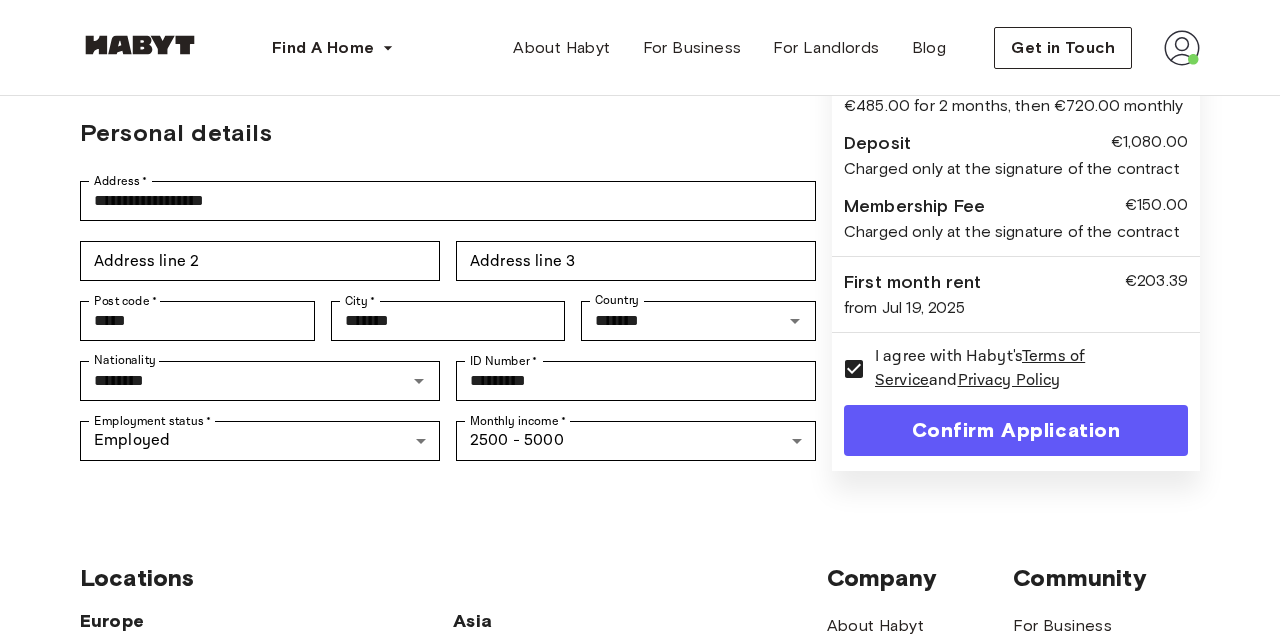 click on "Confirm Application" at bounding box center (1016, 430) 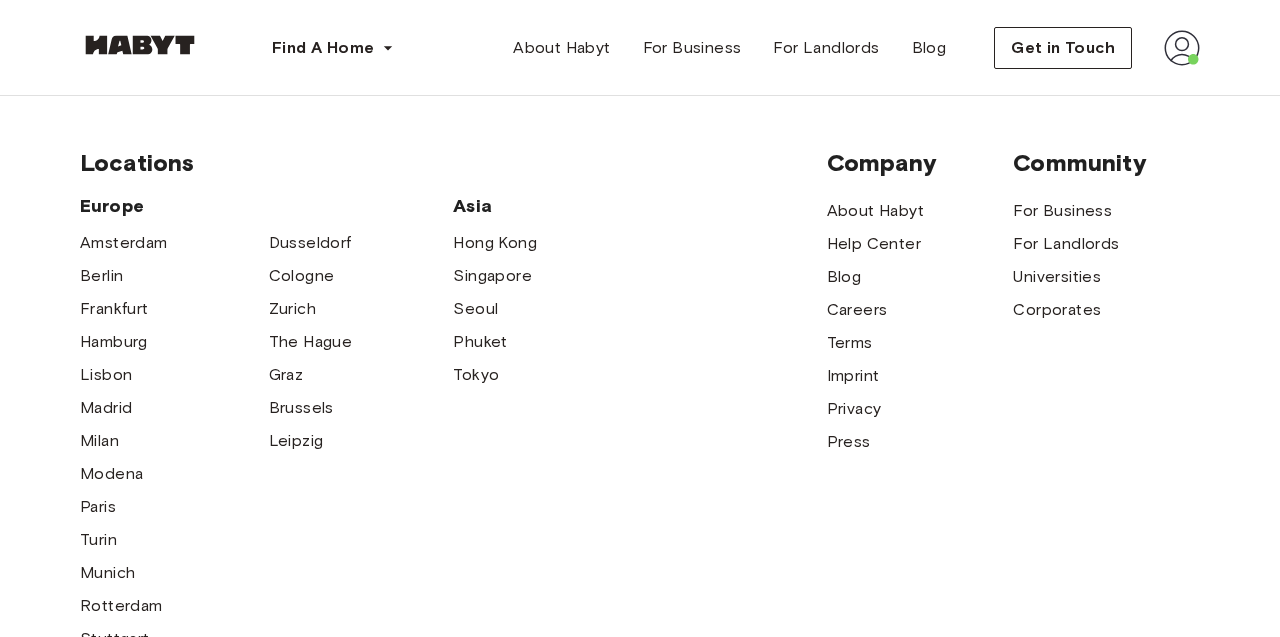 scroll, scrollTop: 0, scrollLeft: 0, axis: both 